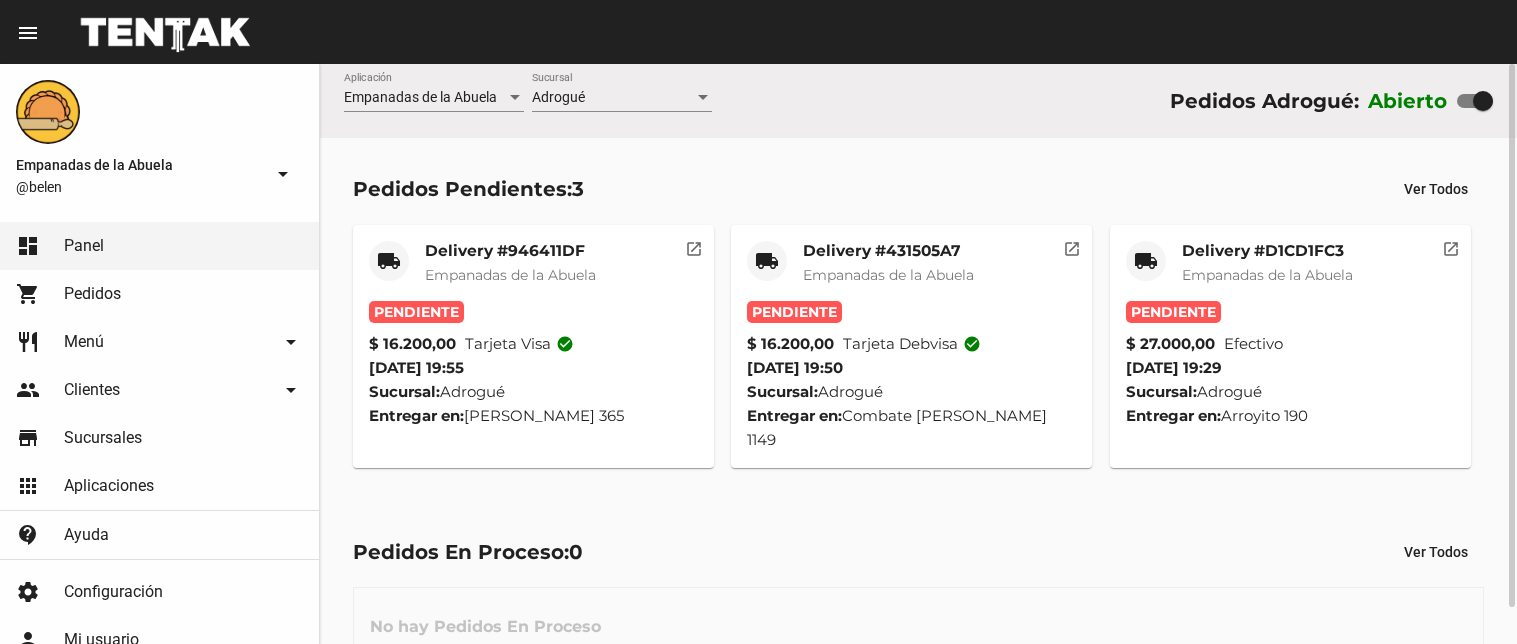 scroll, scrollTop: 0, scrollLeft: 0, axis: both 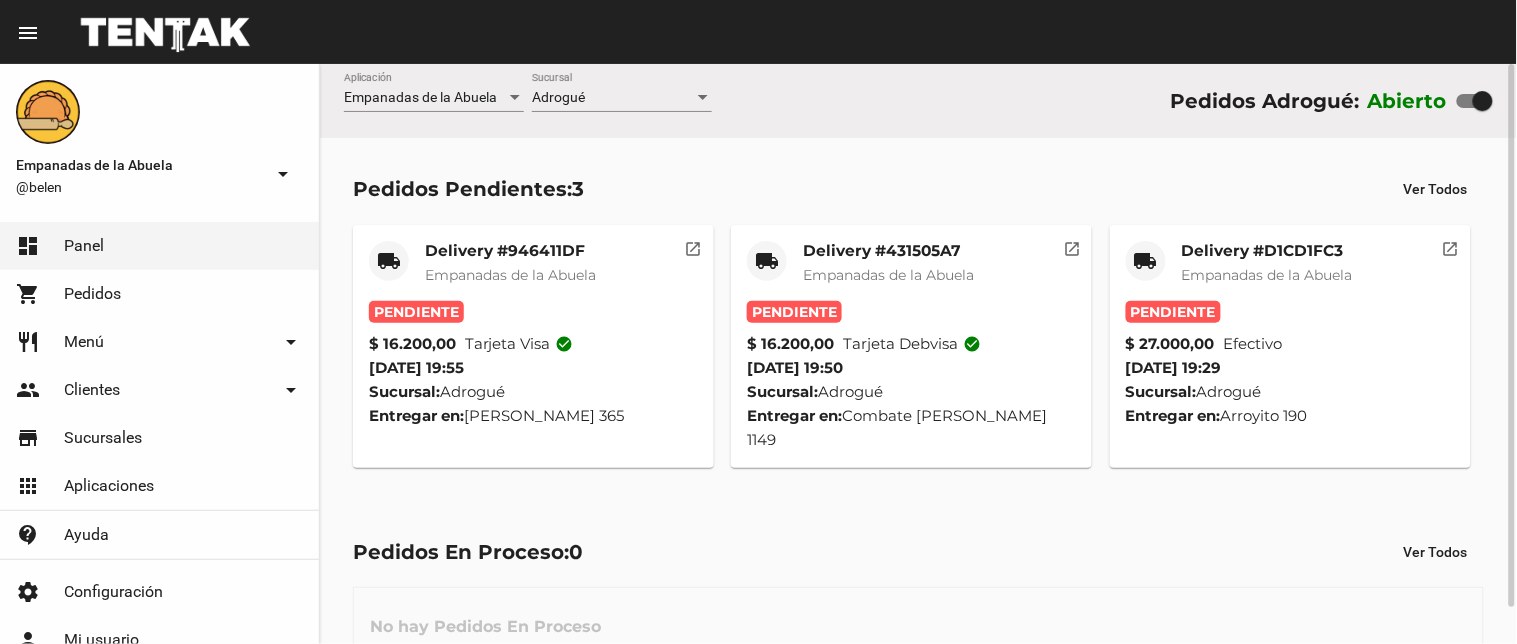 click on "local_shipping Delivery #D1CD1FC3 Empanadas de la Abuela" 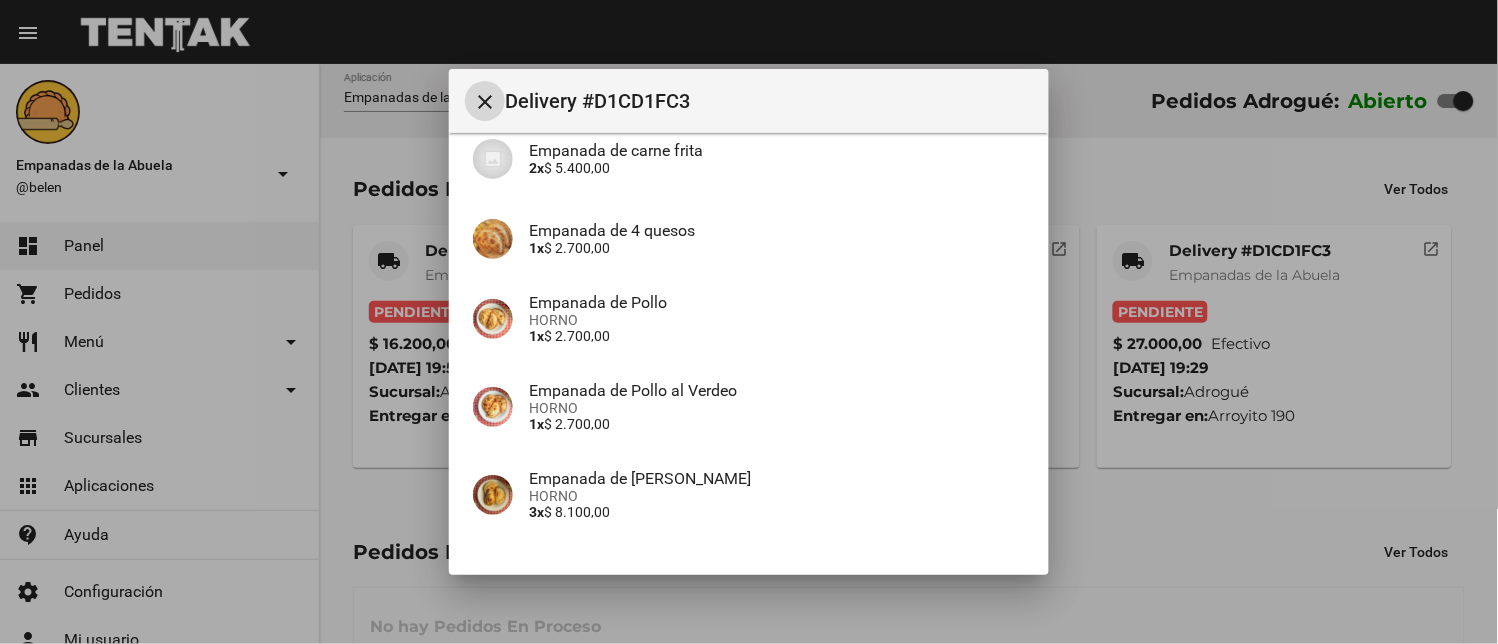 scroll, scrollTop: 402, scrollLeft: 0, axis: vertical 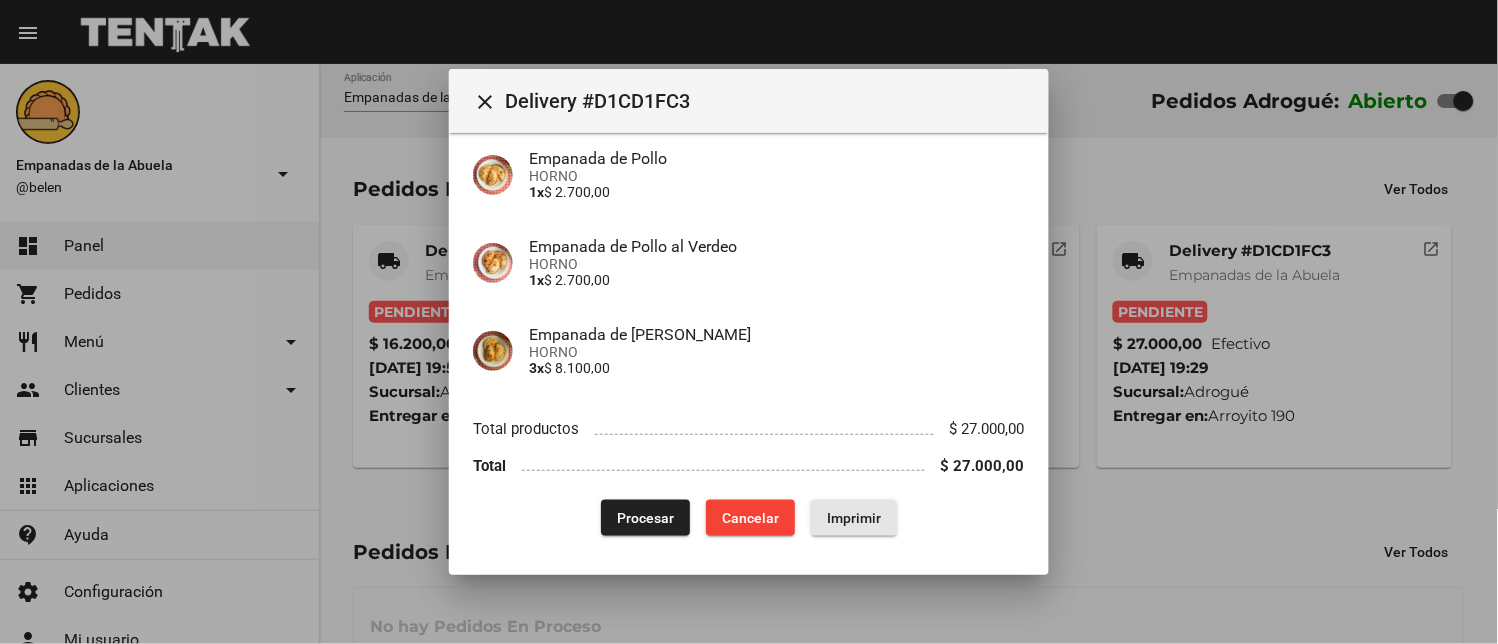 drag, startPoint x: 825, startPoint y: 506, endPoint x: 644, endPoint y: 474, distance: 183.80696 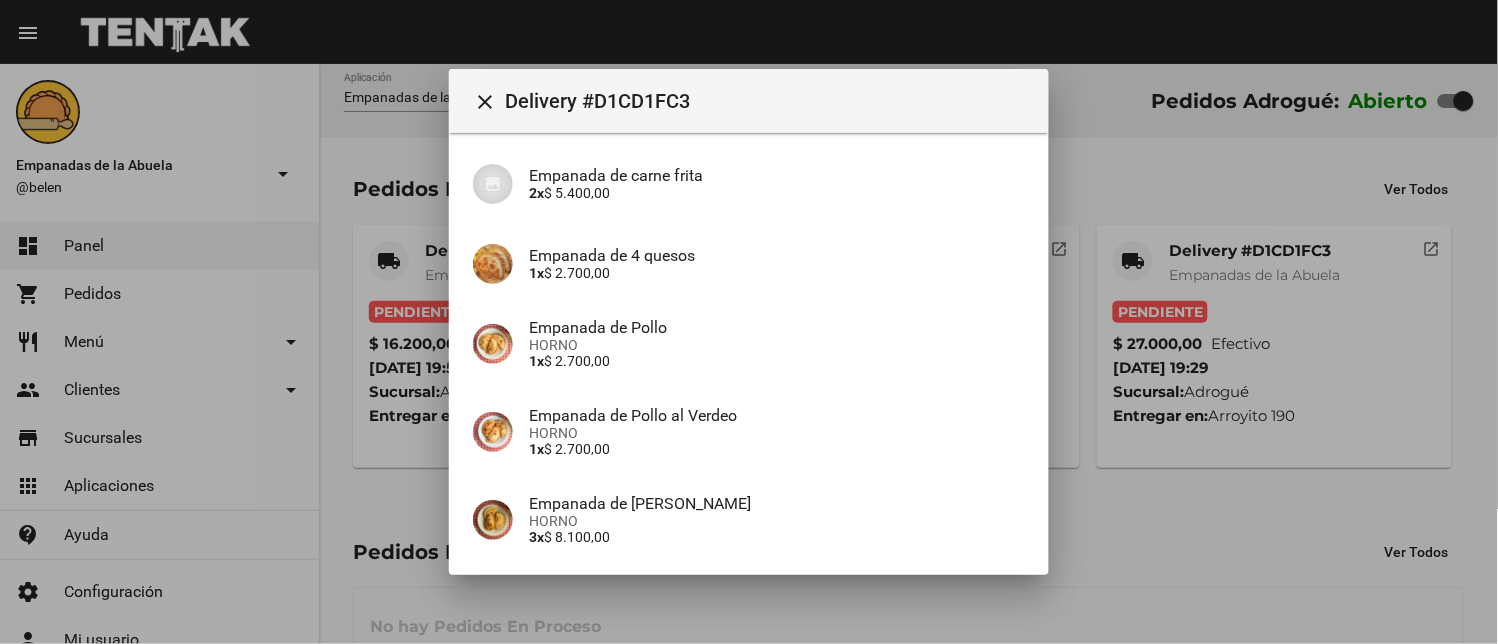 scroll, scrollTop: 402, scrollLeft: 0, axis: vertical 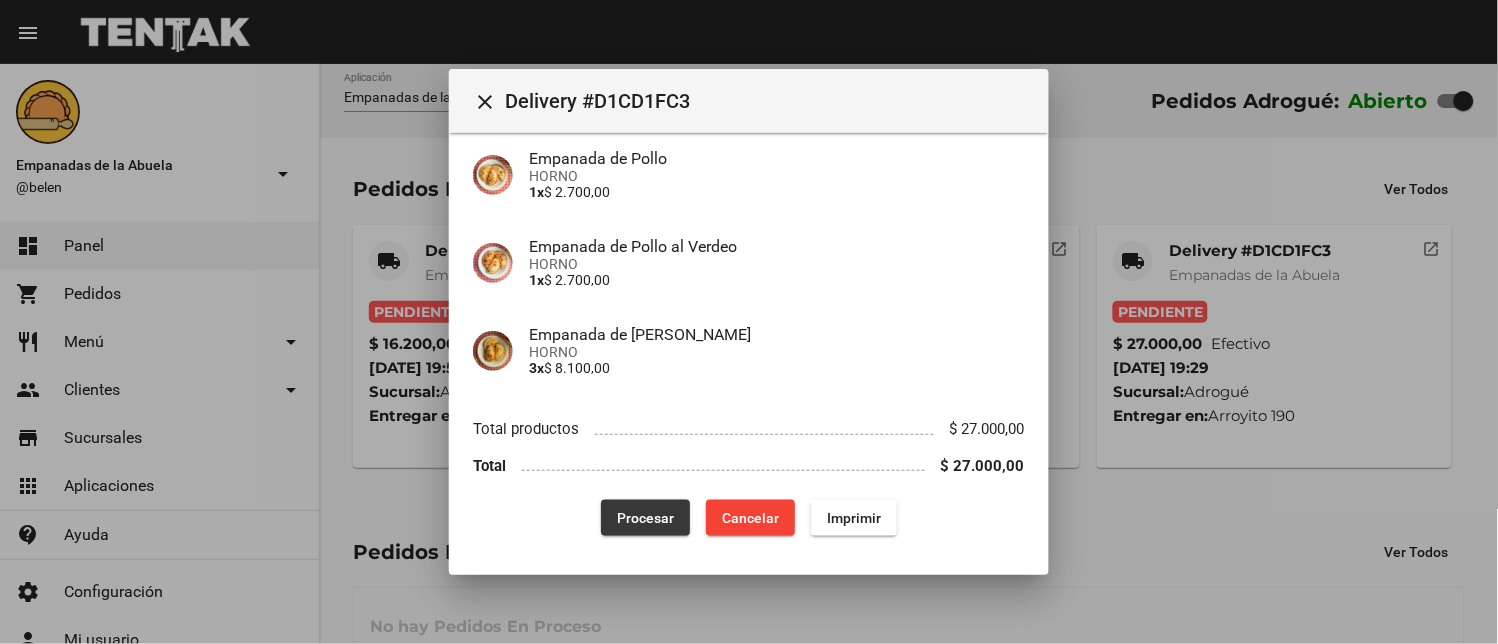 click on "Procesar" 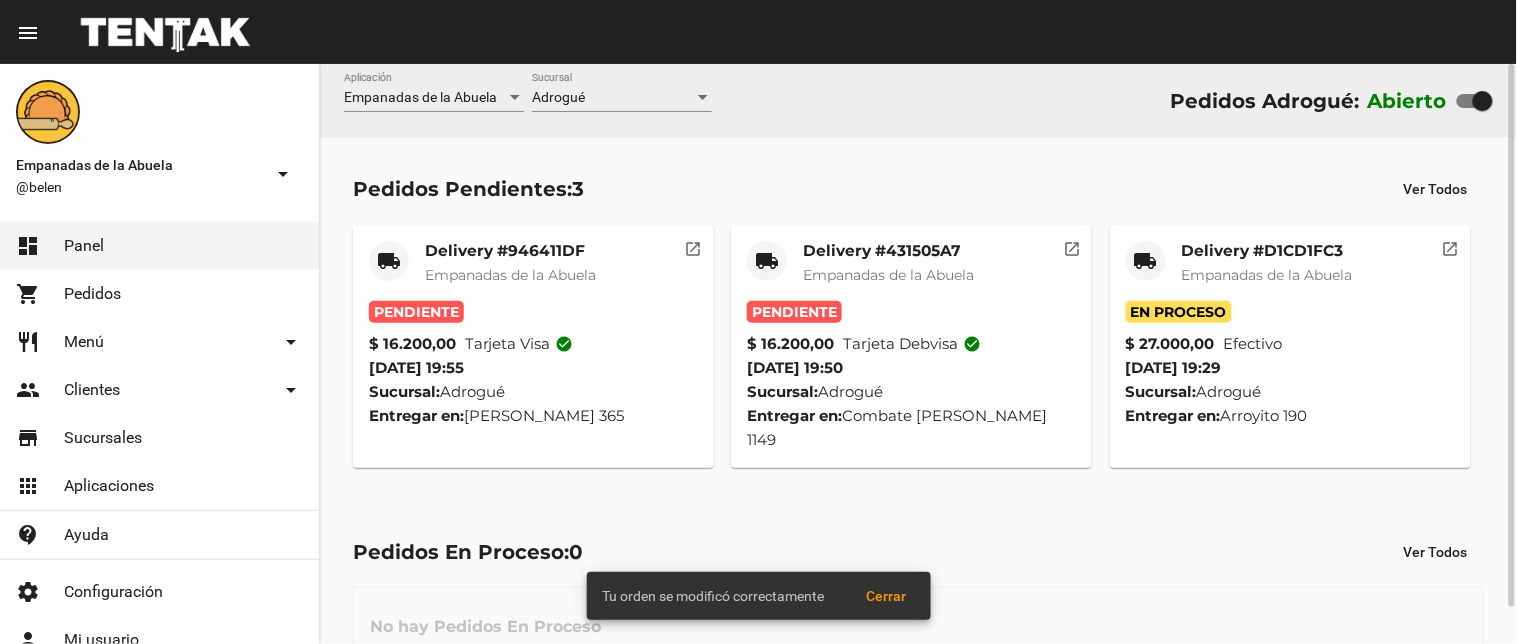 click on "Empanadas de la Abuela" 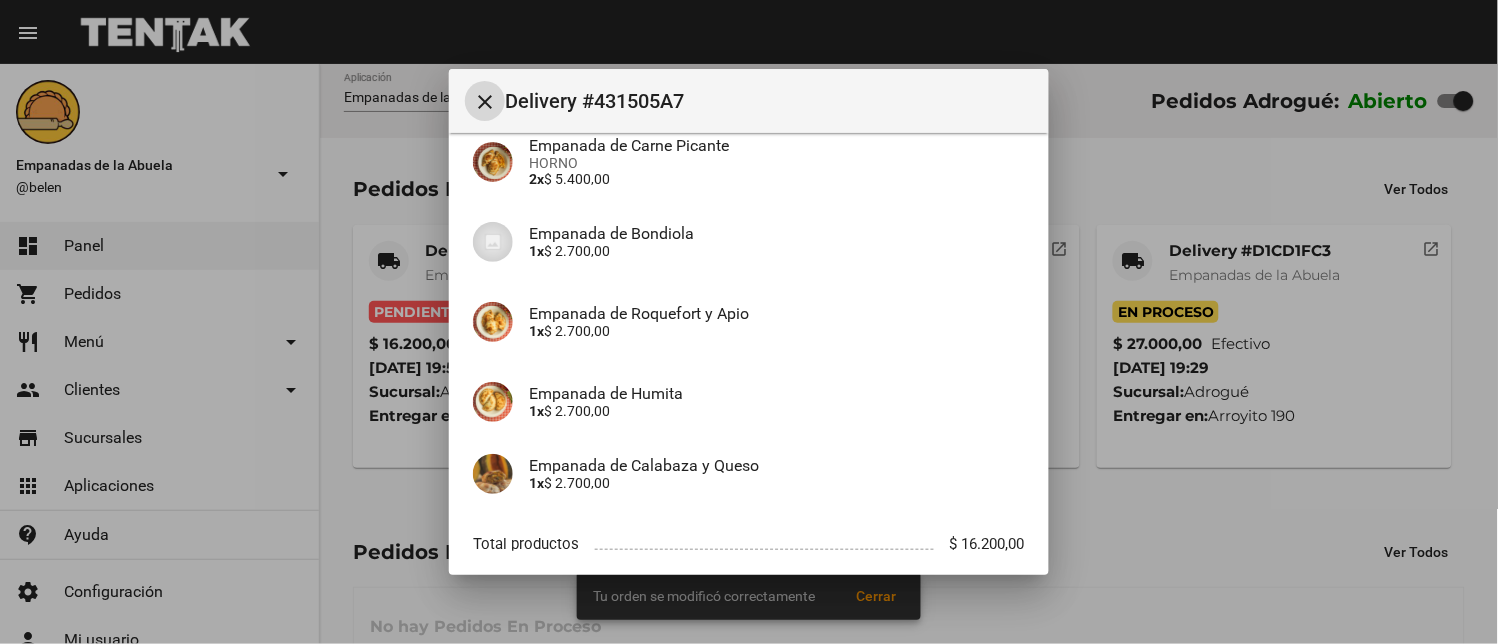 scroll, scrollTop: 297, scrollLeft: 0, axis: vertical 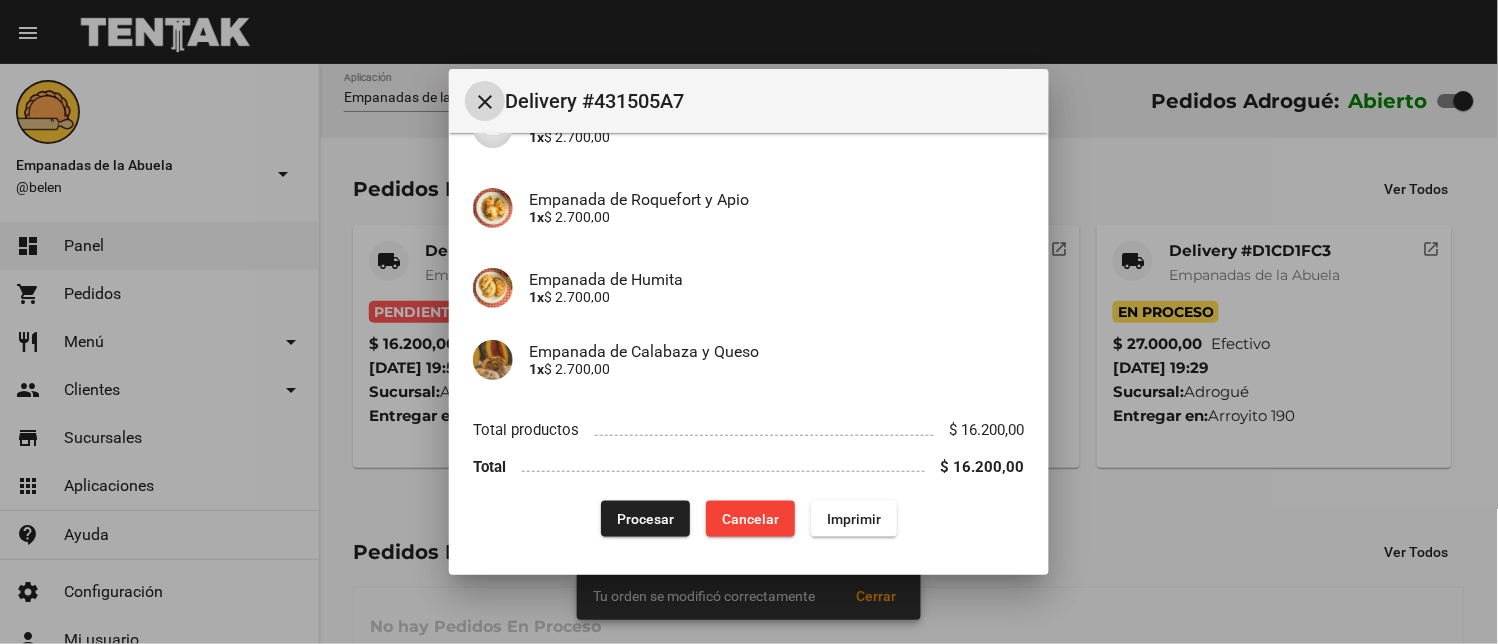 click on "Imprimir" 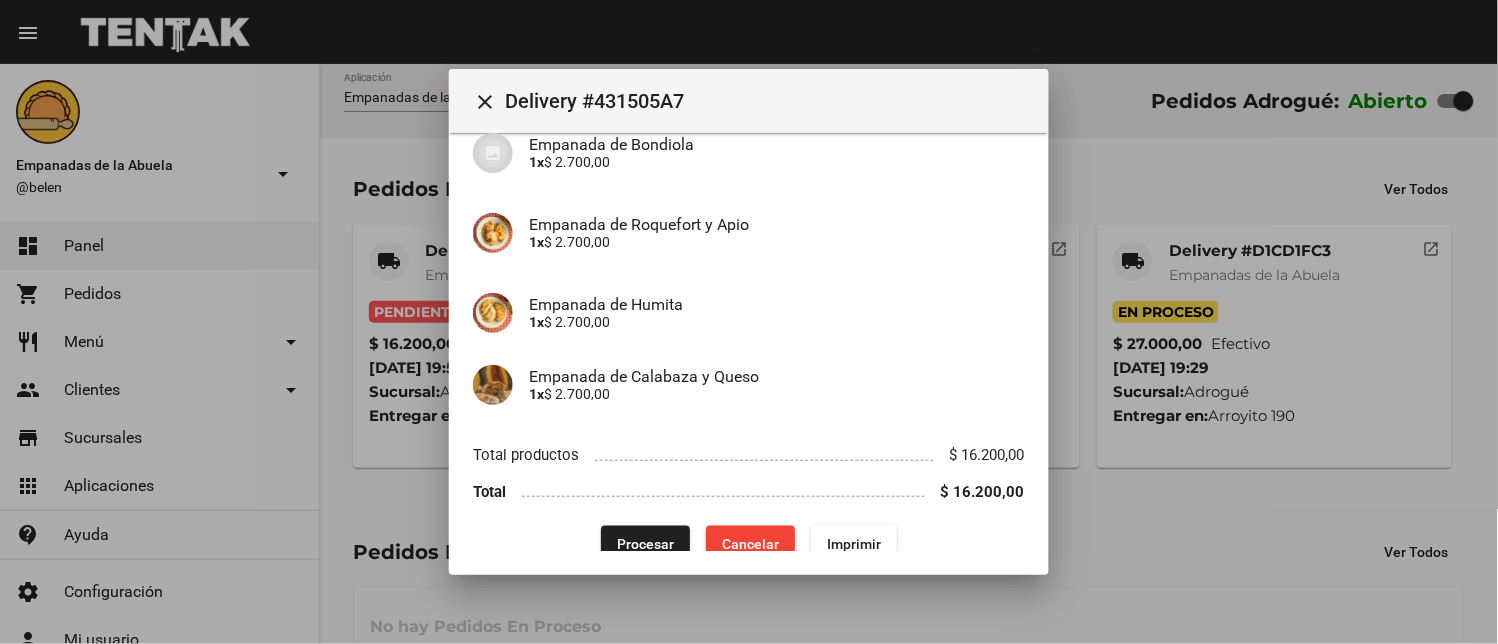 scroll, scrollTop: 297, scrollLeft: 0, axis: vertical 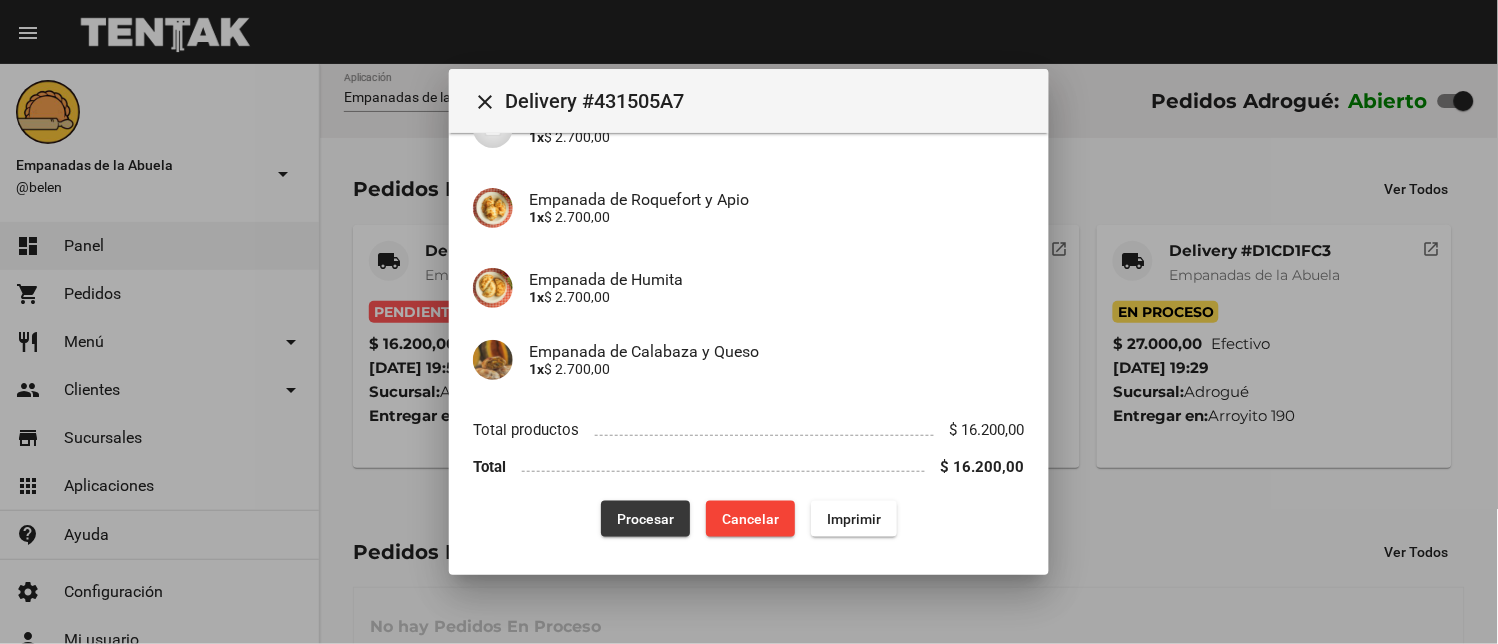 click on "Procesar" 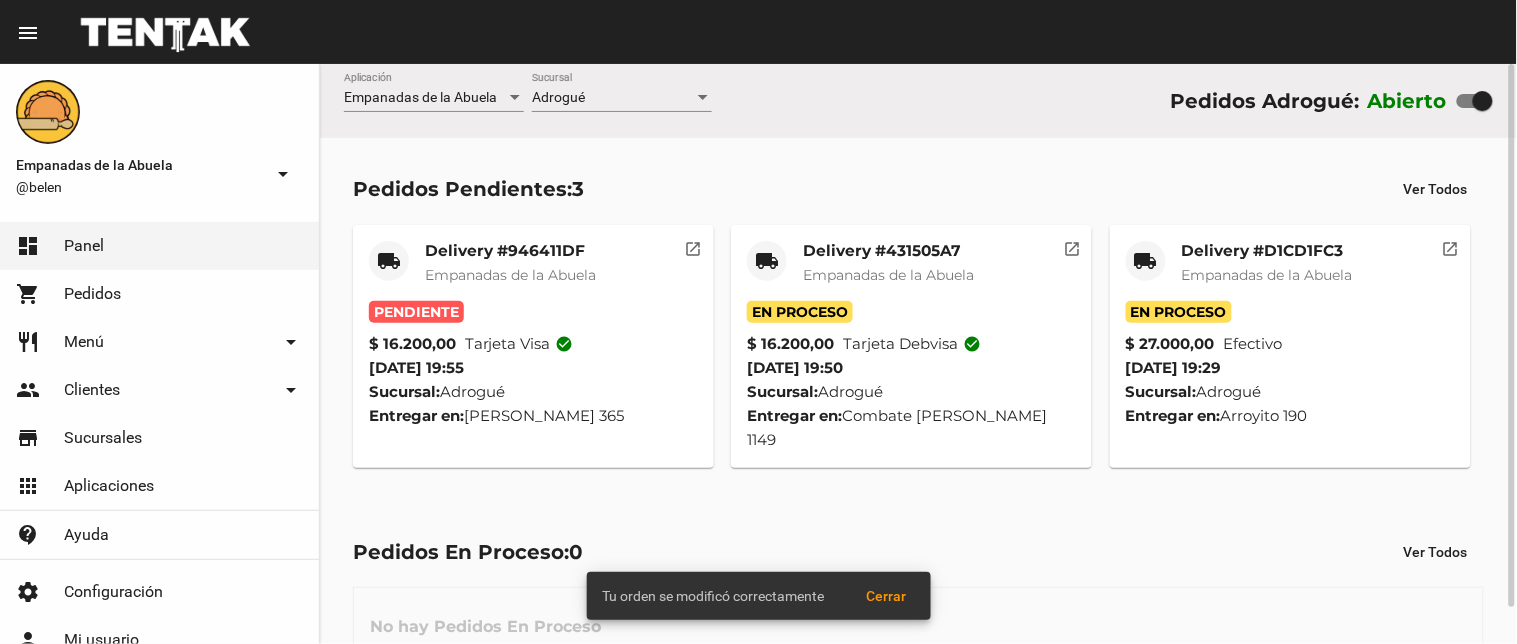 click on "Delivery #946411DF" 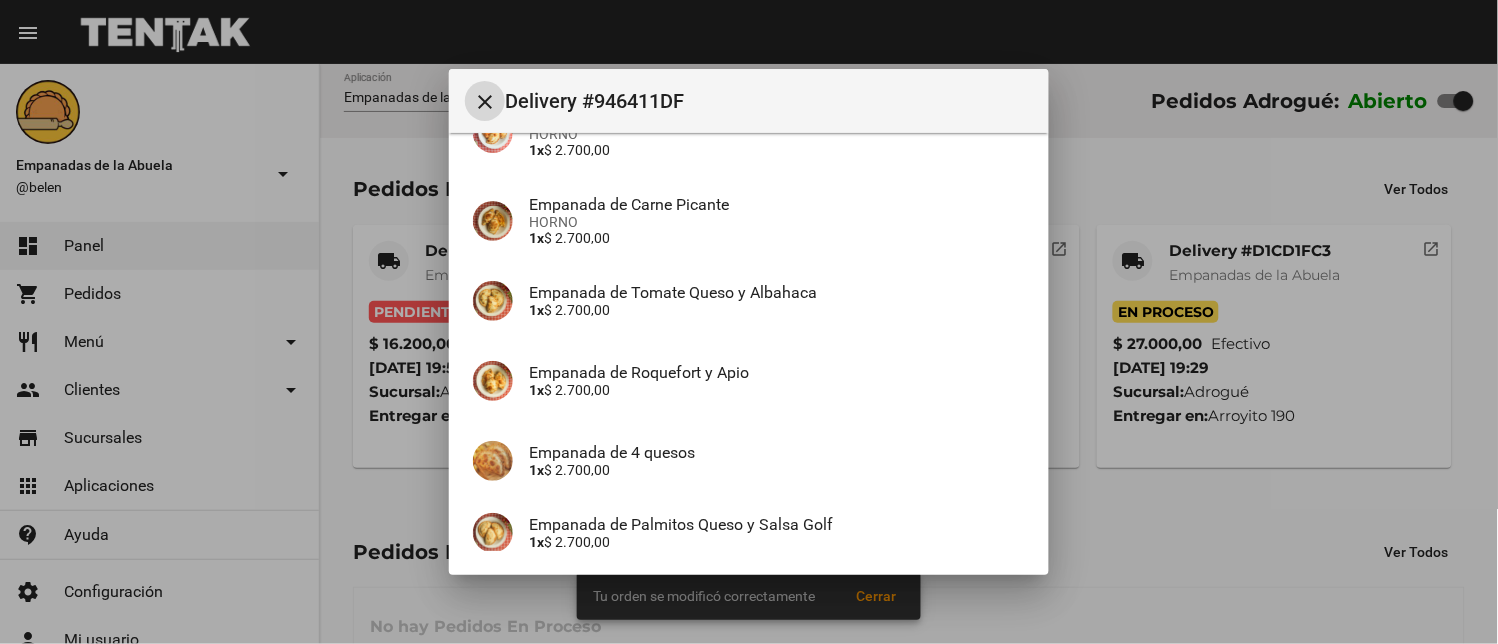 scroll, scrollTop: 385, scrollLeft: 0, axis: vertical 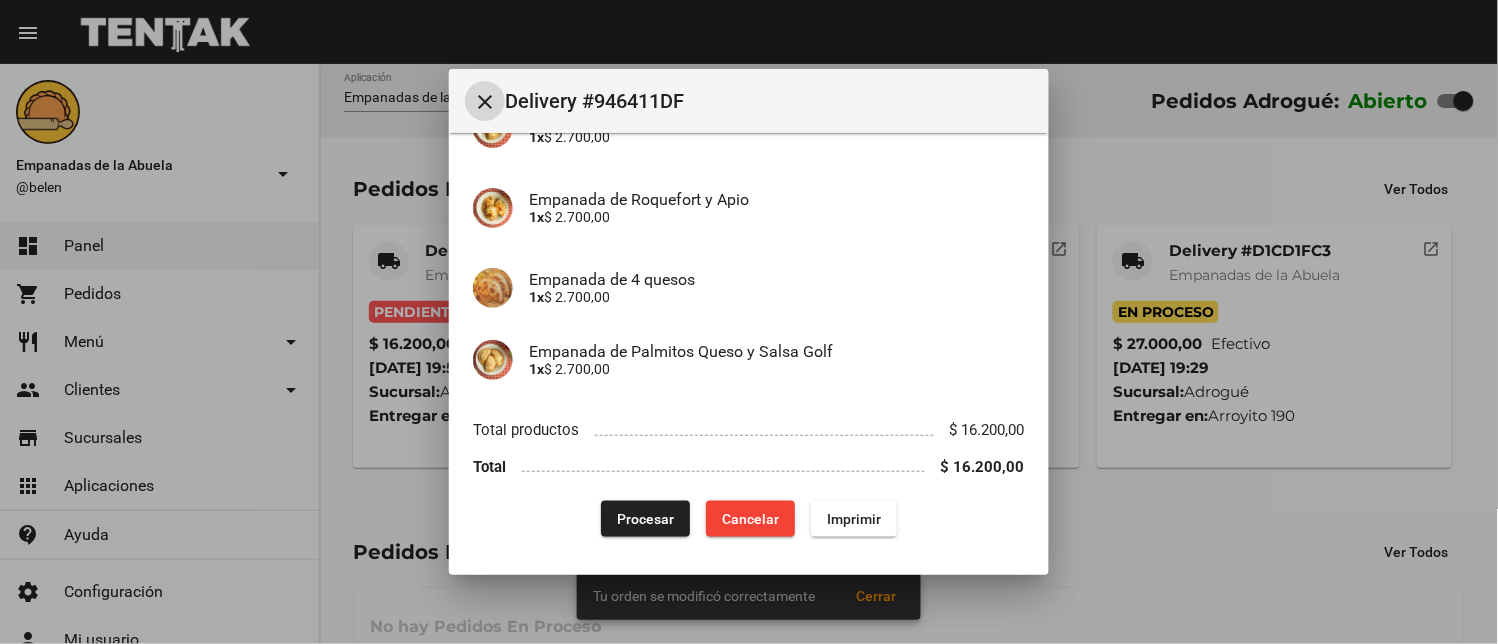 drag, startPoint x: 820, startPoint y: 518, endPoint x: 672, endPoint y: 511, distance: 148.16545 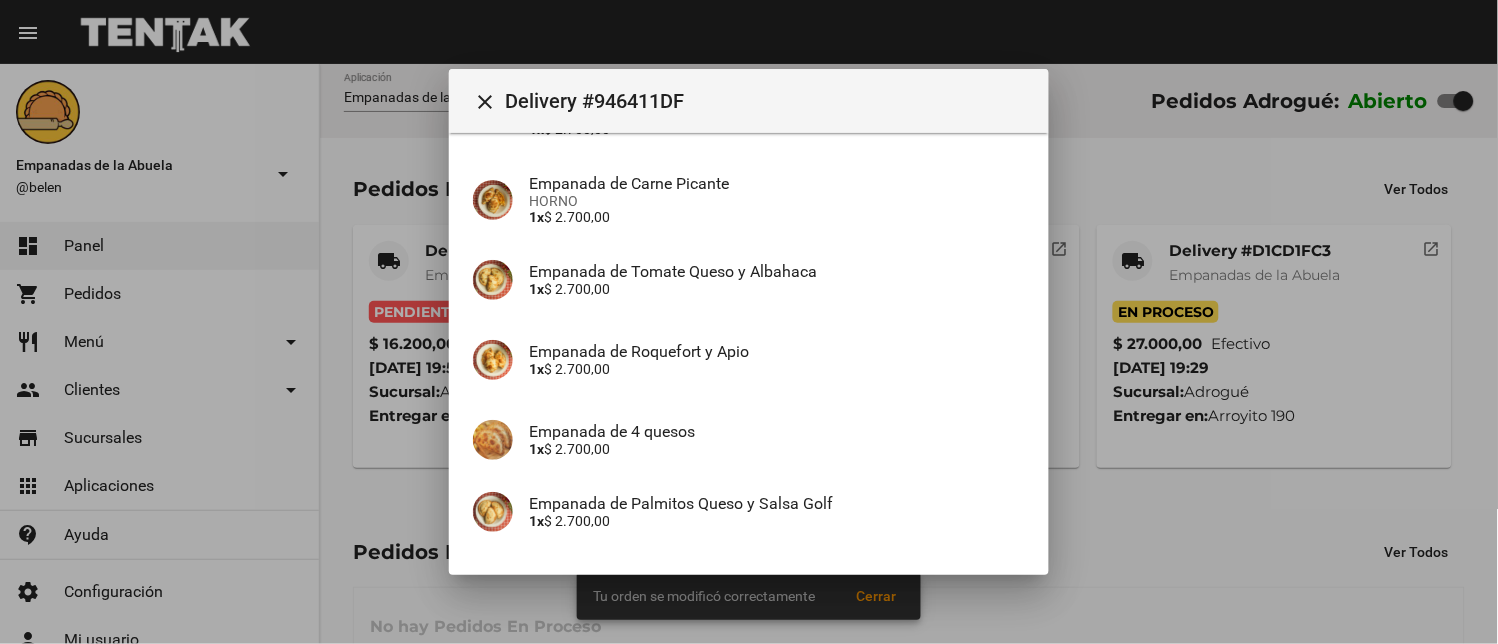 scroll, scrollTop: 385, scrollLeft: 0, axis: vertical 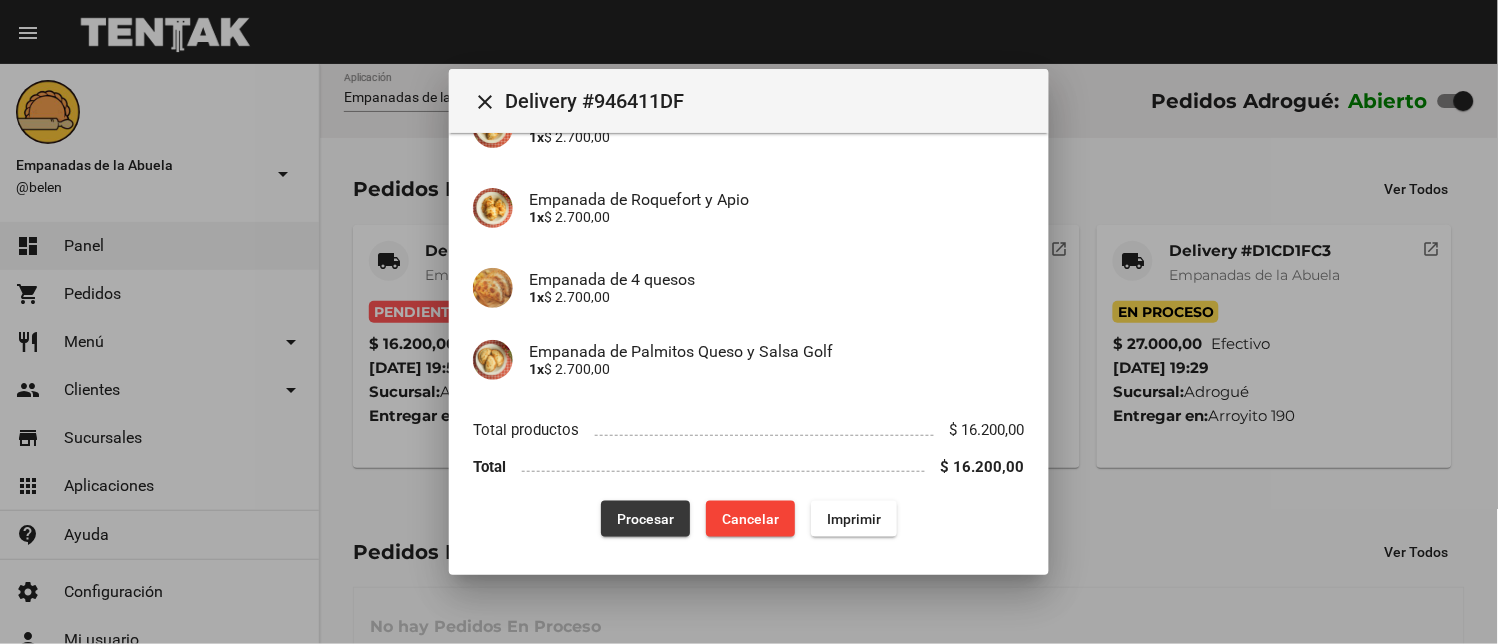 click on "Procesar" 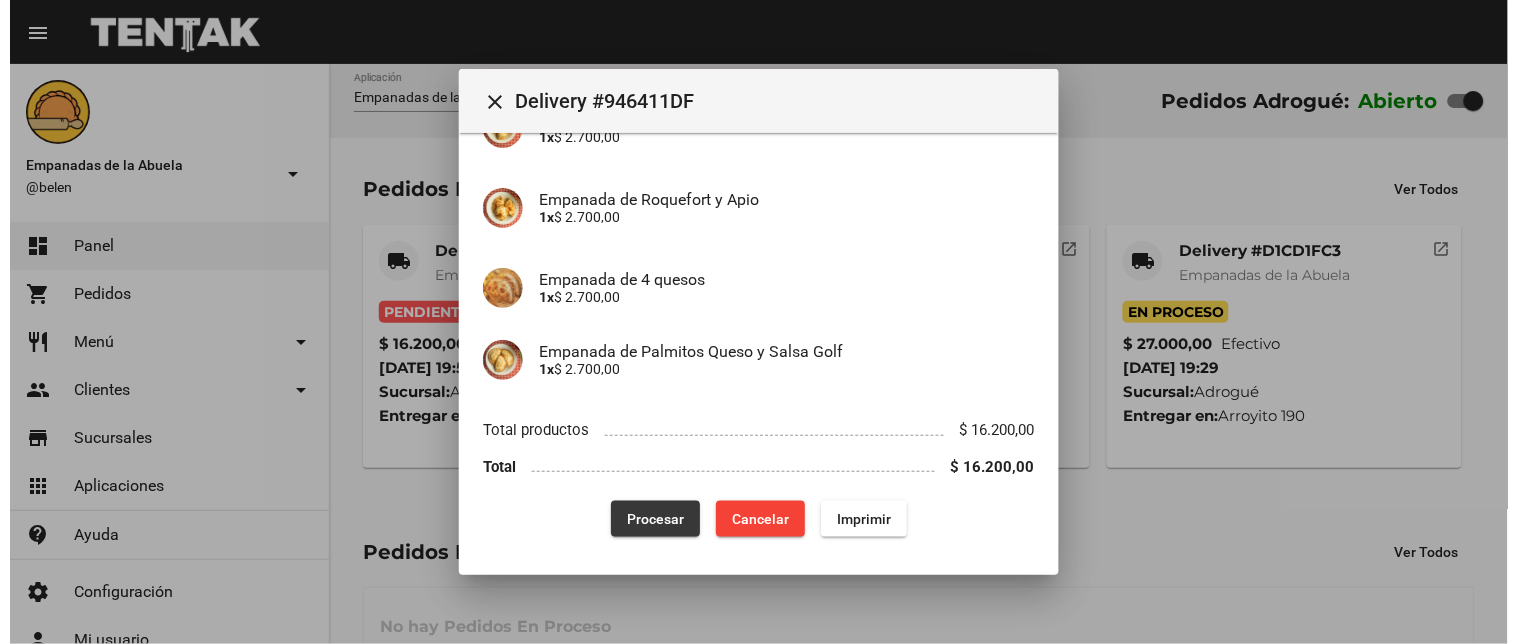 scroll, scrollTop: 0, scrollLeft: 0, axis: both 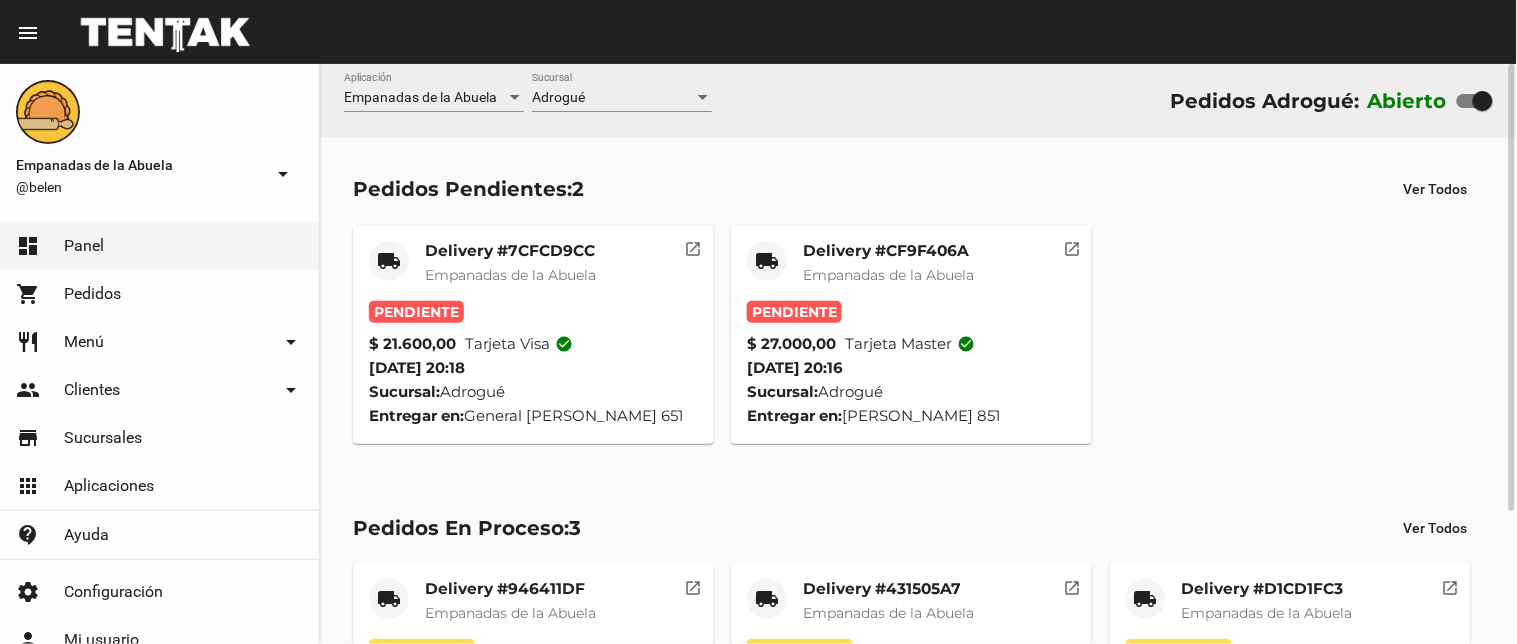 click on "Delivery #CF9F406A" 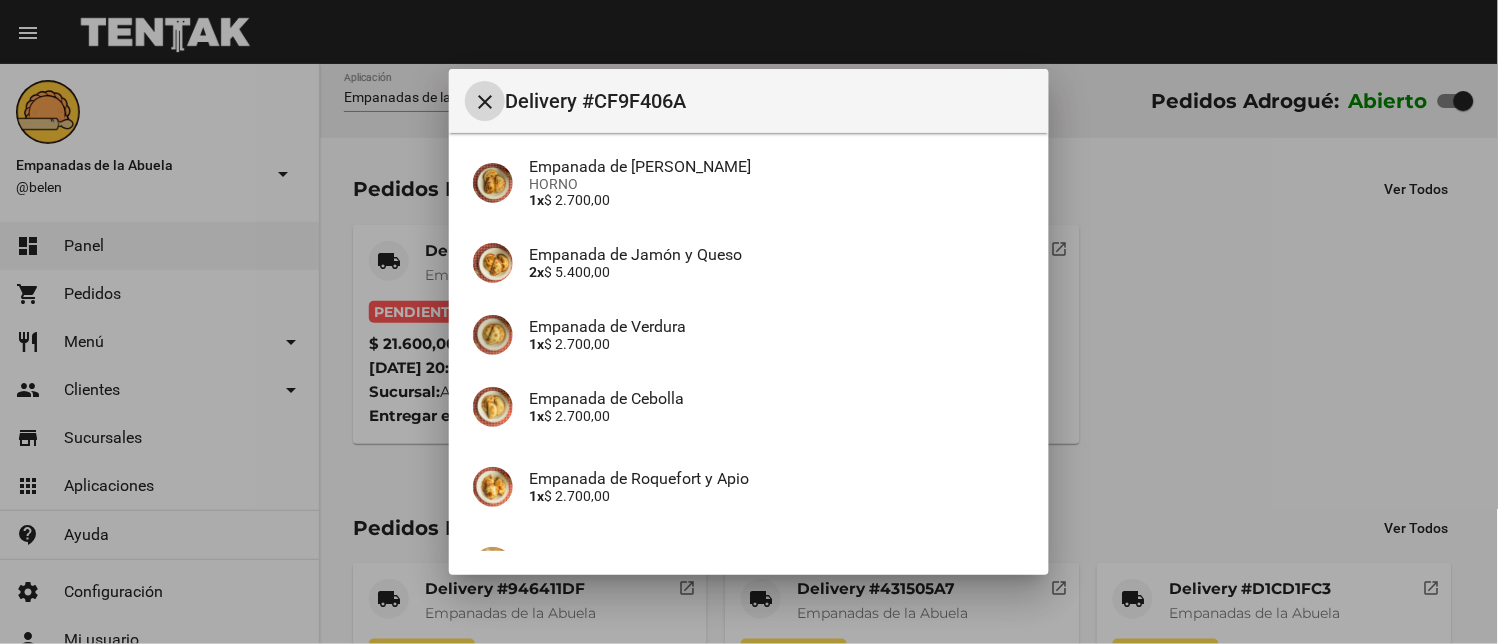 scroll, scrollTop: 617, scrollLeft: 0, axis: vertical 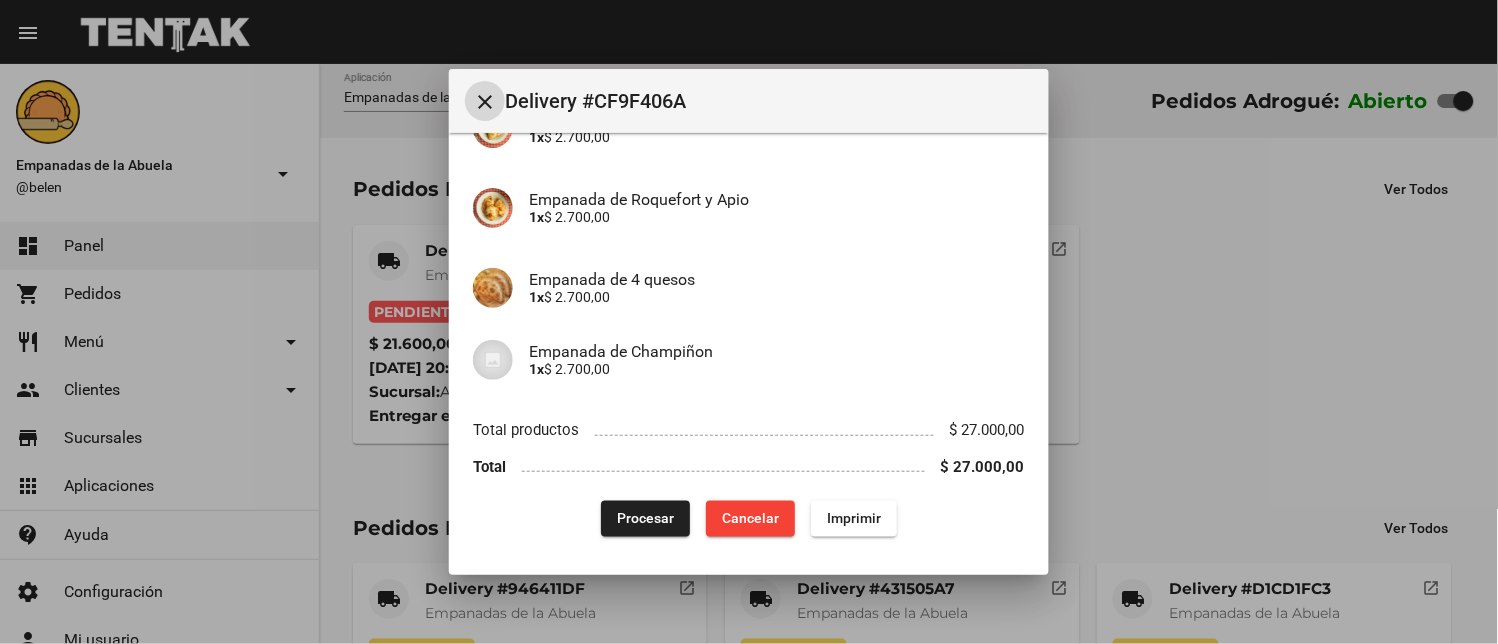 drag, startPoint x: 818, startPoint y: 513, endPoint x: 1164, endPoint y: 597, distance: 356.05057 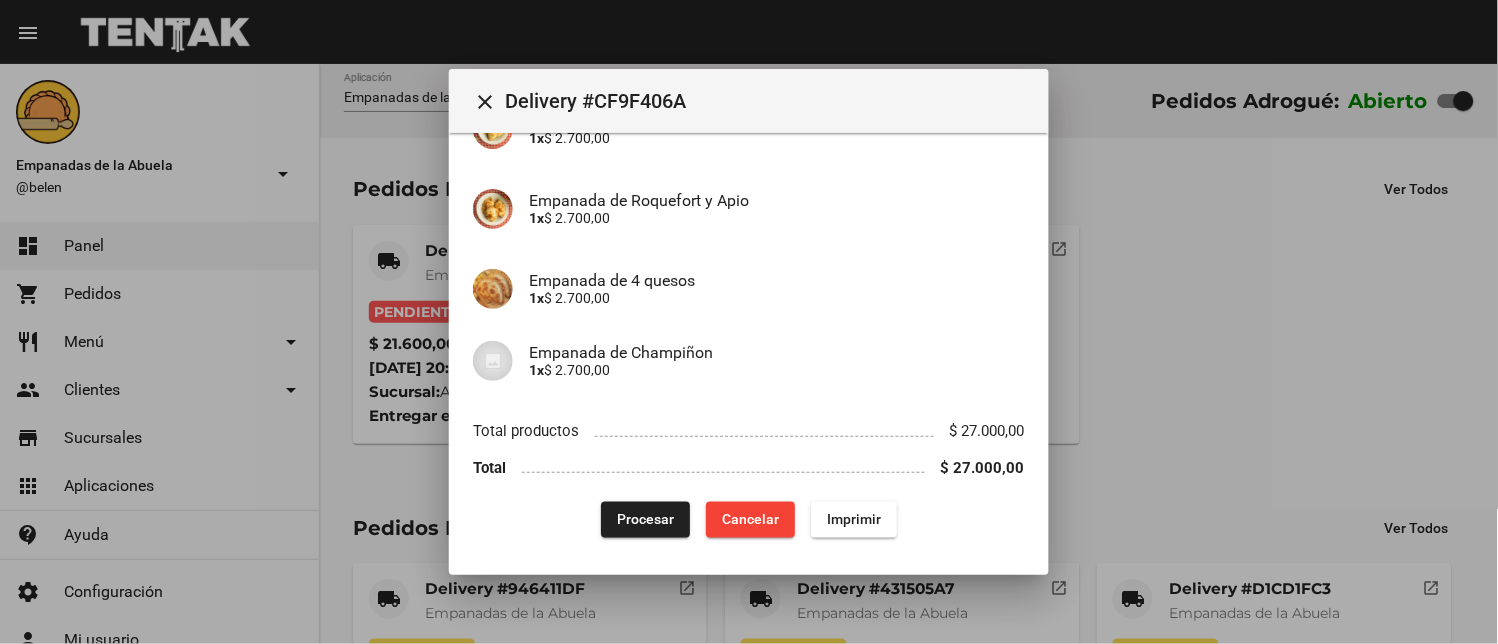 scroll, scrollTop: 617, scrollLeft: 0, axis: vertical 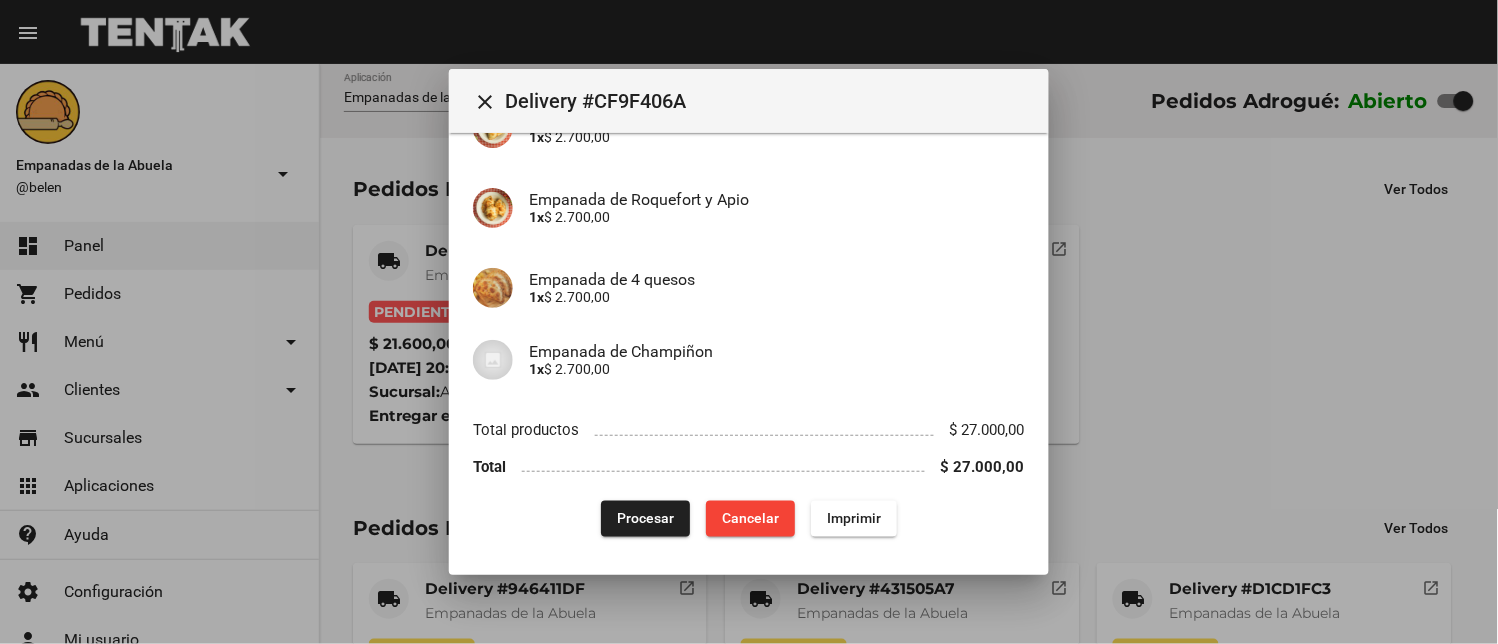 click on "Procesar" 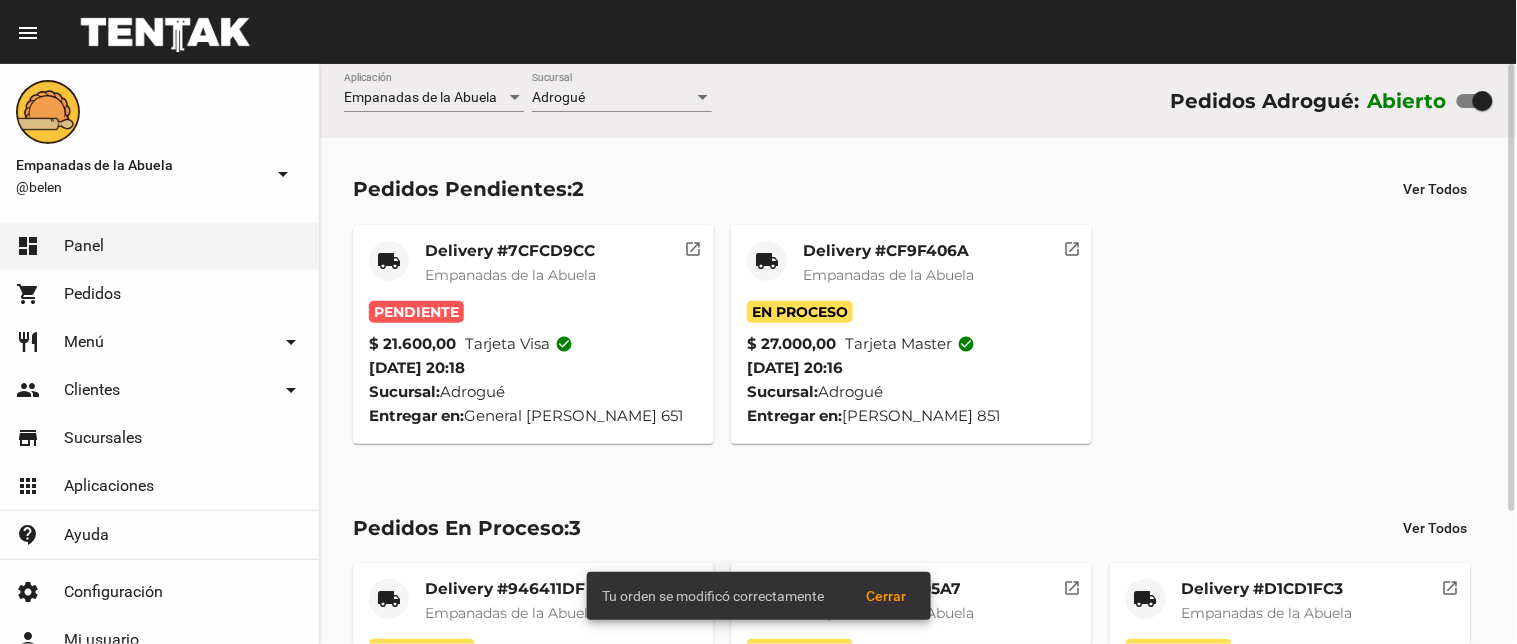 click on "Delivery #7CFCD9CC" 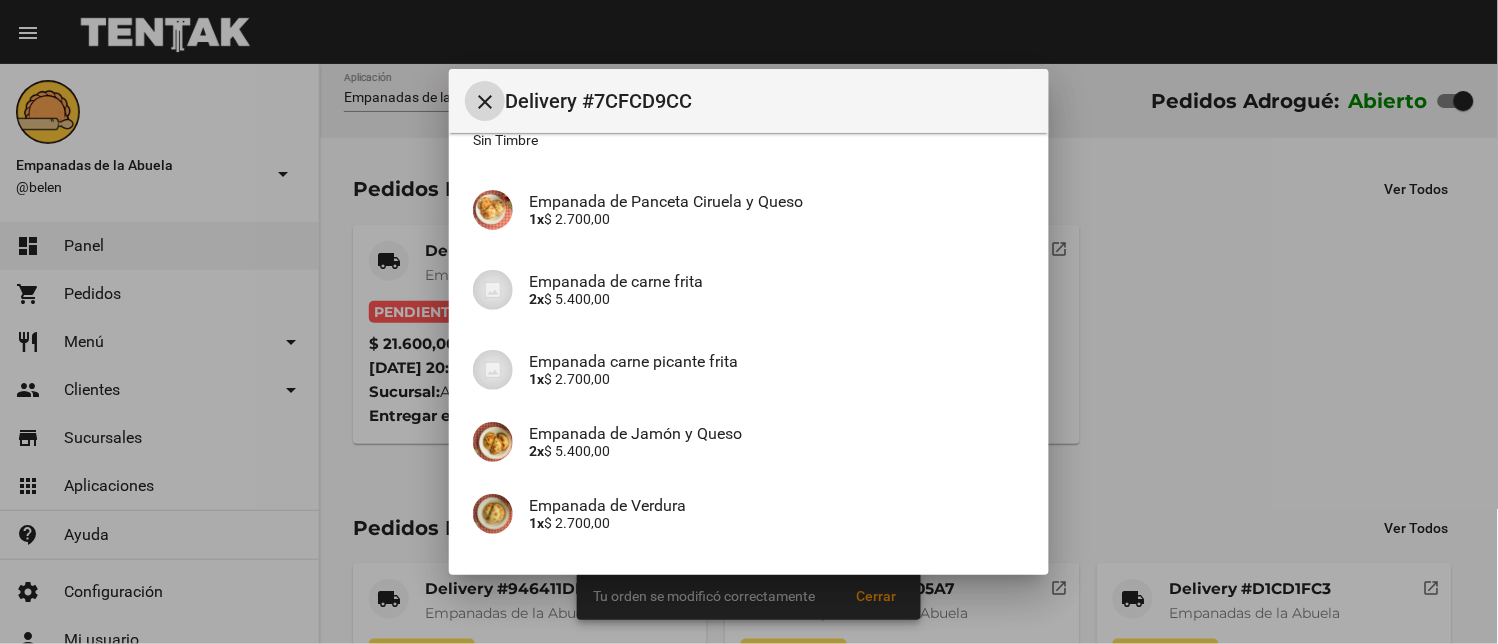 scroll, scrollTop: 410, scrollLeft: 0, axis: vertical 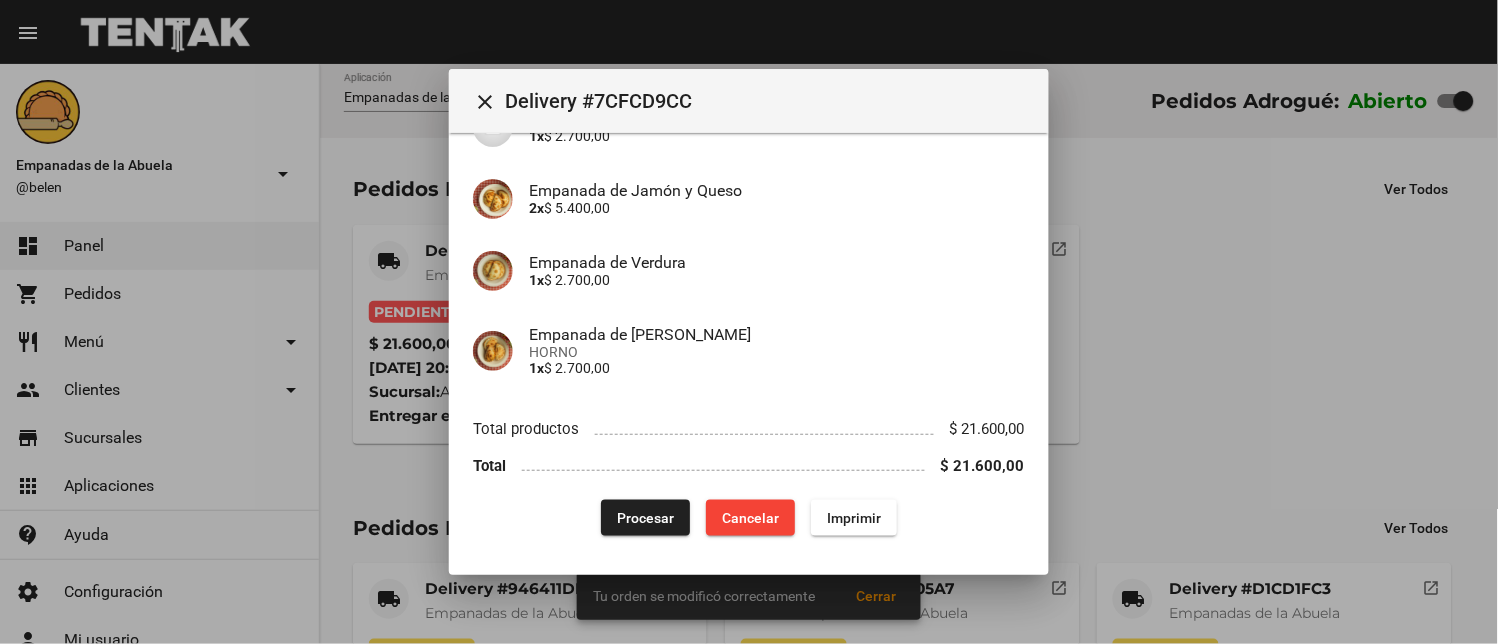 click on "App:  Empanadas de la Abuela  Sucursal:  Adrogué  Cuenta:  [PERSON_NAME] ( [PHONE_NUMBER] )  Fecha:  [DATE] 20:18  Entregar en:  General [PERSON_NAME] 651, Turdera  Medio de Pago: Tarjeta visa  check_circle Observaciones: Sin Timbre Empanada de Panceta Ciruela y Queso 1x  $ 2.700,00 Empanada de carne frita 2x  $ 5.400,00 Empanada carne picante frita 1x  $ 2.700,00 Empanada de Jamón y Queso 2x  $ 5.400,00 Empanada de Verdura 1x  $ 2.700,00 Empanada de Carne Suave HORNO 1x  $ 2.700,00 Total productos $ 21.600,00 Total $ 21.600,00  Procesar  Cancelar Imprimir" 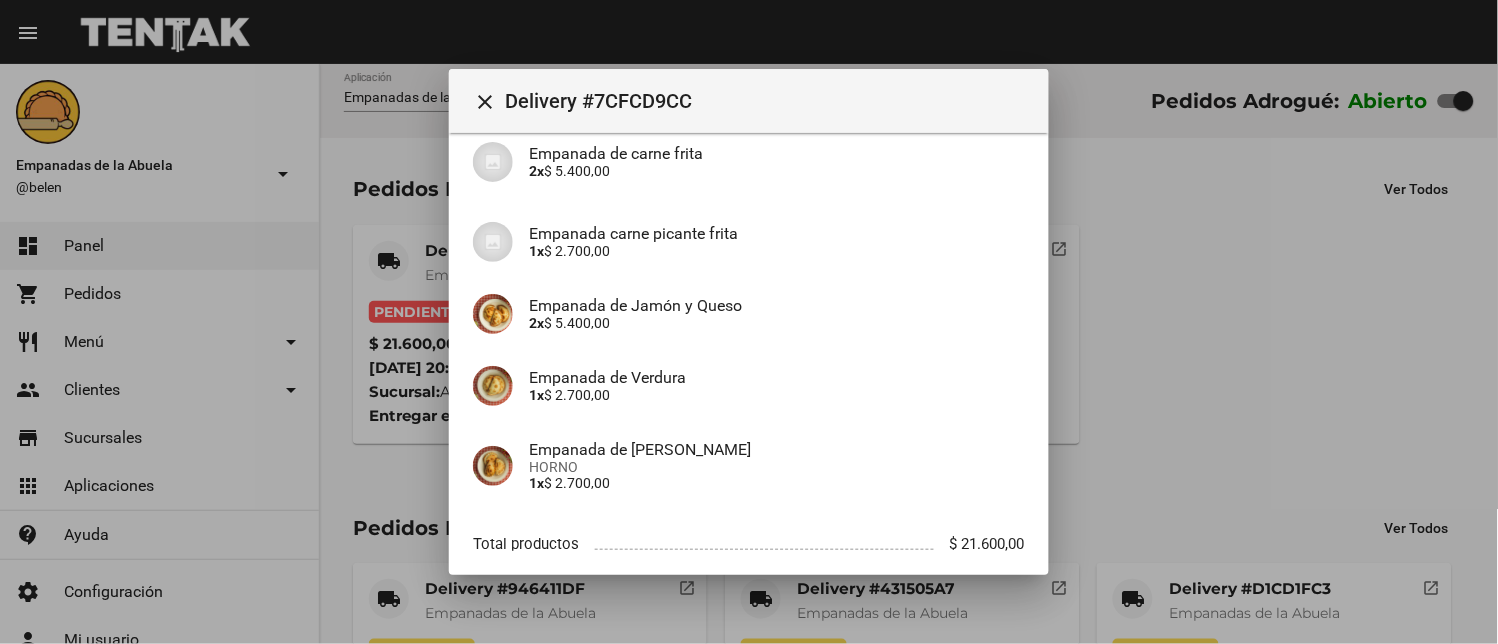 scroll, scrollTop: 410, scrollLeft: 0, axis: vertical 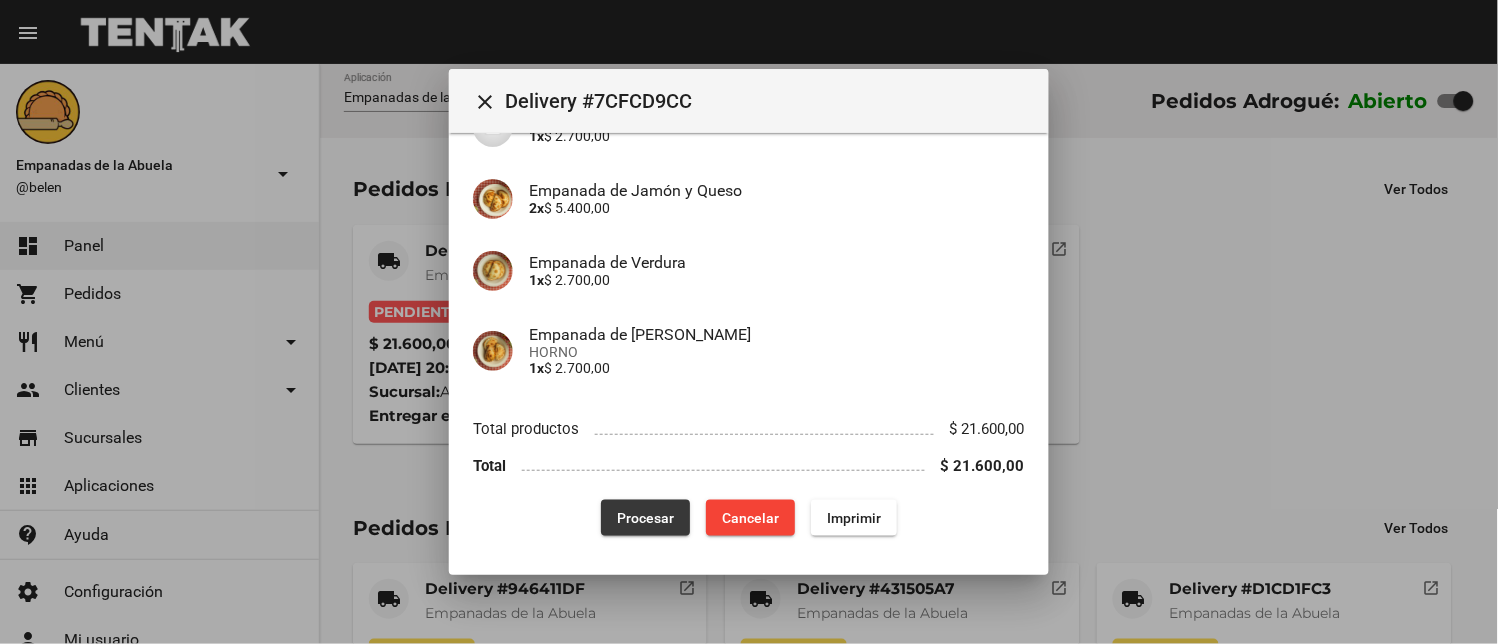 click on "Procesar" 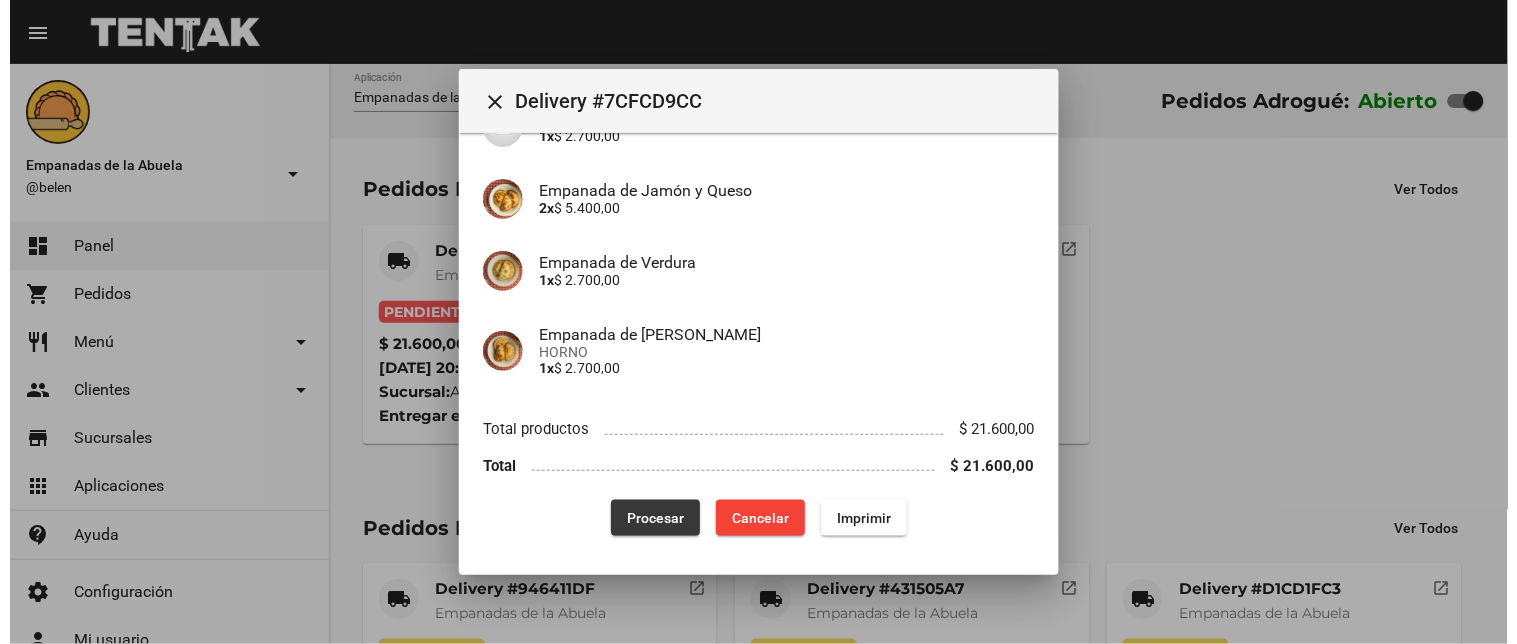 scroll, scrollTop: 0, scrollLeft: 0, axis: both 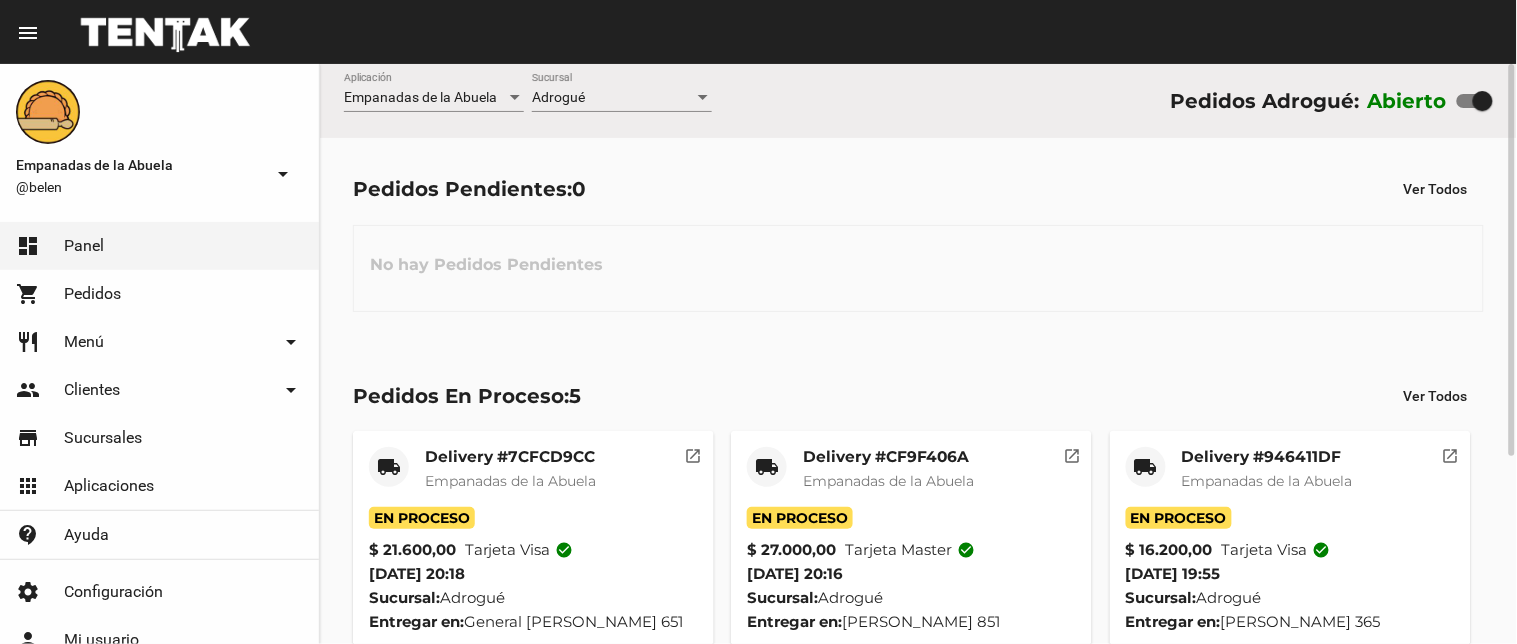 click on "Adrogué Sucursal" 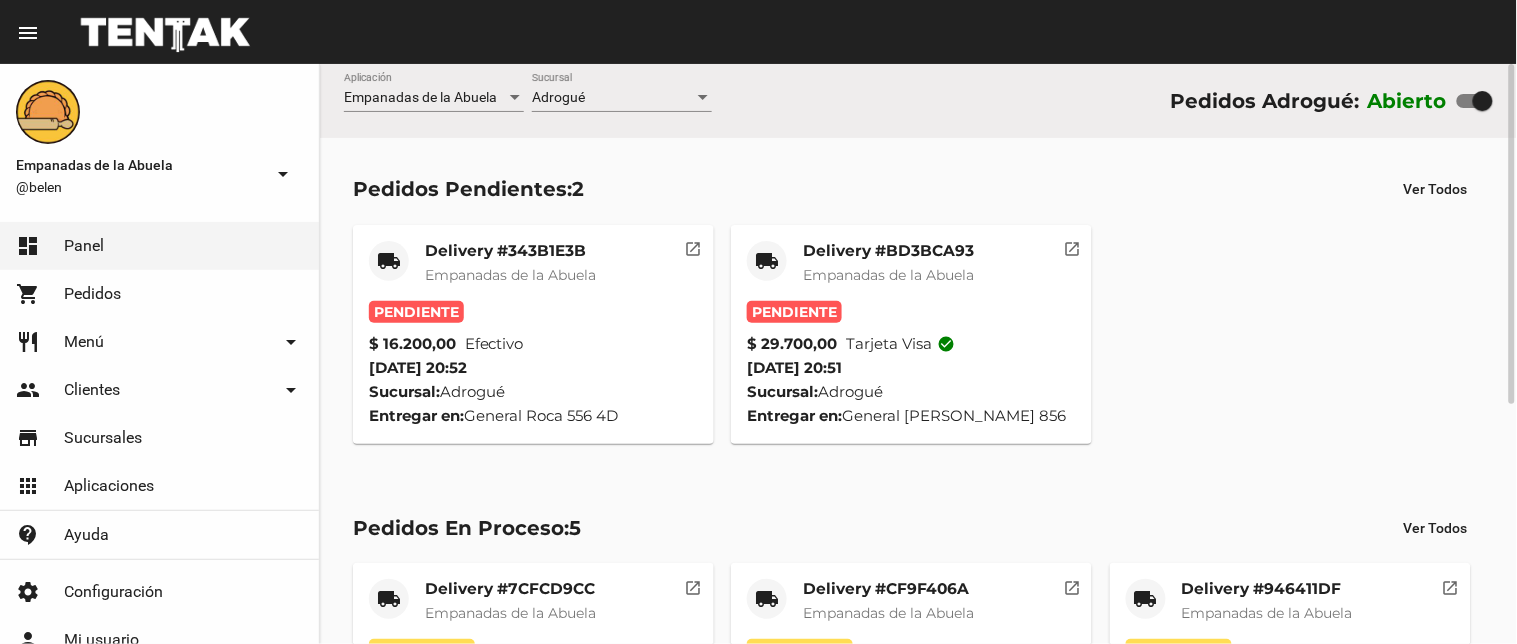 click on "Delivery #BD3BCA93" 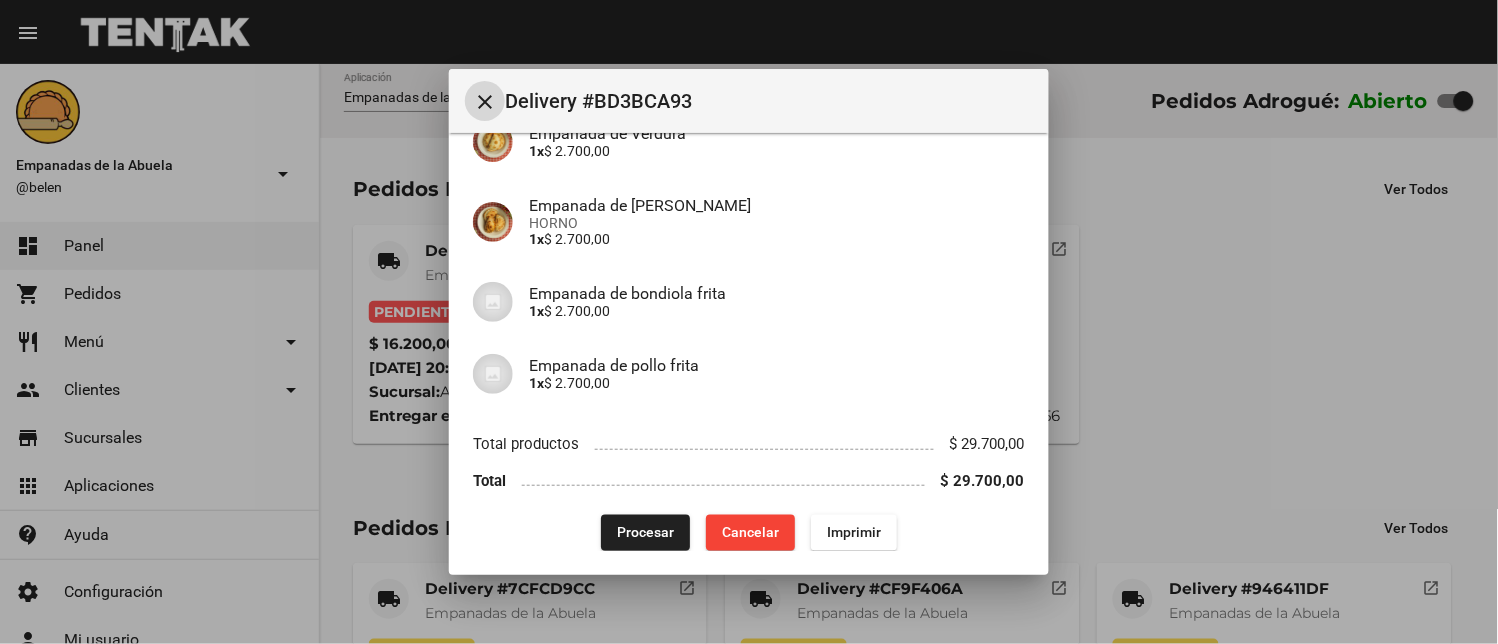 scroll, scrollTop: 602, scrollLeft: 0, axis: vertical 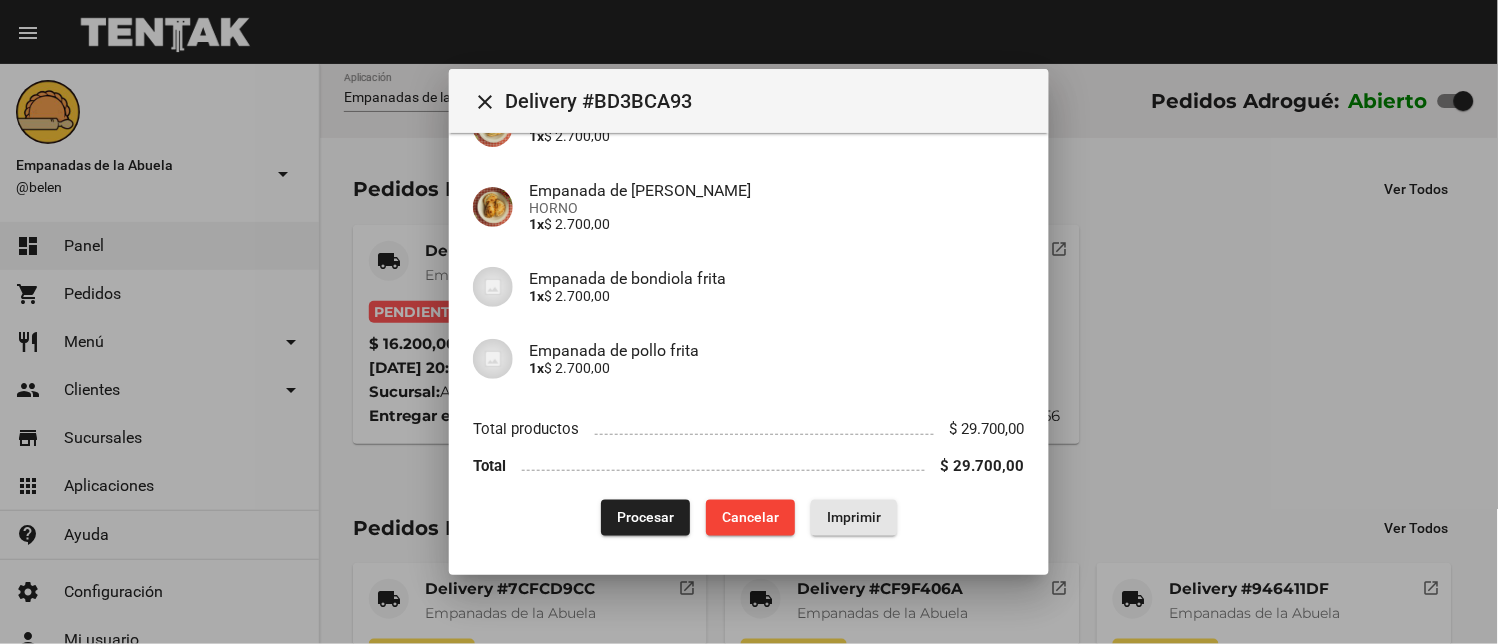 click on "Imprimir" 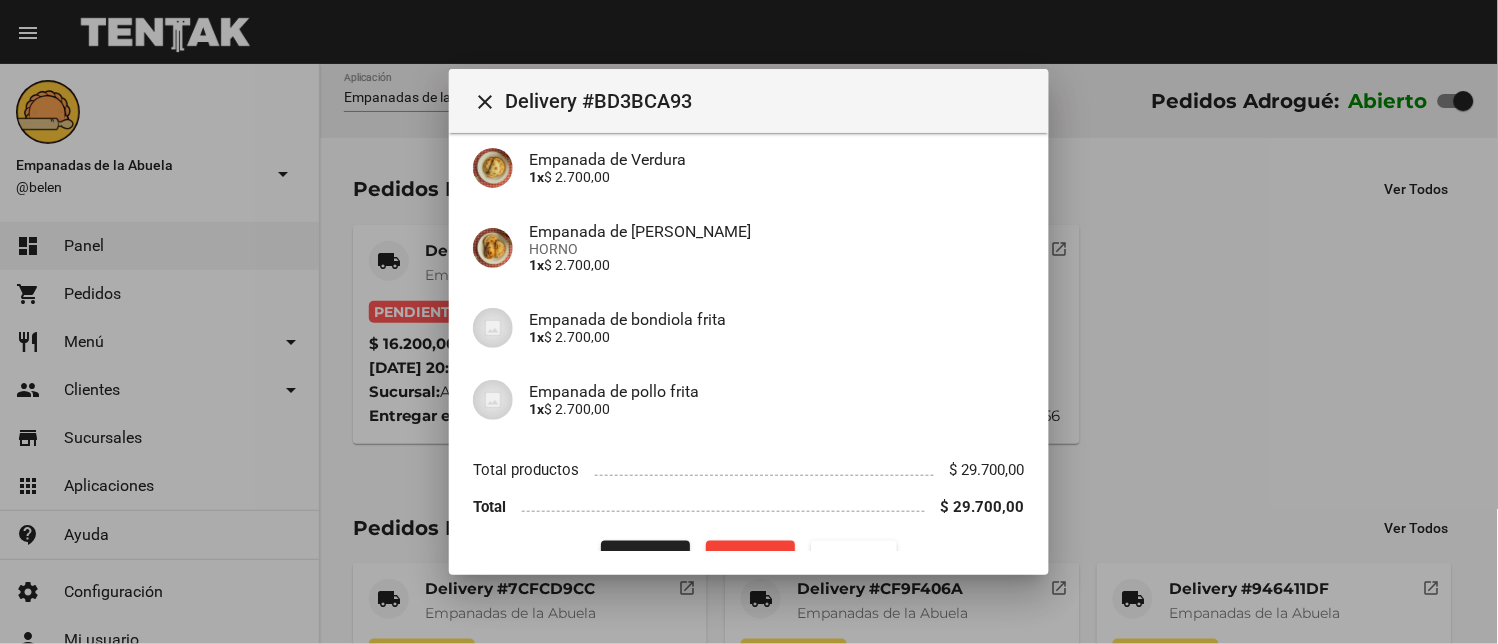 scroll, scrollTop: 602, scrollLeft: 0, axis: vertical 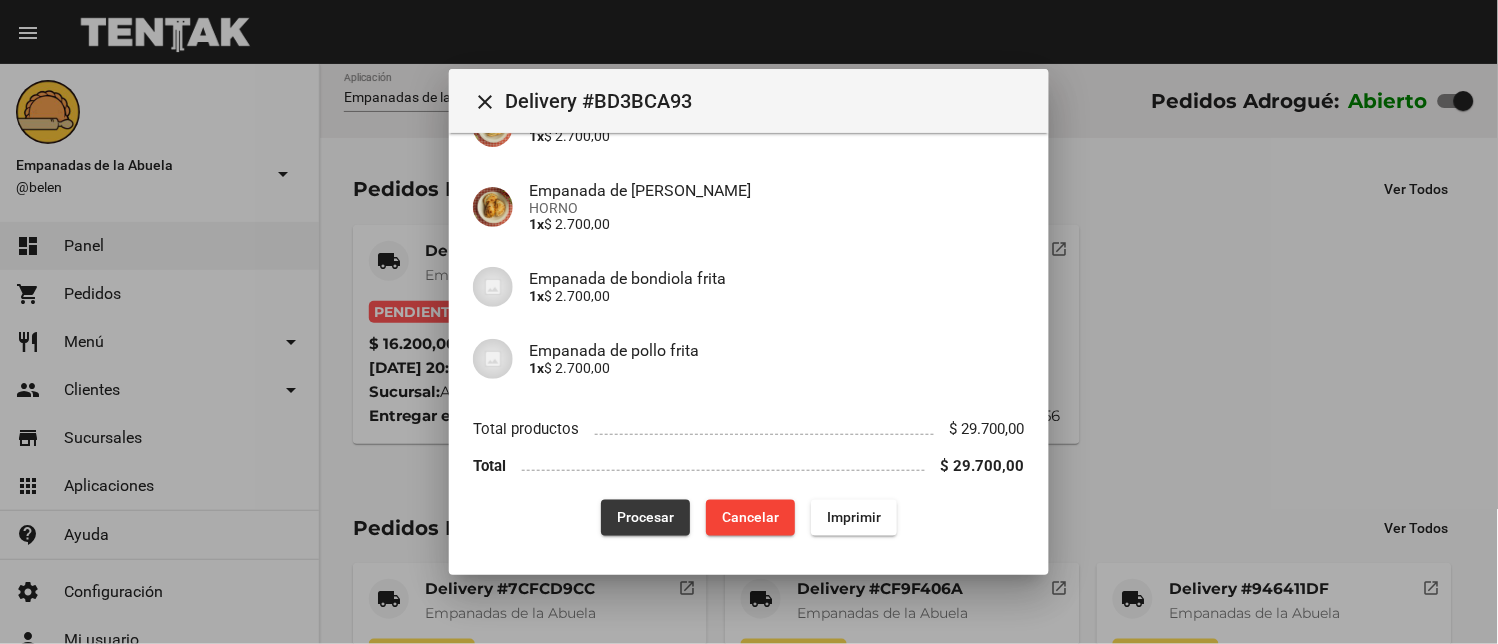 click on "Procesar" 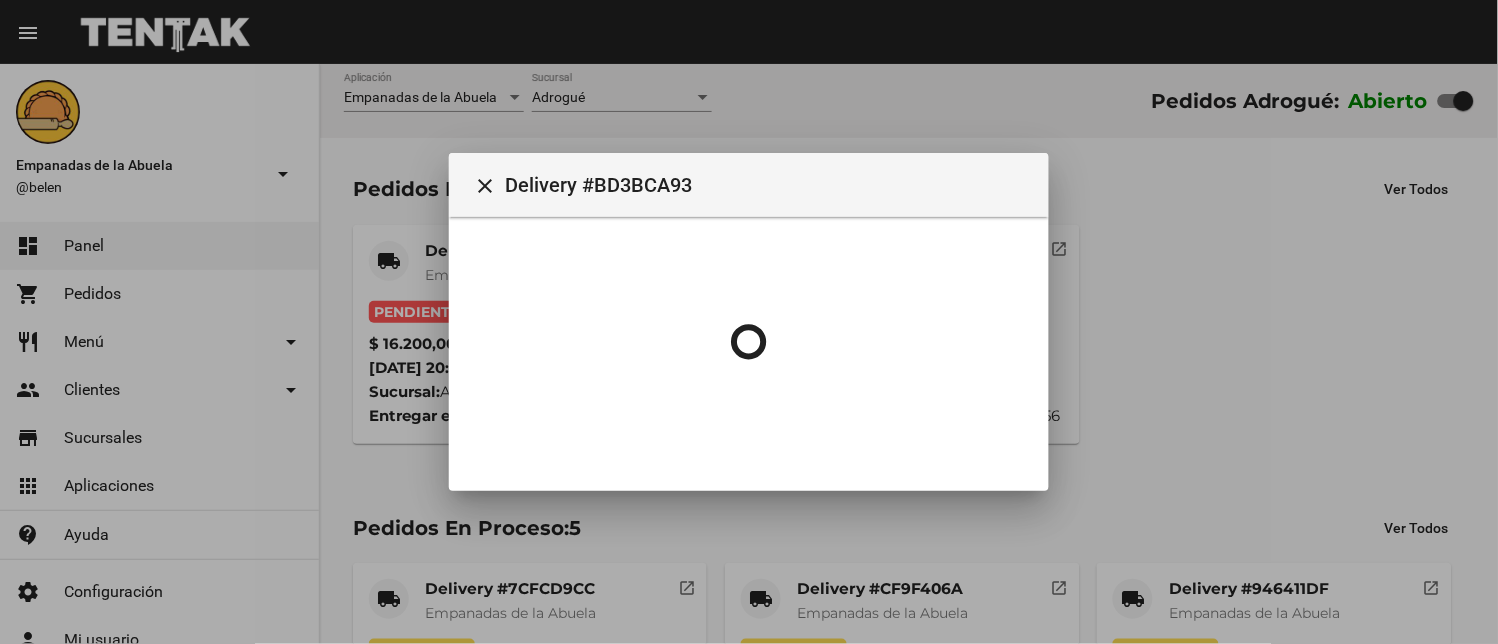 click at bounding box center [749, 322] 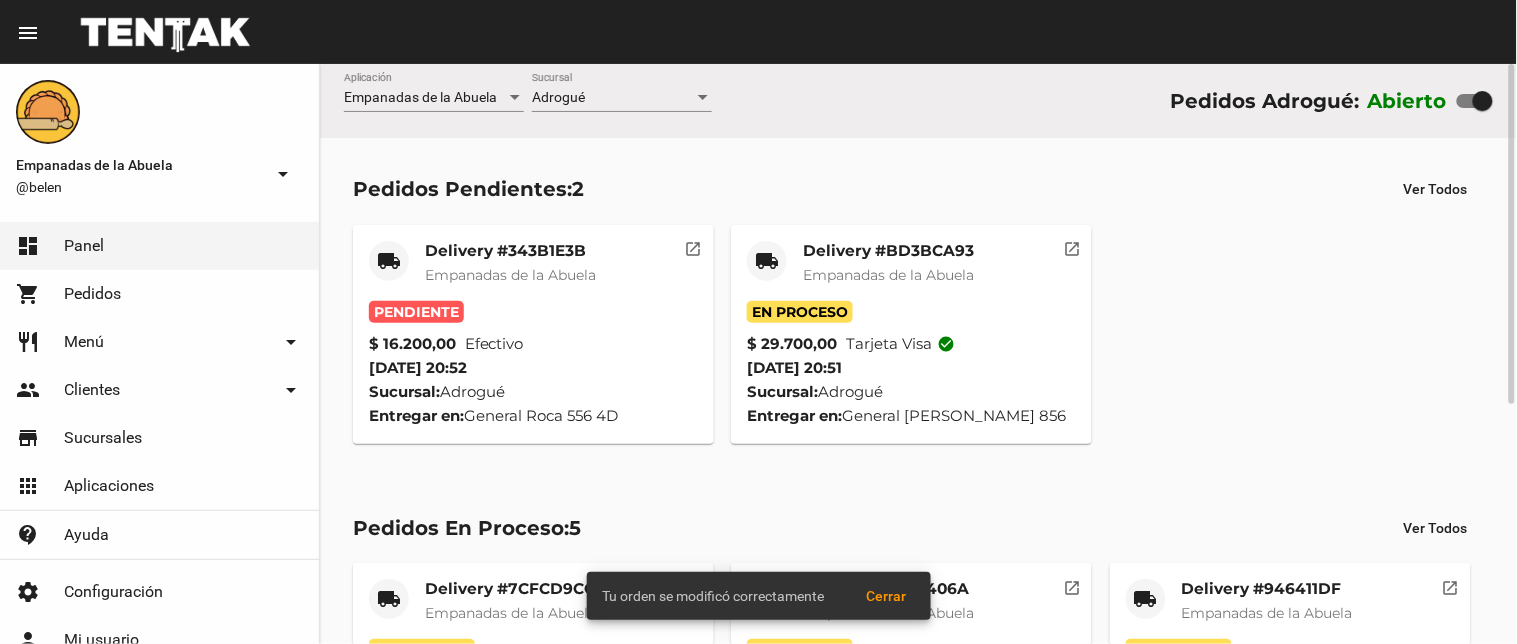 click on "Delivery #343B1E3B" 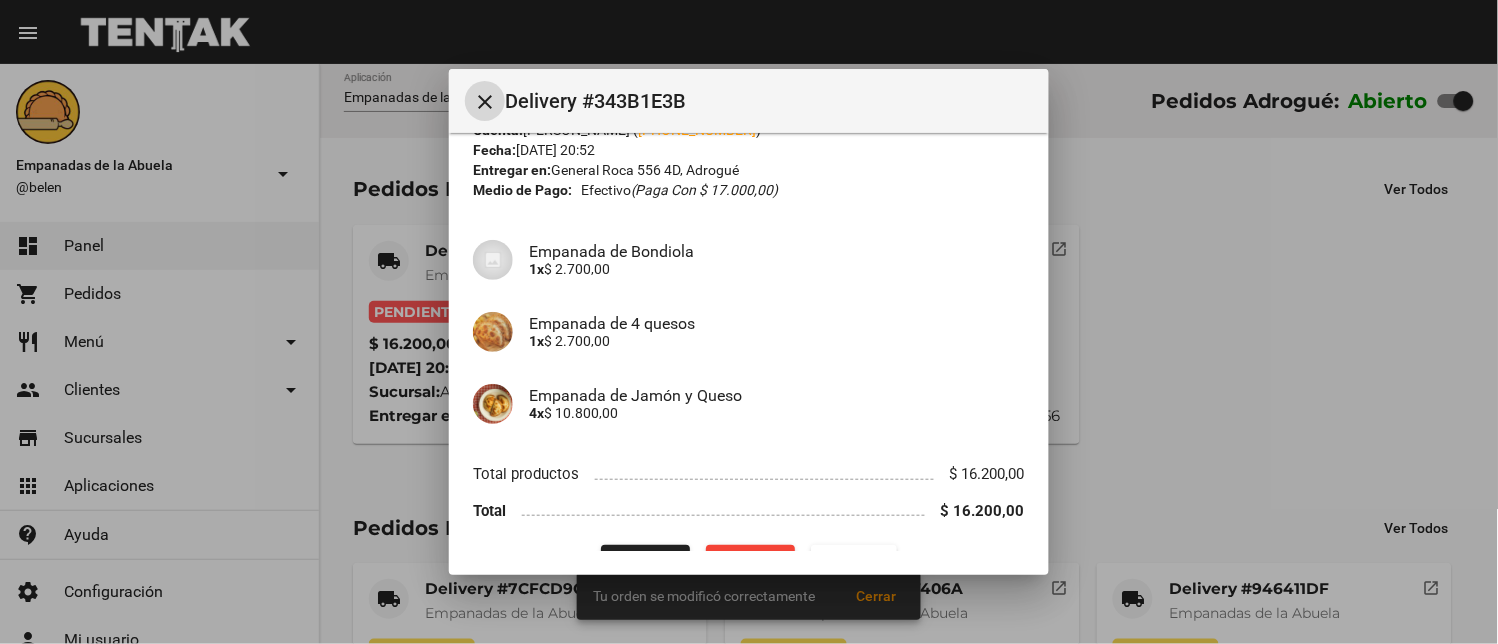 scroll, scrollTop: 122, scrollLeft: 0, axis: vertical 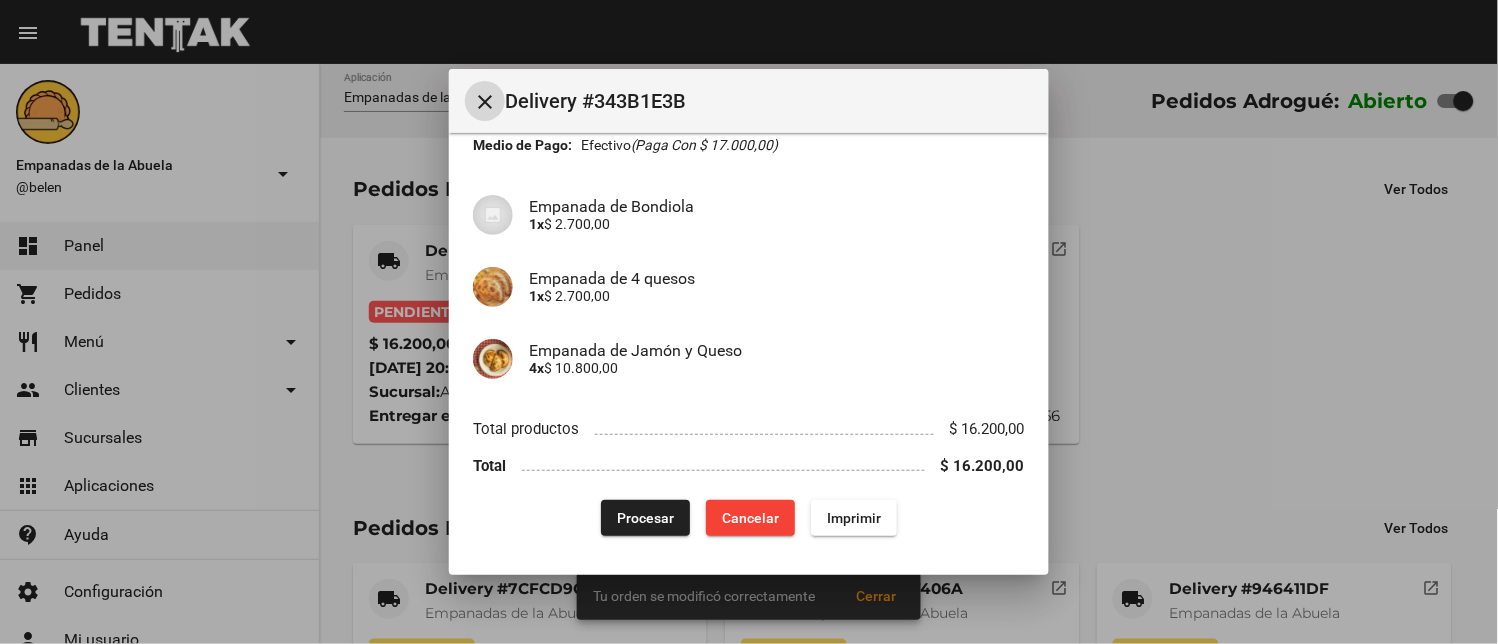 click on "Imprimir" 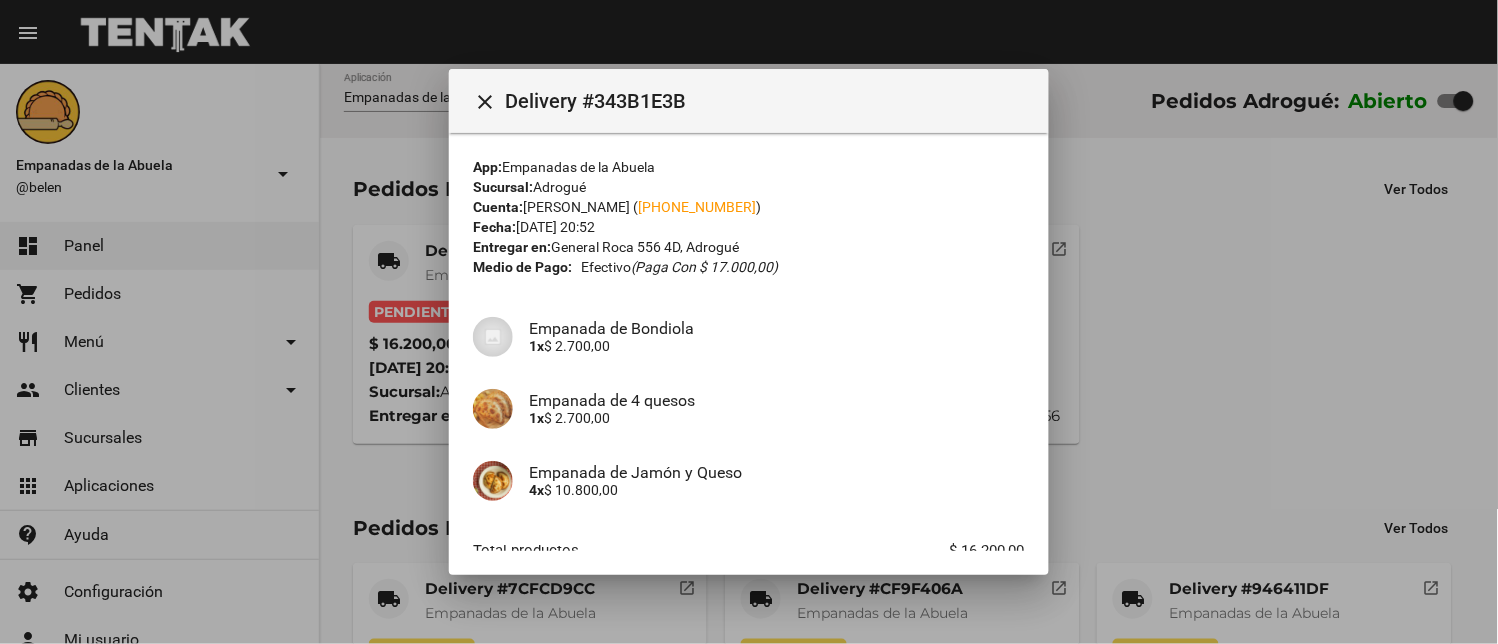 scroll, scrollTop: 122, scrollLeft: 0, axis: vertical 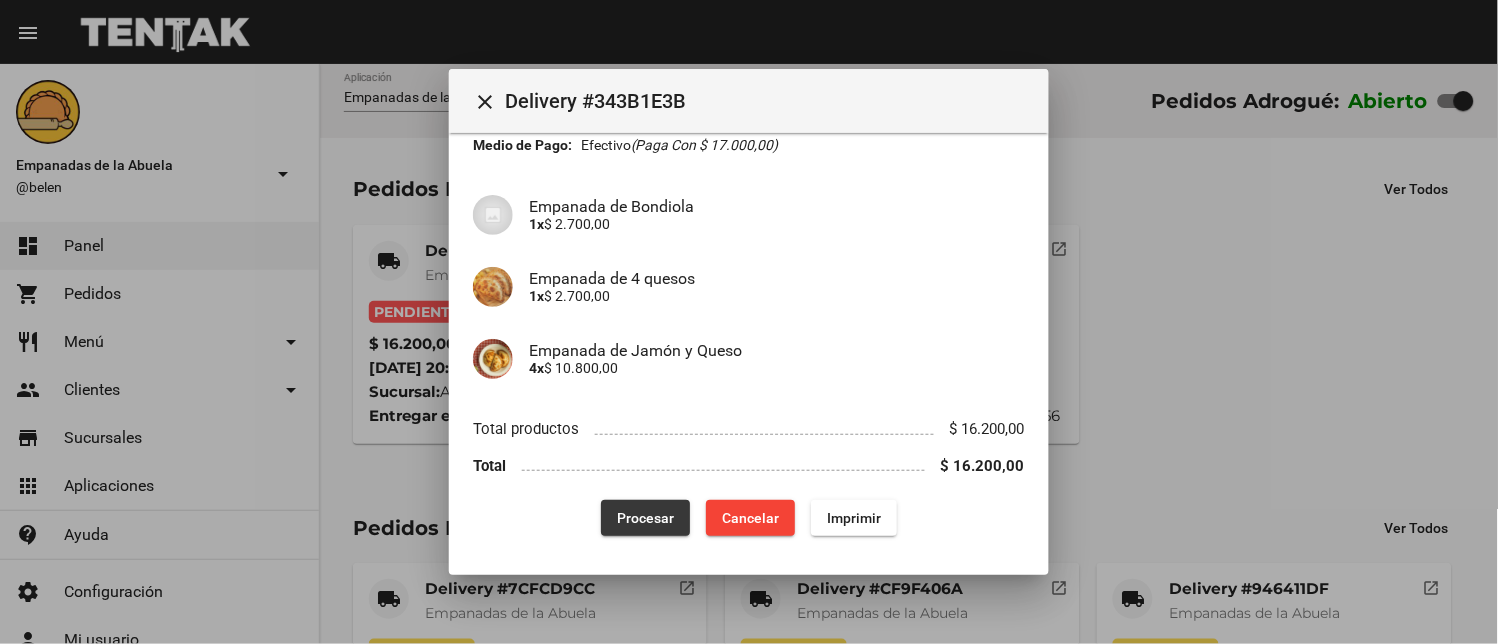 drag, startPoint x: 666, startPoint y: 506, endPoint x: 611, endPoint y: 631, distance: 136.565 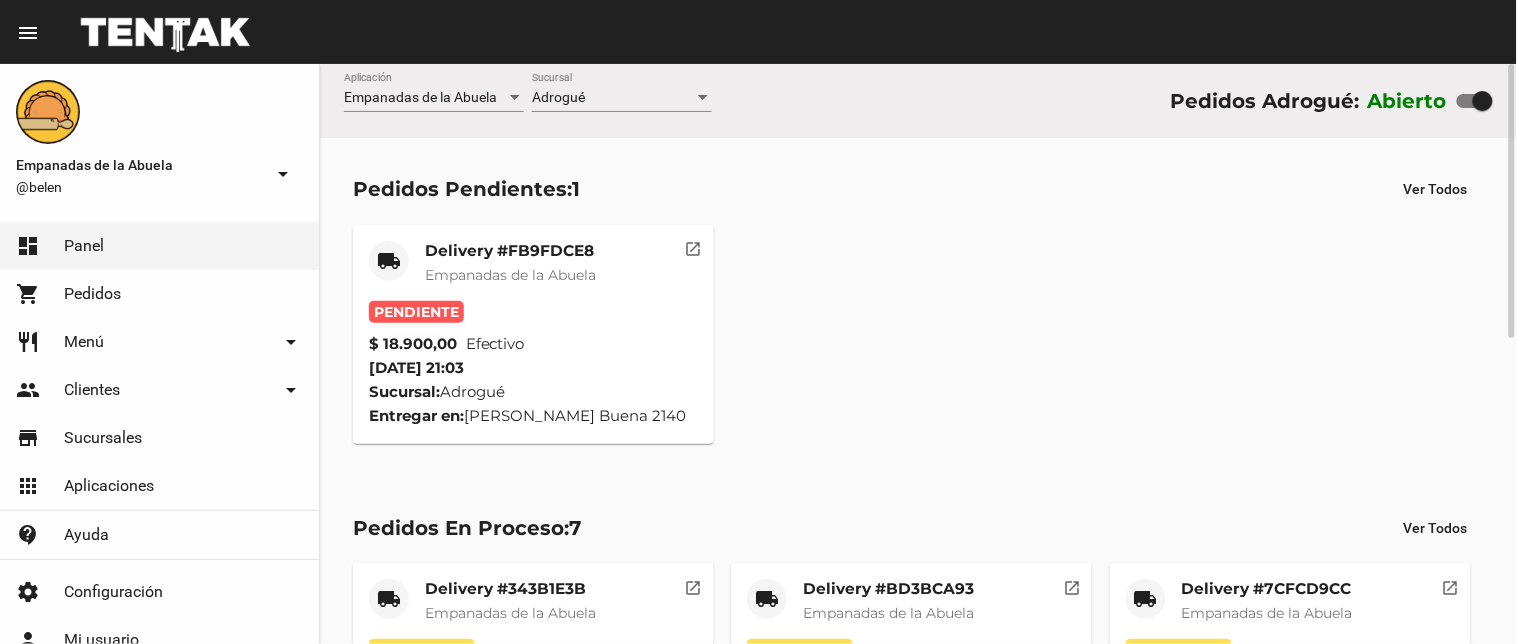 click on "Empanadas de la Abuela" 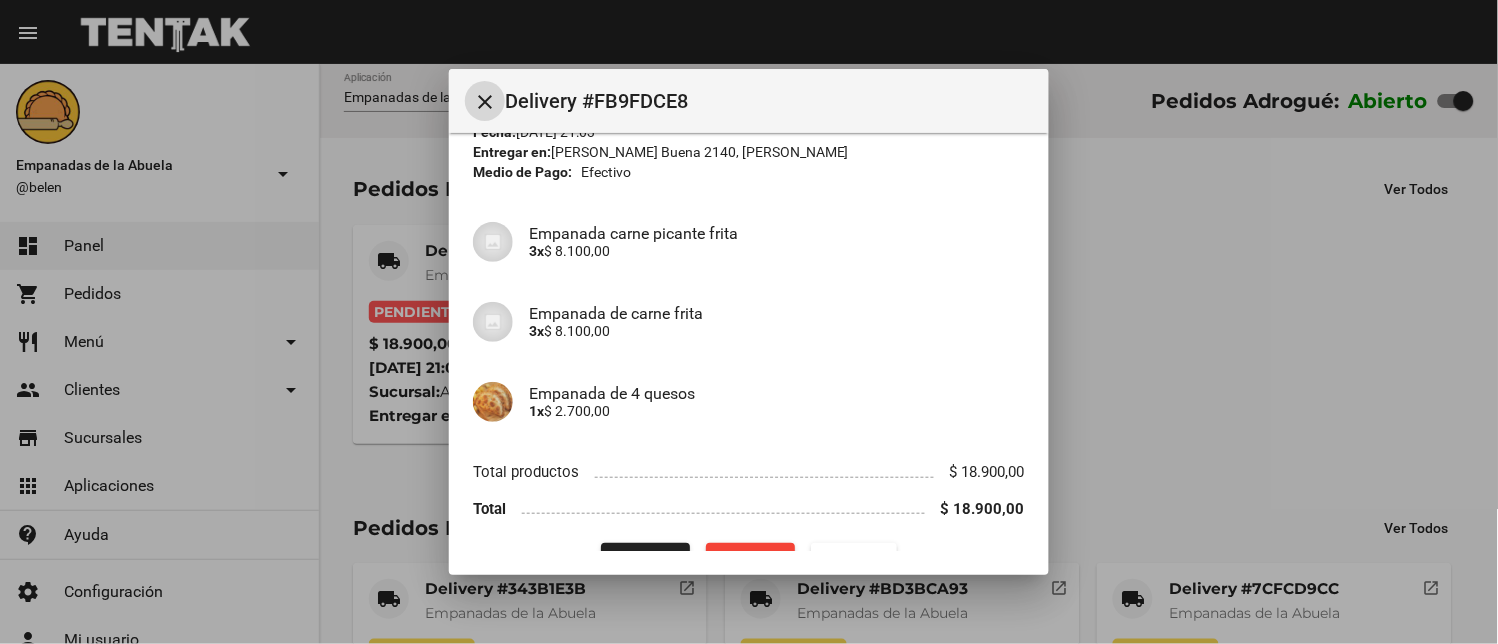 scroll, scrollTop: 137, scrollLeft: 0, axis: vertical 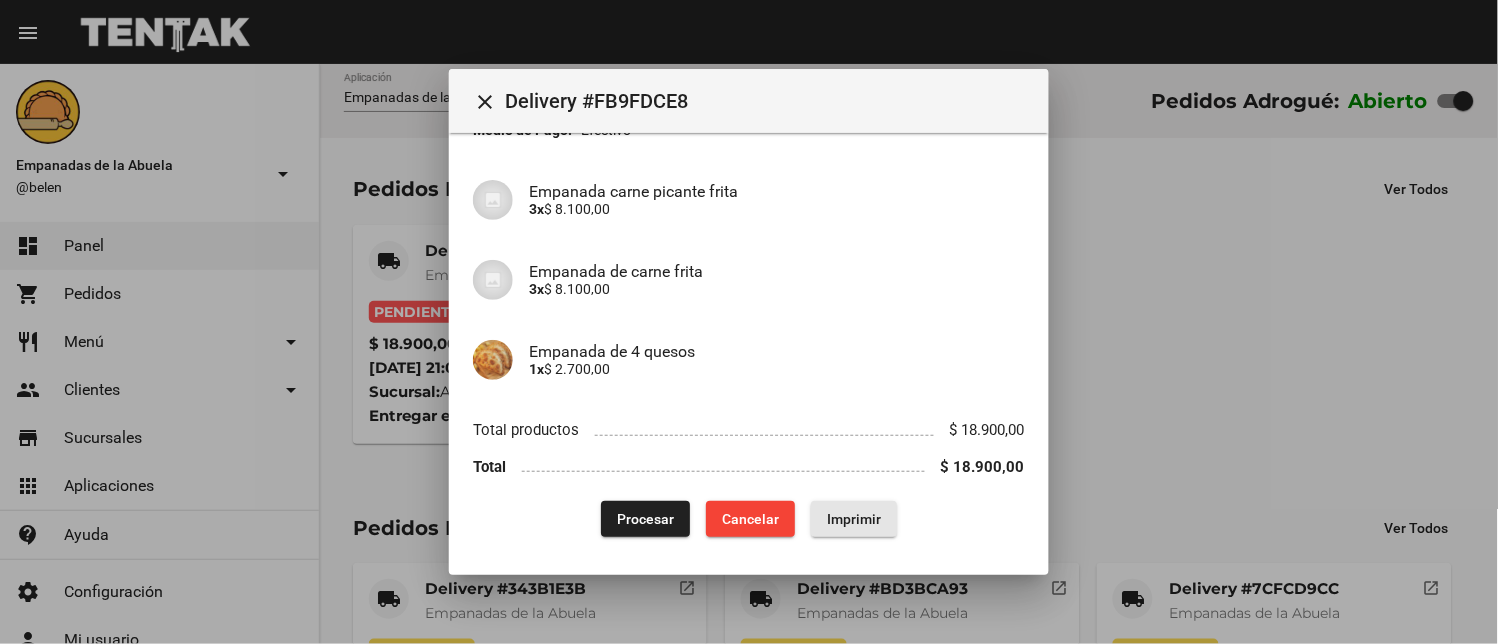 drag, startPoint x: 842, startPoint y: 502, endPoint x: 637, endPoint y: 455, distance: 210.3188 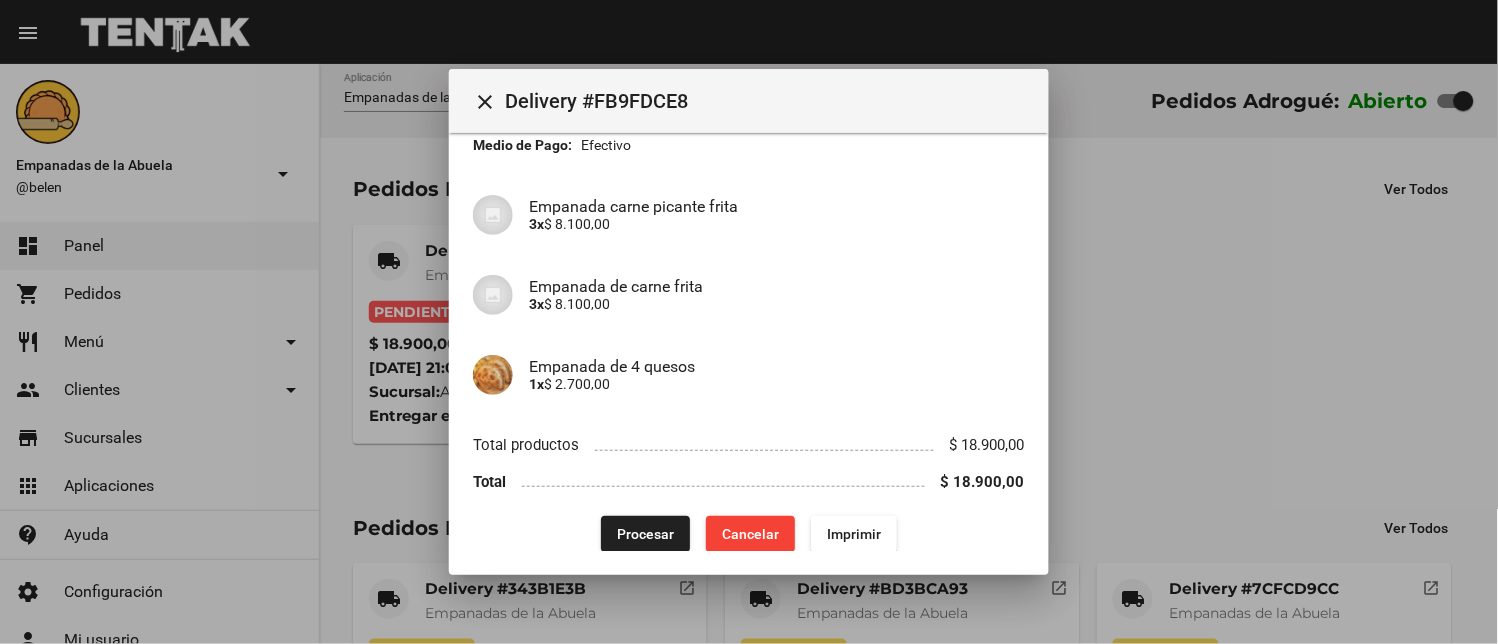 scroll, scrollTop: 137, scrollLeft: 0, axis: vertical 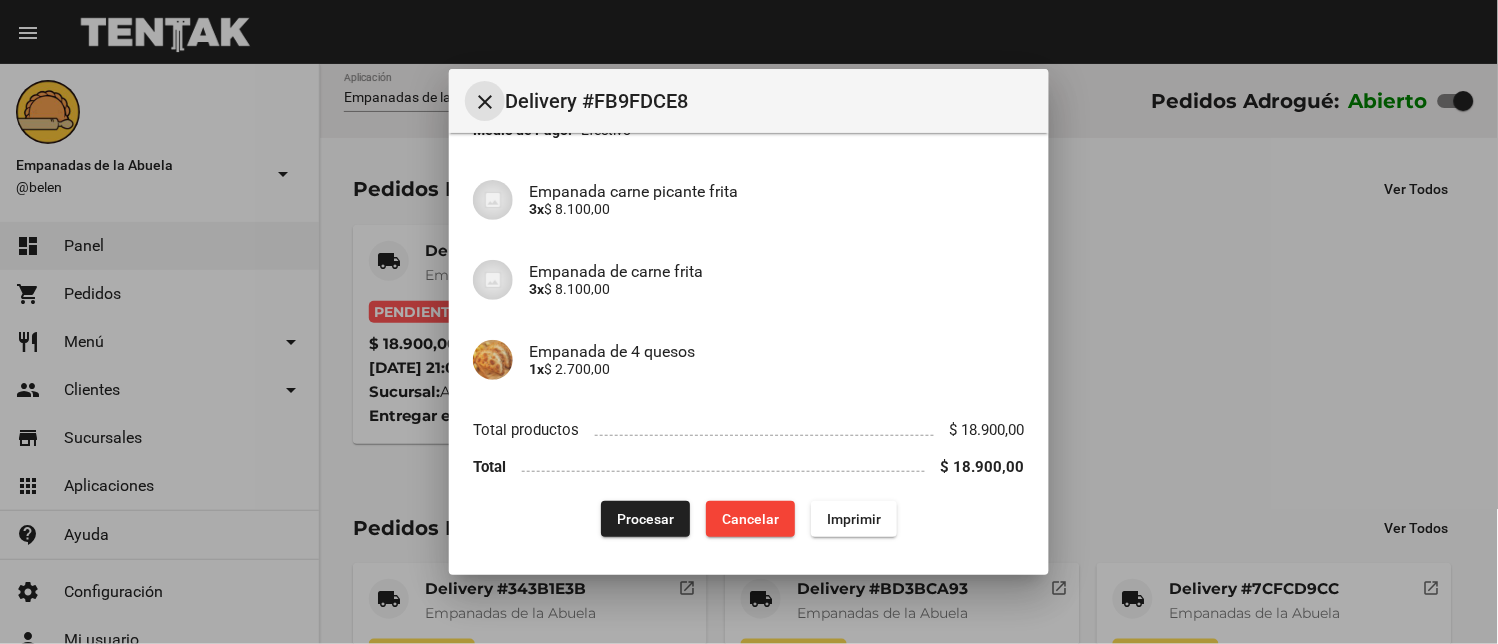 click on "close" at bounding box center (485, 101) 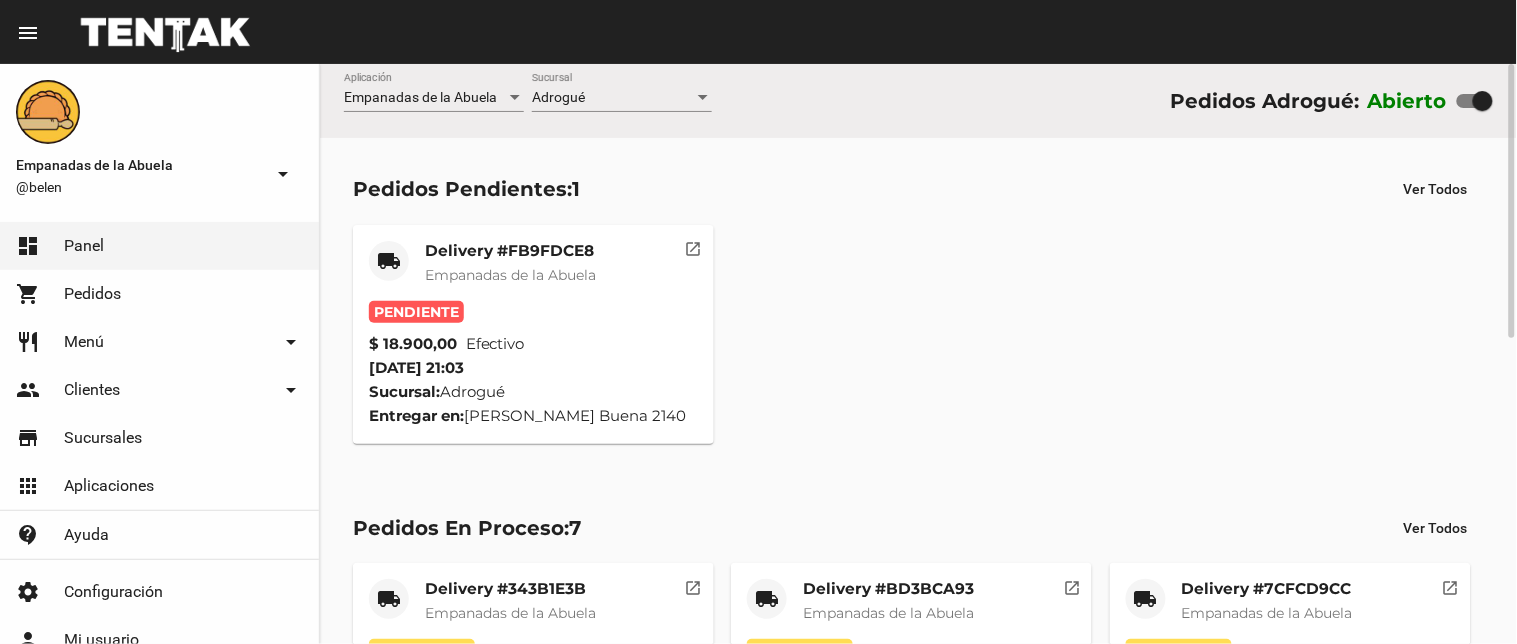 click on "Delivery #FB9FDCE8 Empanadas de la Abuela" 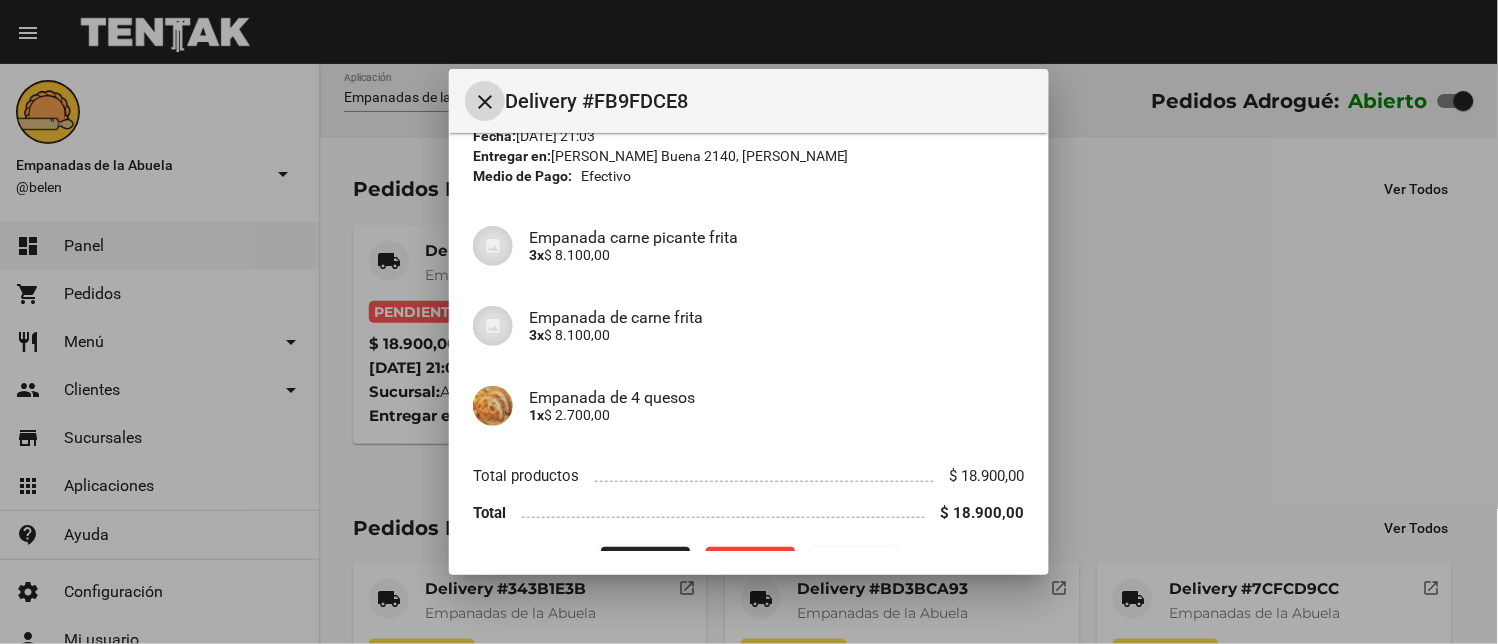 scroll, scrollTop: 137, scrollLeft: 0, axis: vertical 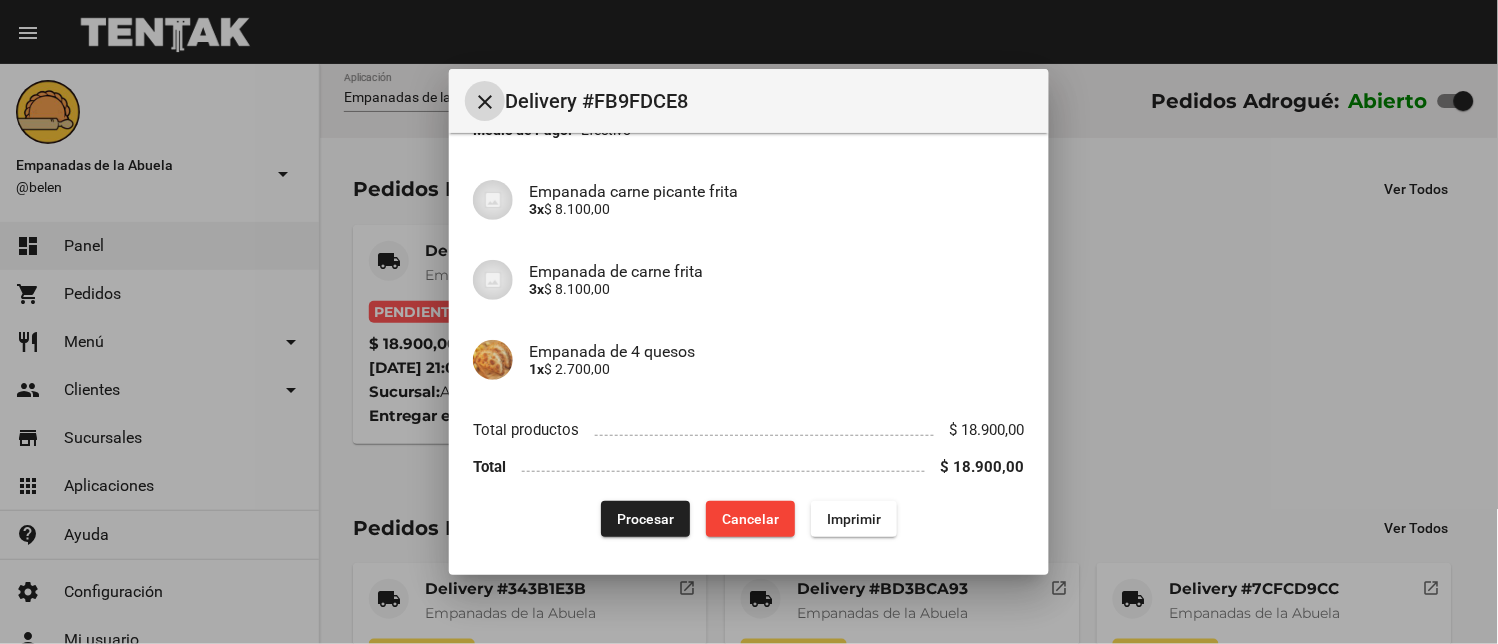 click on "Procesar" 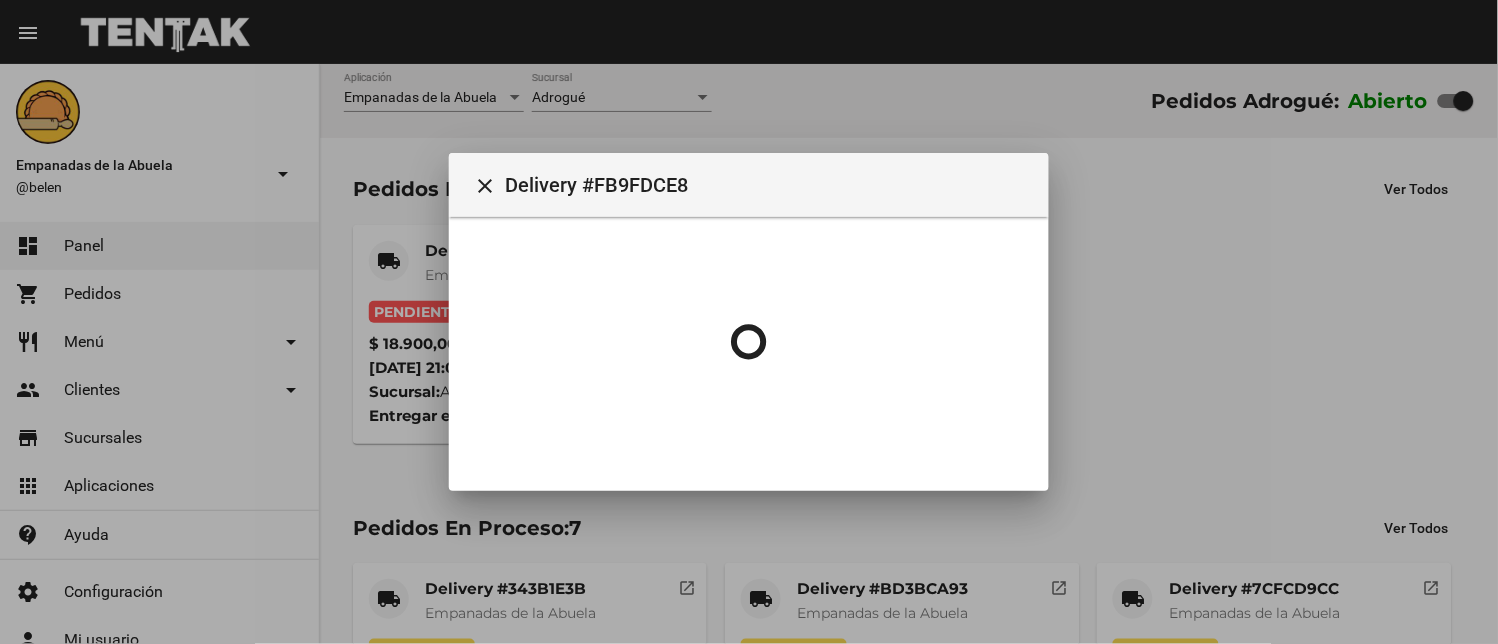 scroll, scrollTop: 0, scrollLeft: 0, axis: both 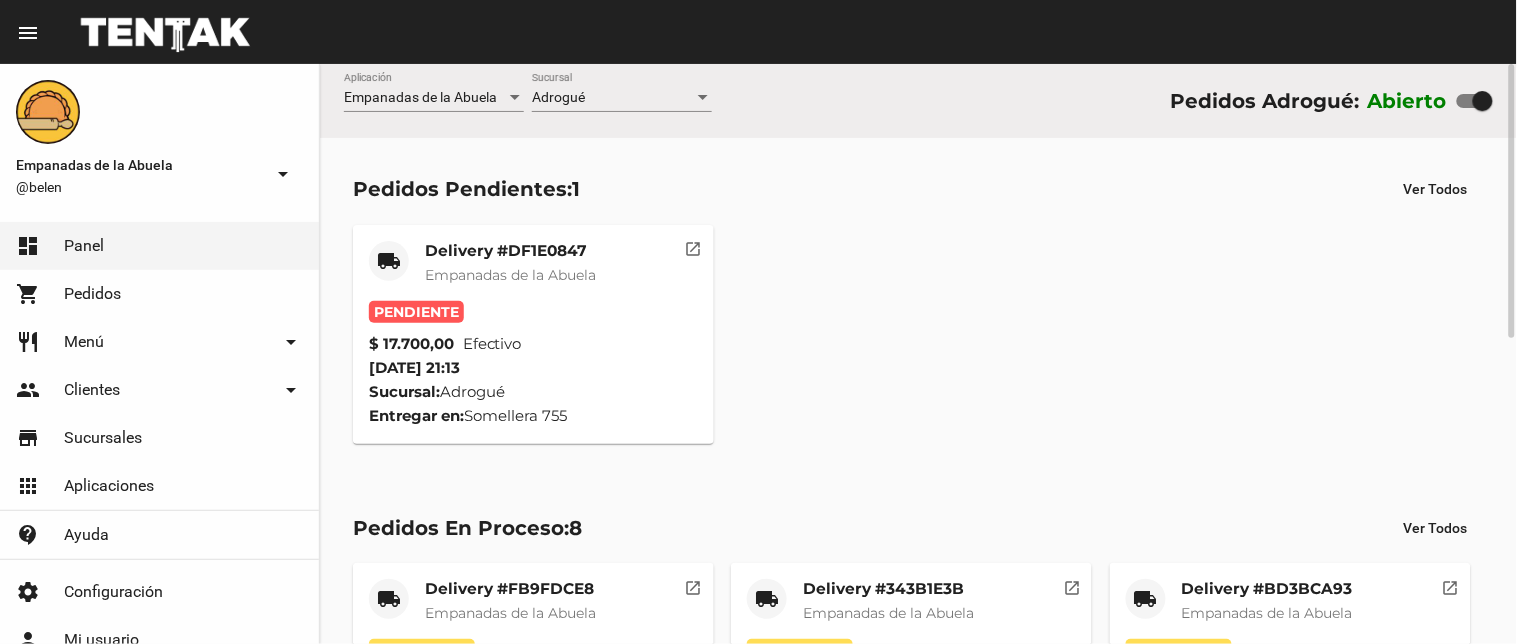 click on "Delivery #DF1E0847" 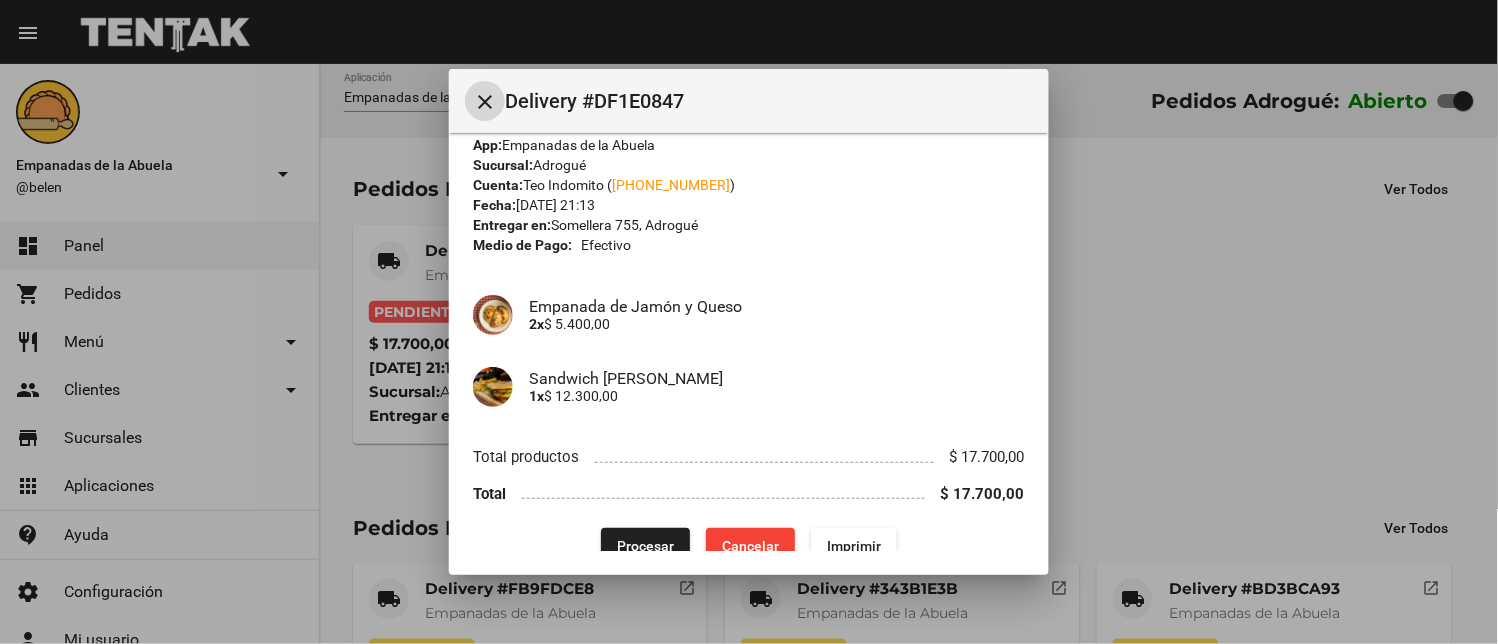 scroll, scrollTop: 50, scrollLeft: 0, axis: vertical 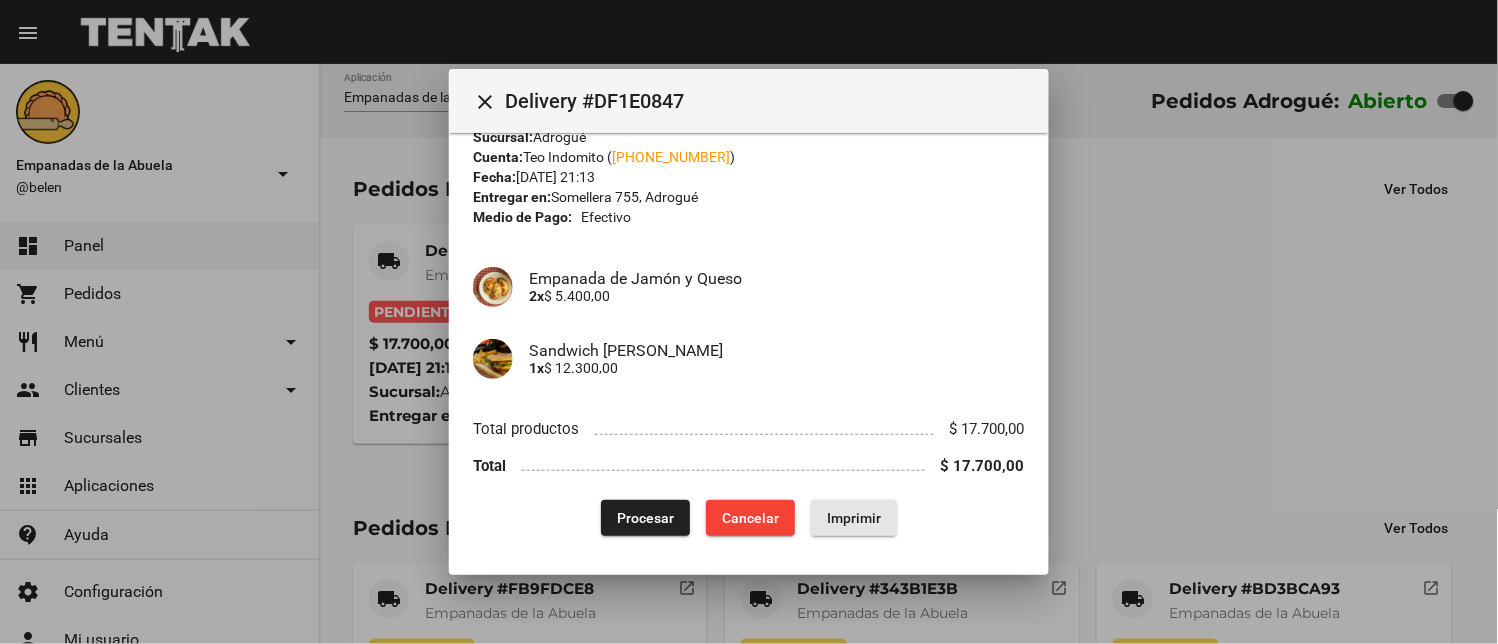 click on "Imprimir" 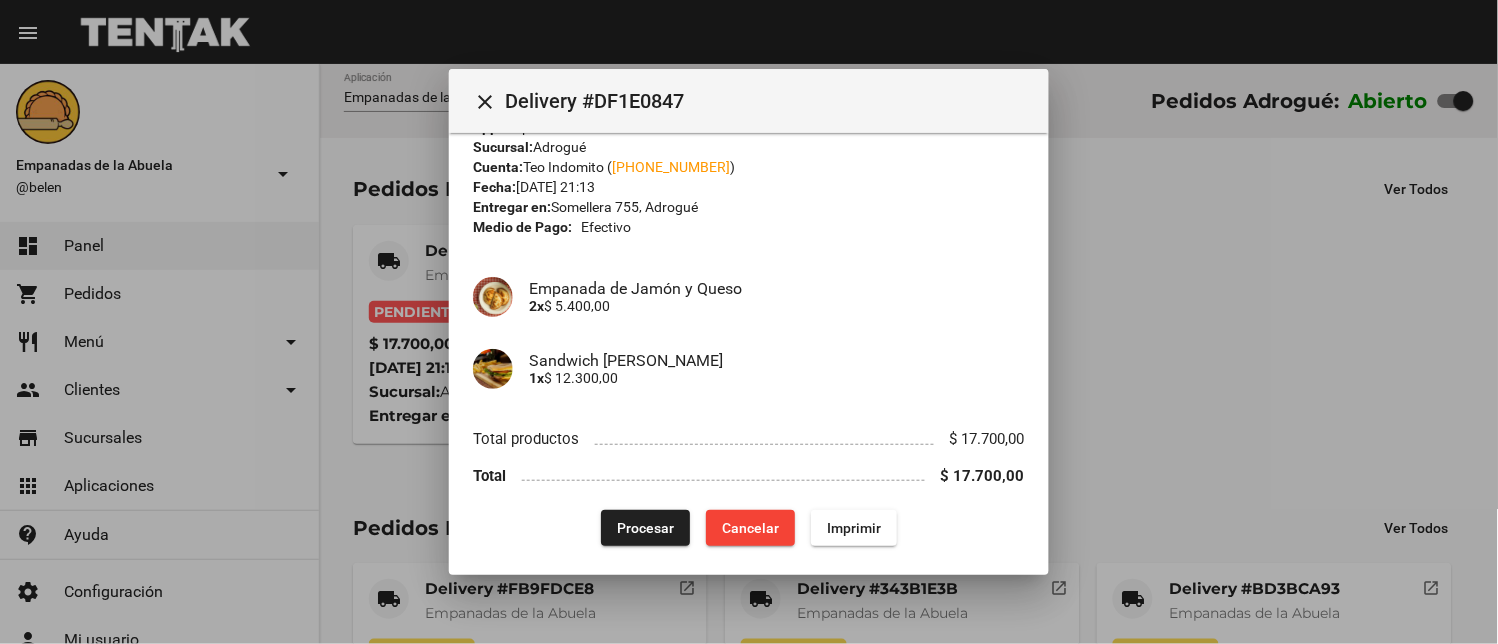 scroll, scrollTop: 50, scrollLeft: 0, axis: vertical 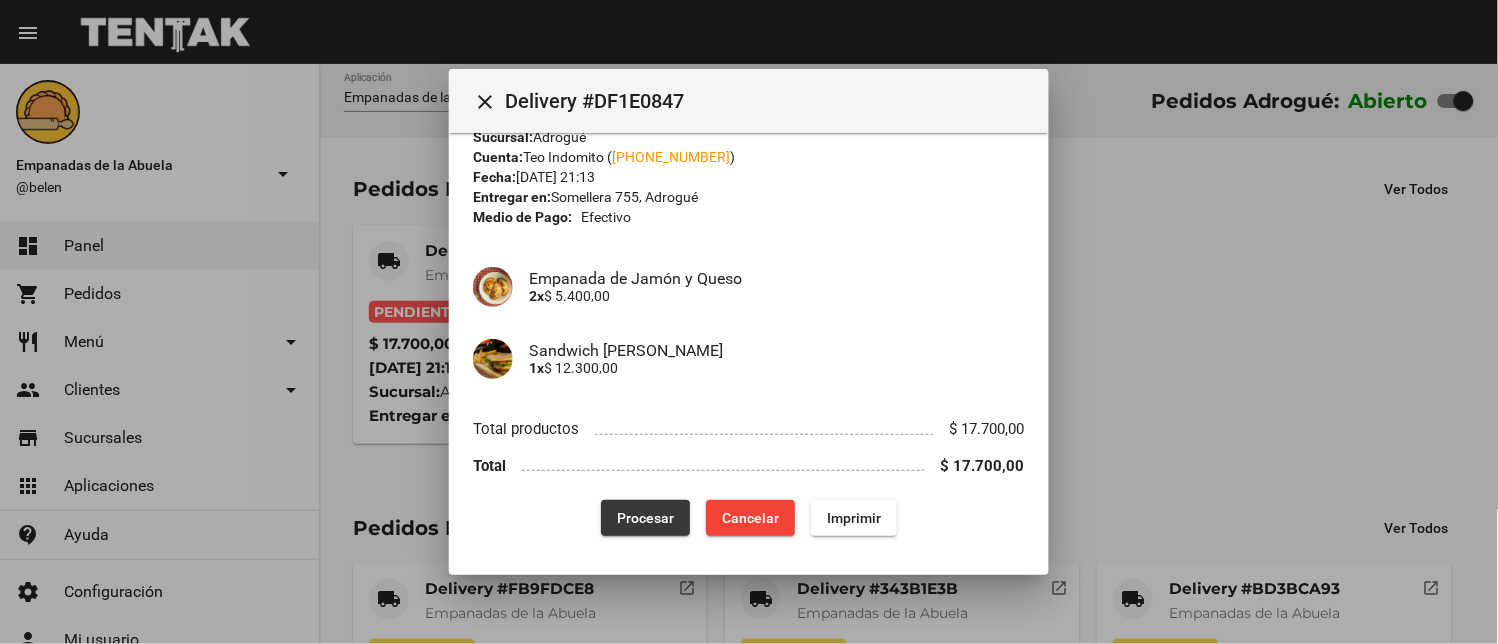 click on "Procesar" 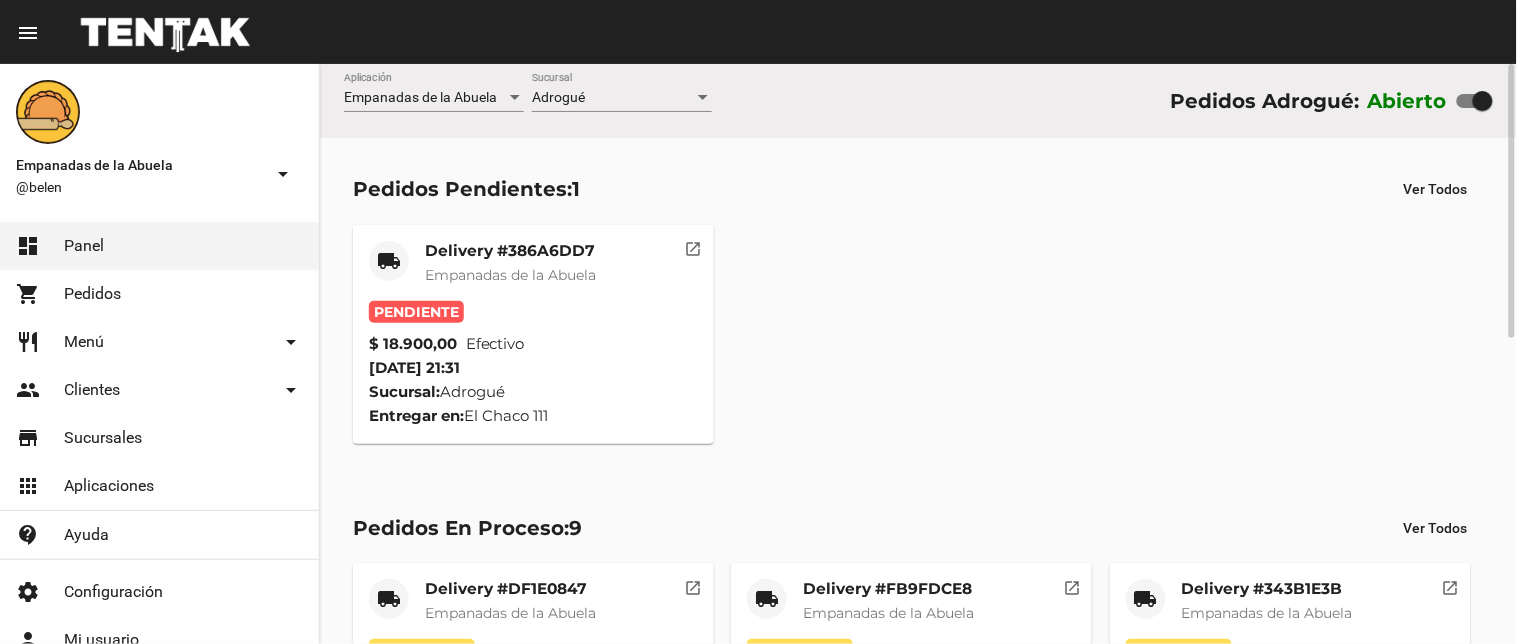 drag, startPoint x: 494, startPoint y: 233, endPoint x: 505, endPoint y: 267, distance: 35.735138 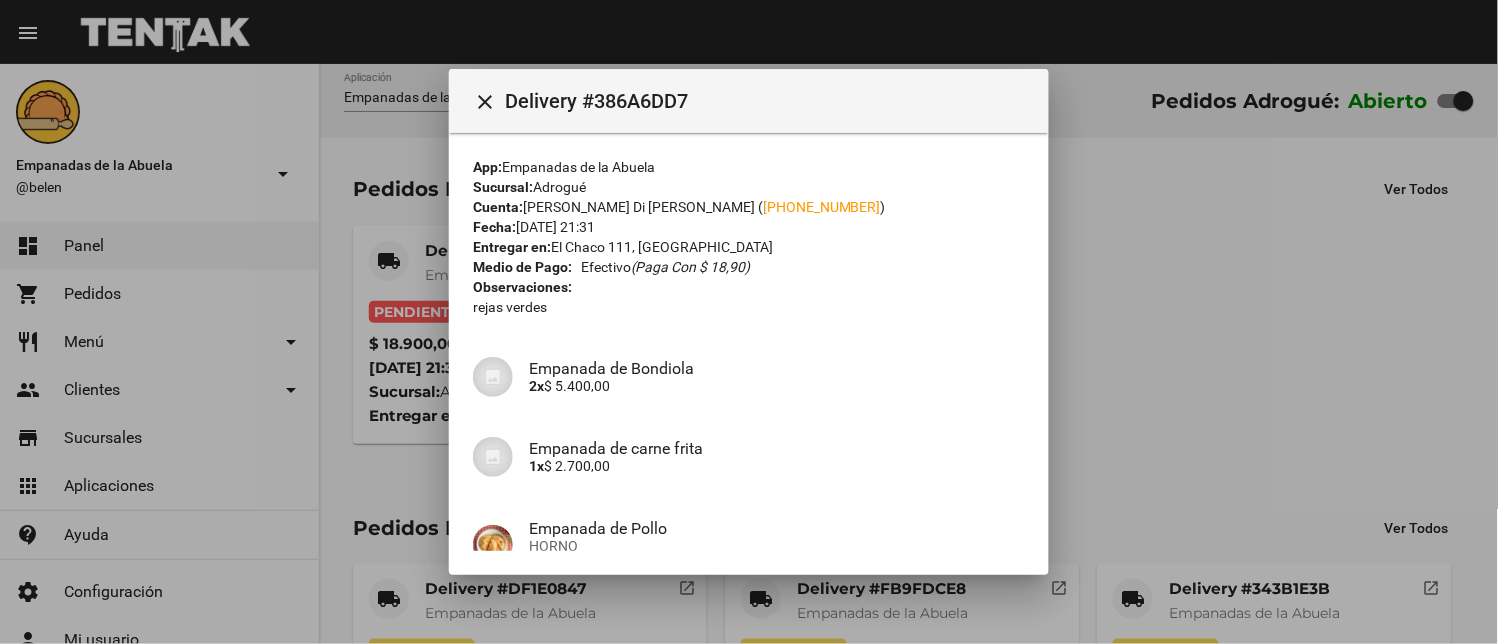 click at bounding box center (749, 322) 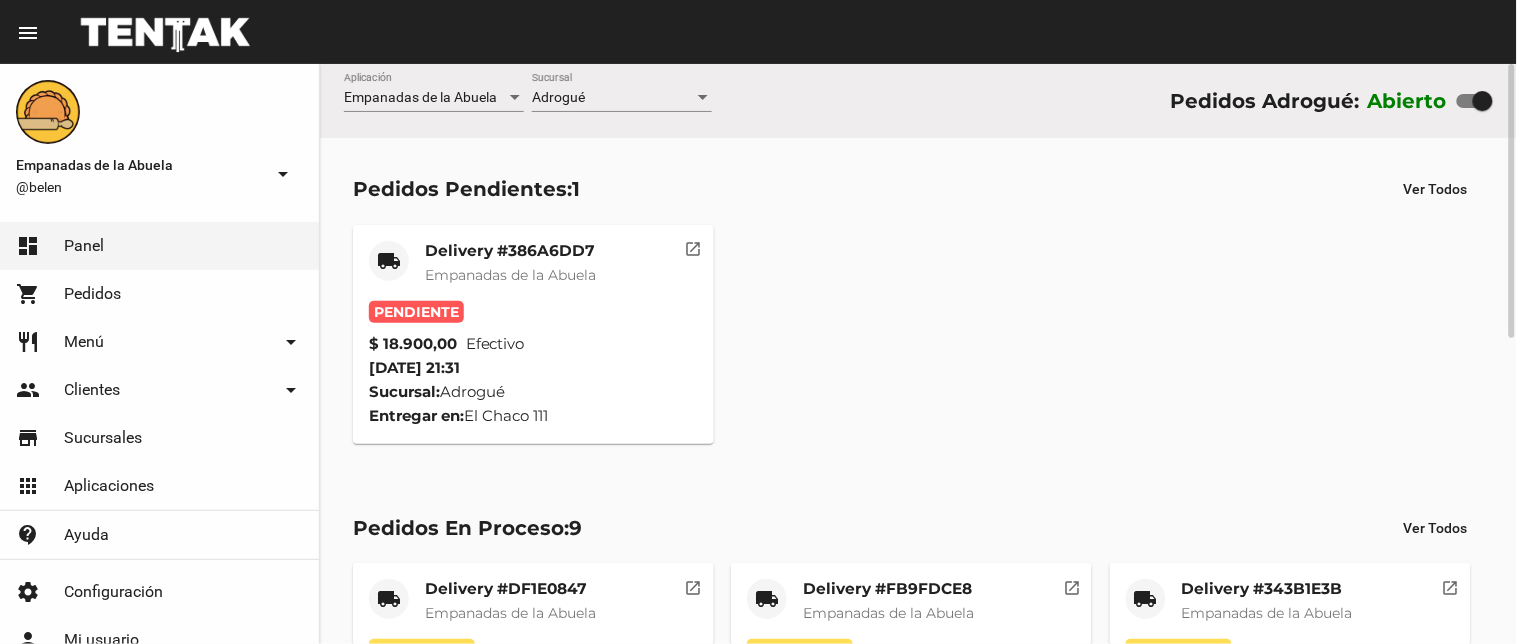 click on "Delivery #386A6DD7" 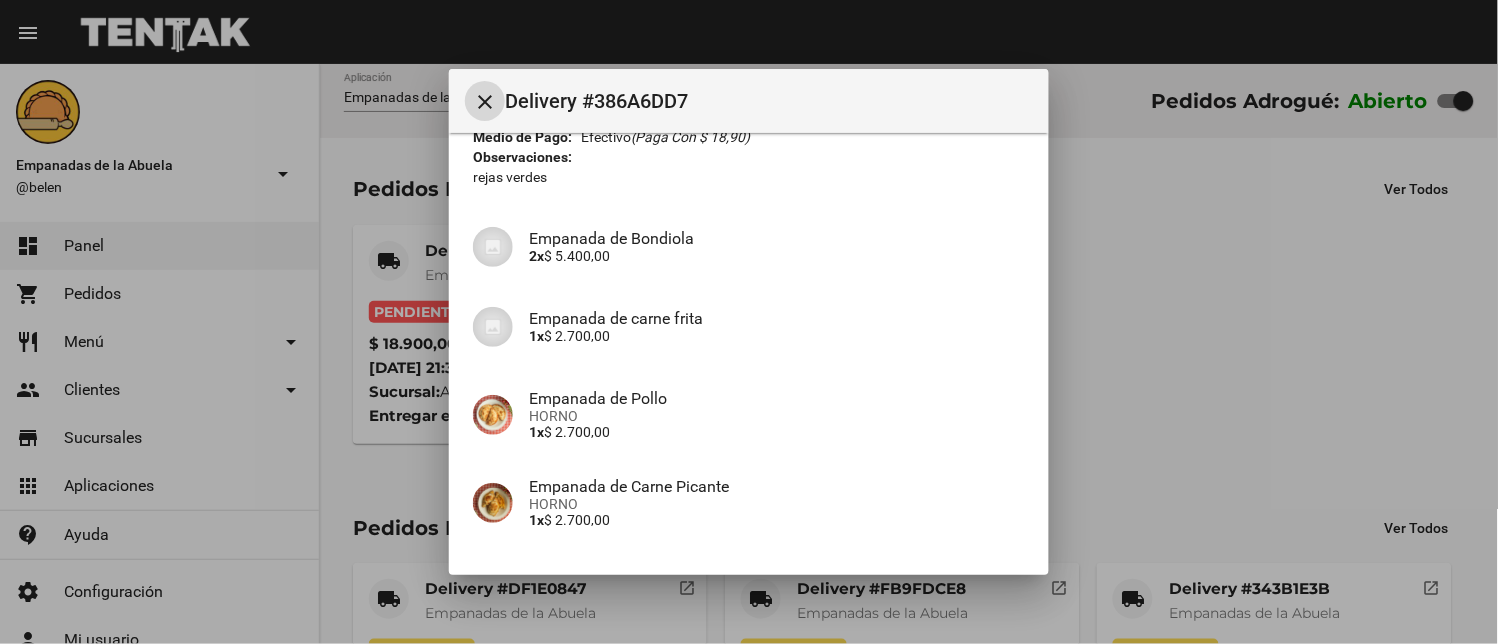 scroll, scrollTop: 354, scrollLeft: 0, axis: vertical 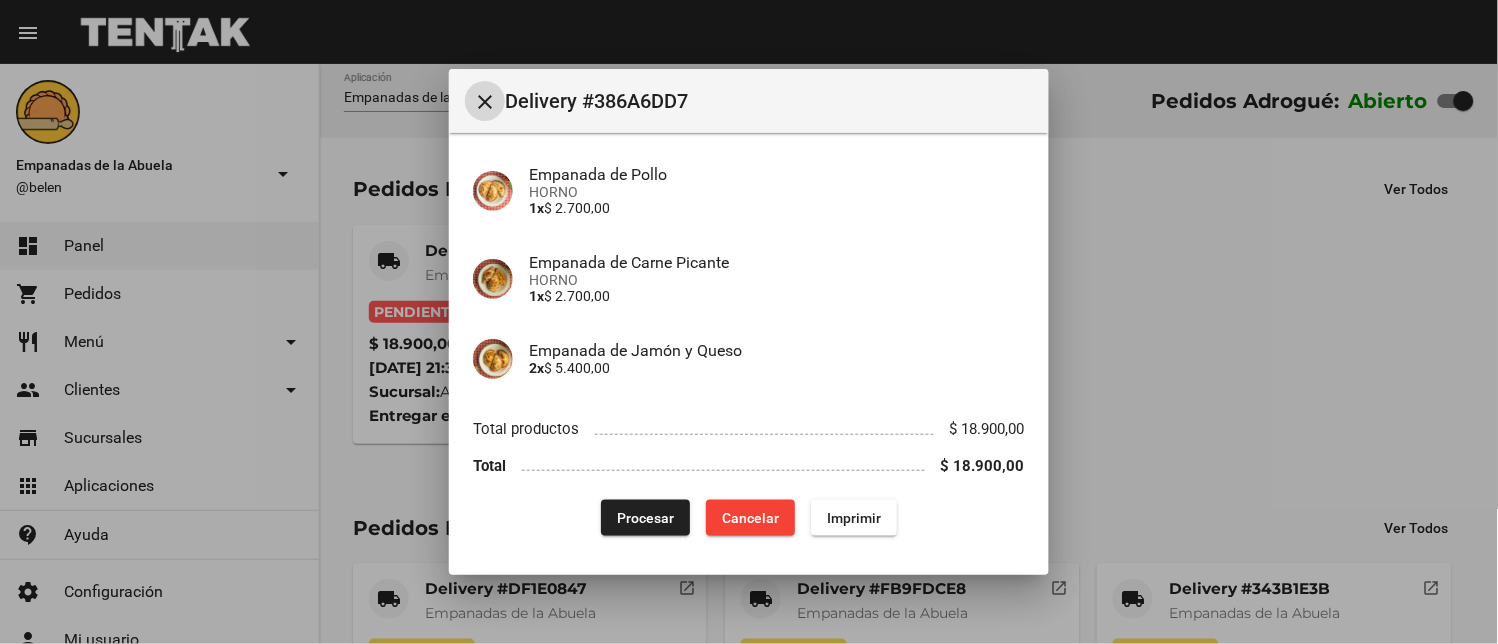 click on "Imprimir" 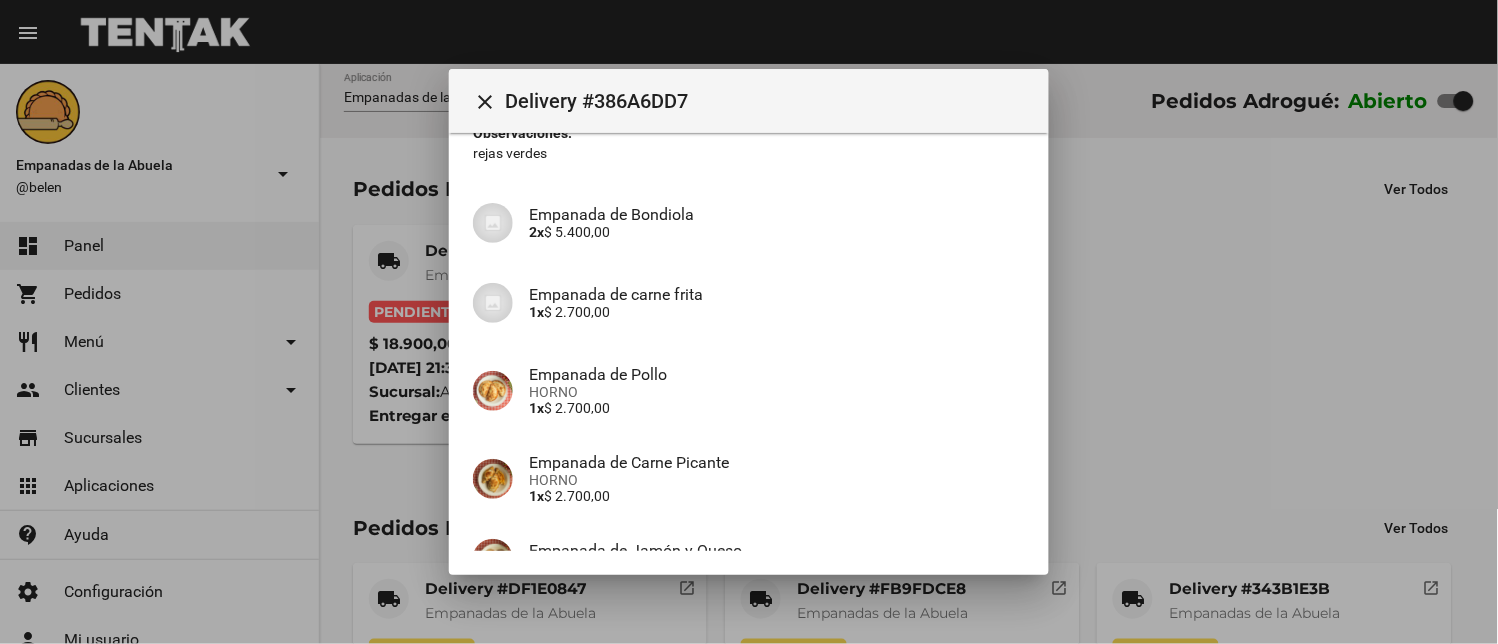 scroll, scrollTop: 354, scrollLeft: 0, axis: vertical 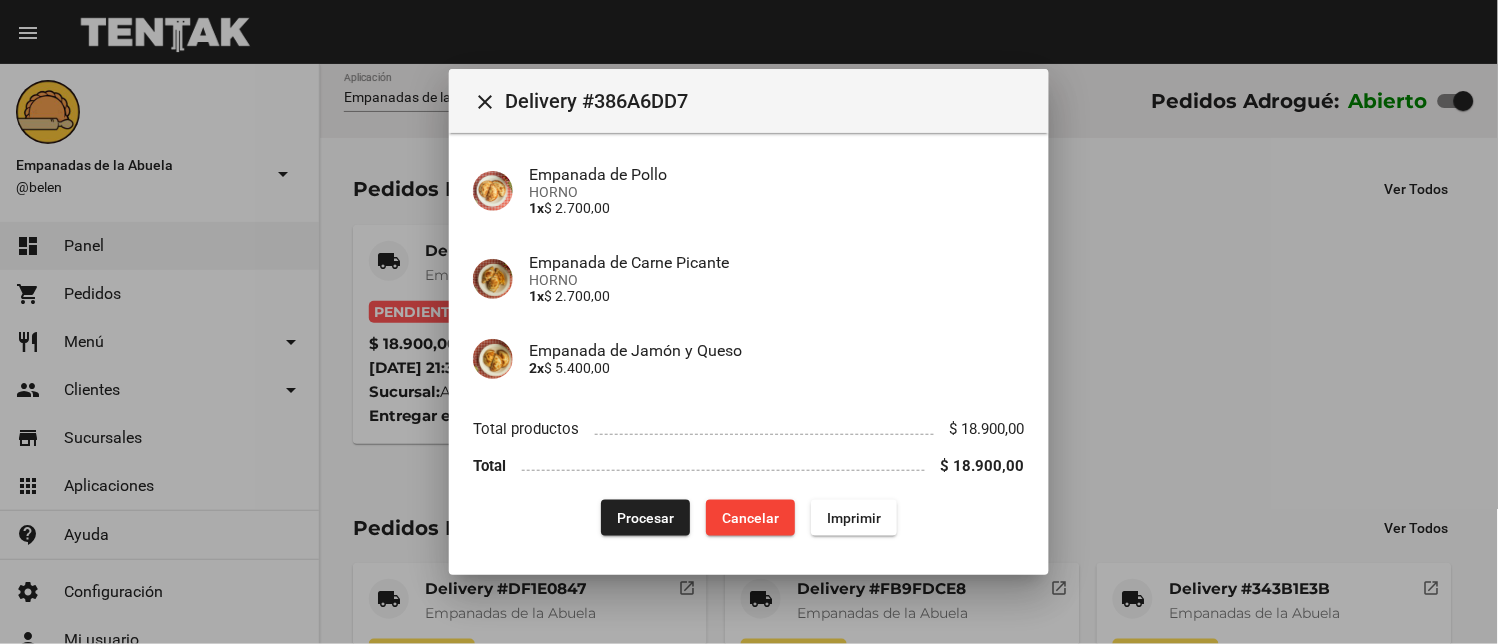 click on "Cancelar" 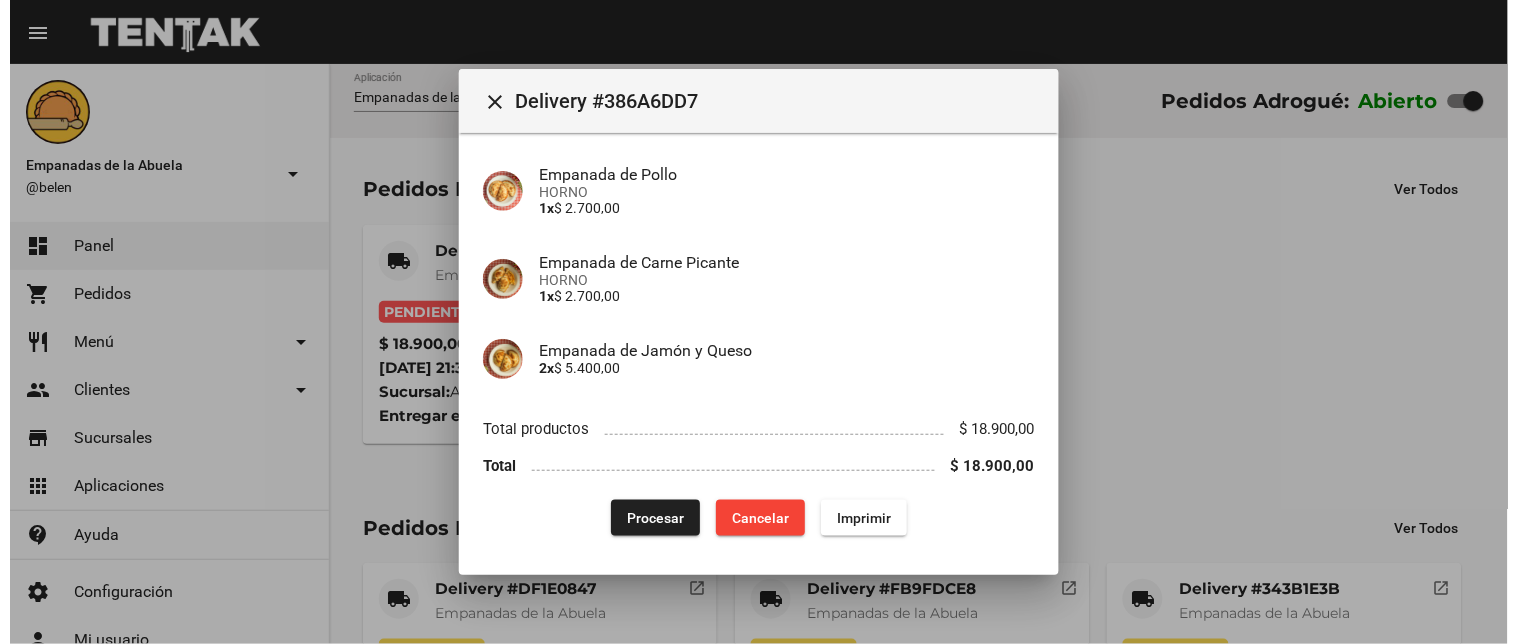 scroll, scrollTop: 0, scrollLeft: 0, axis: both 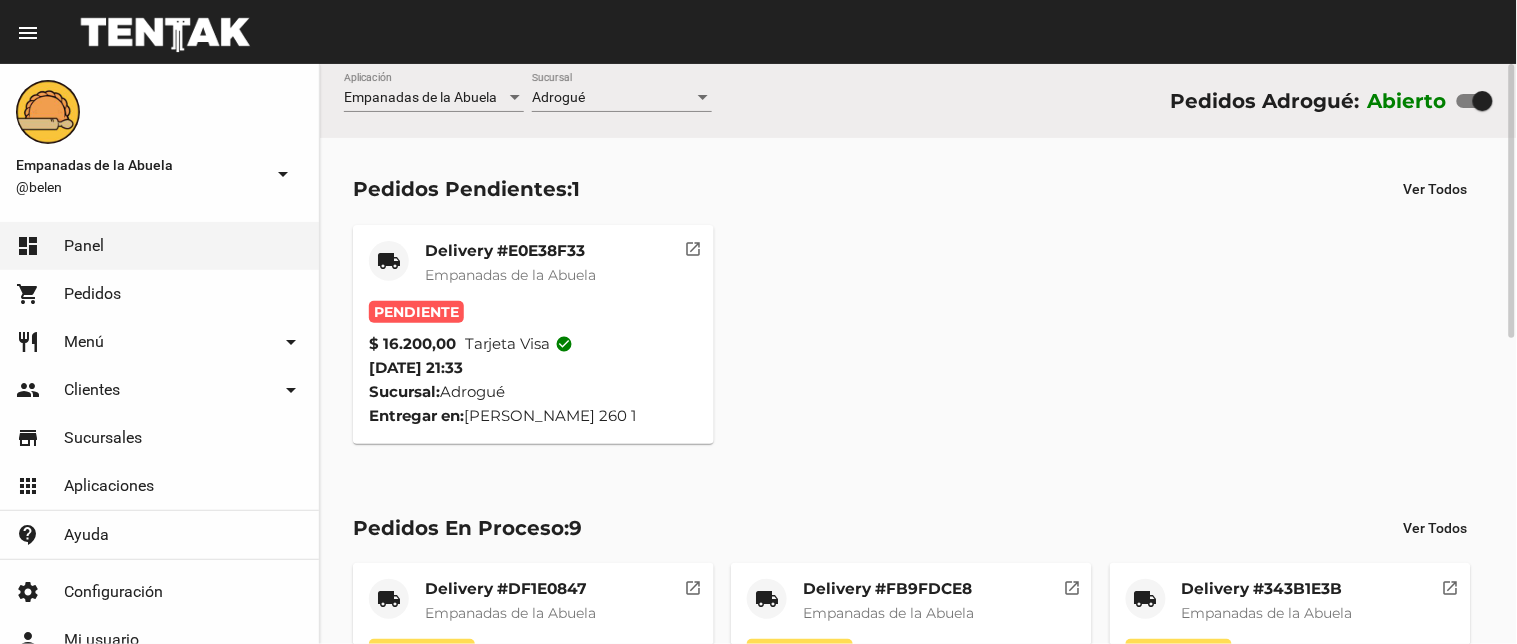 click on "Delivery #E0E38F33" 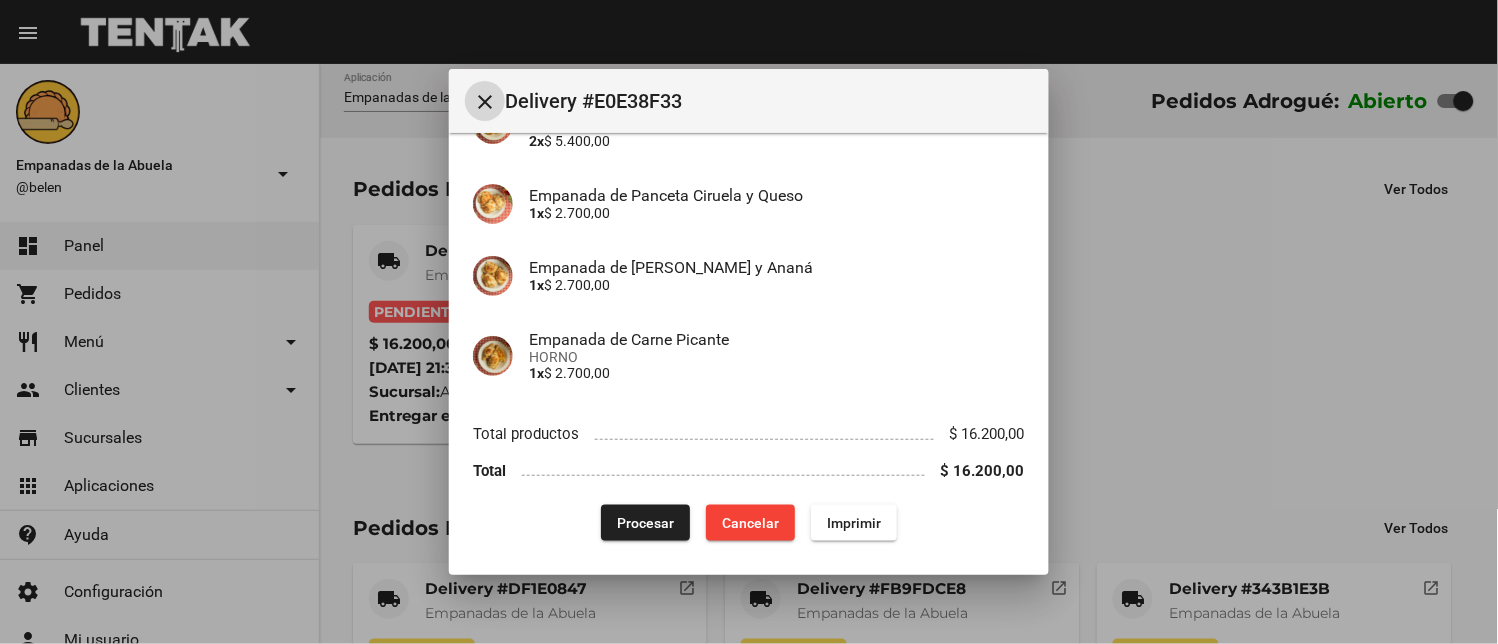 scroll, scrollTop: 297, scrollLeft: 0, axis: vertical 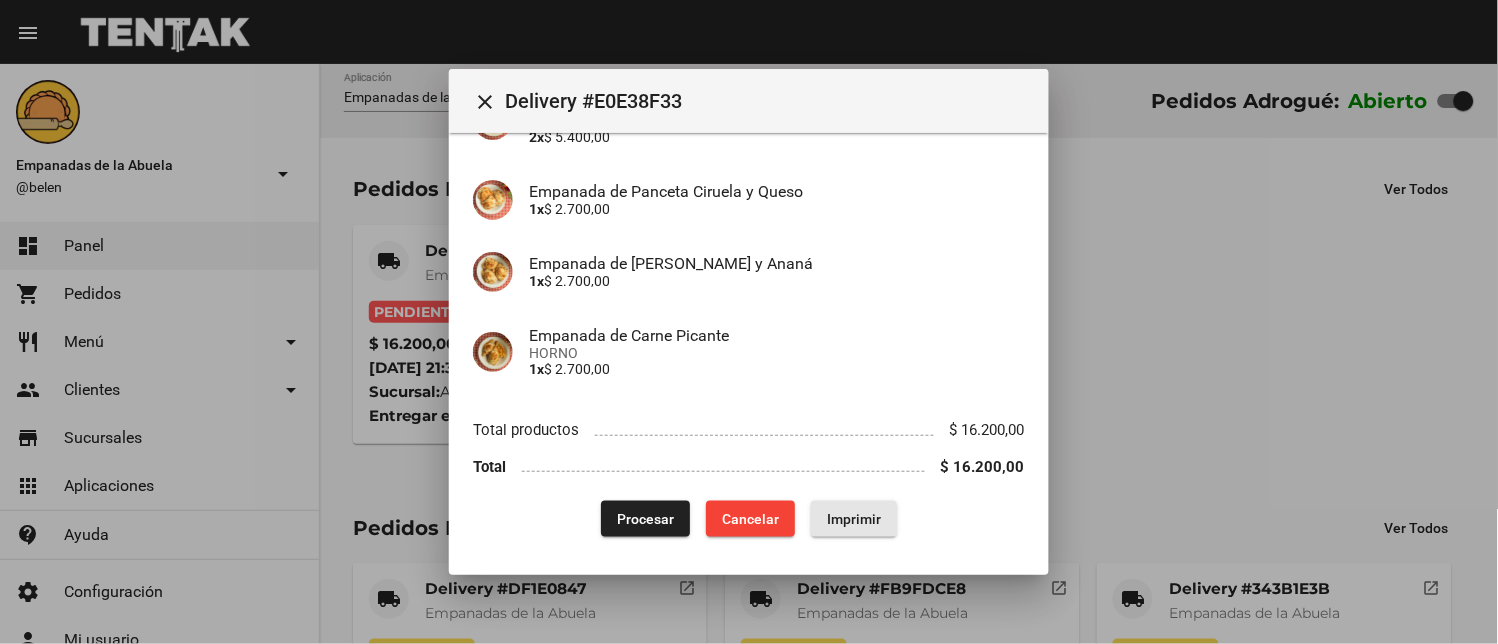 click on "Imprimir" 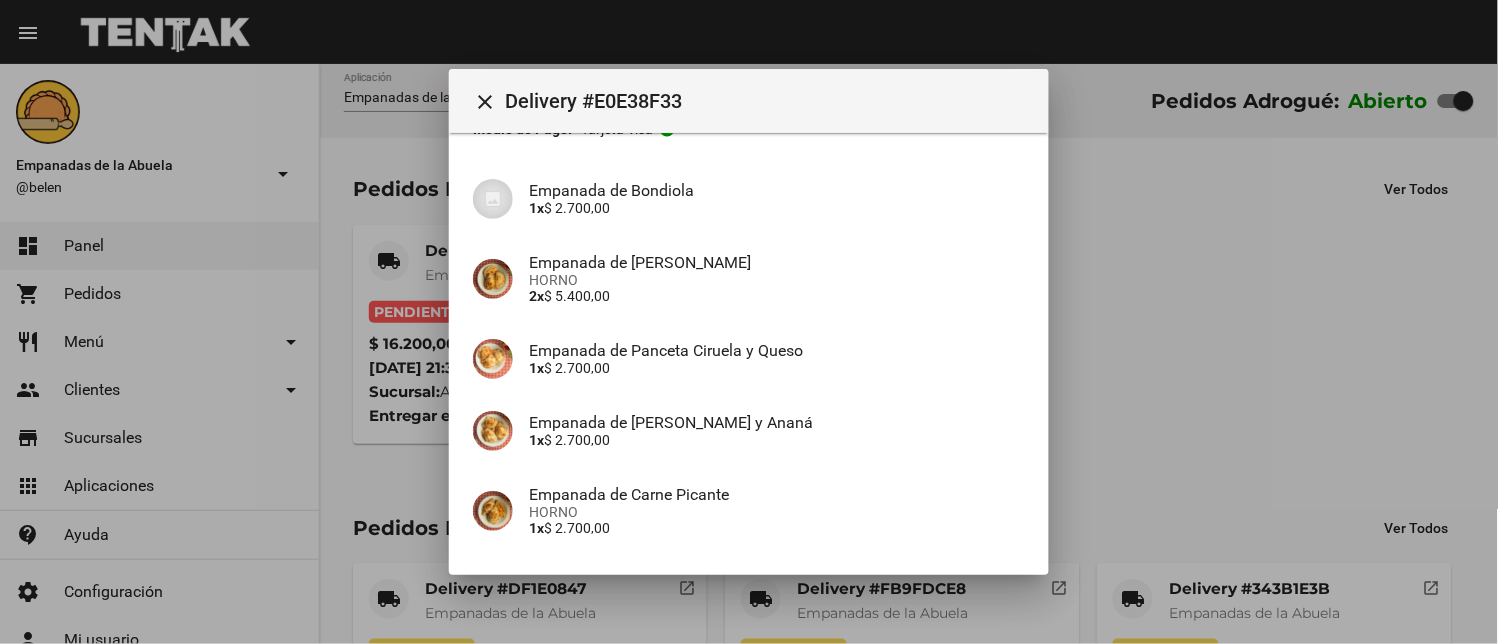 scroll, scrollTop: 297, scrollLeft: 0, axis: vertical 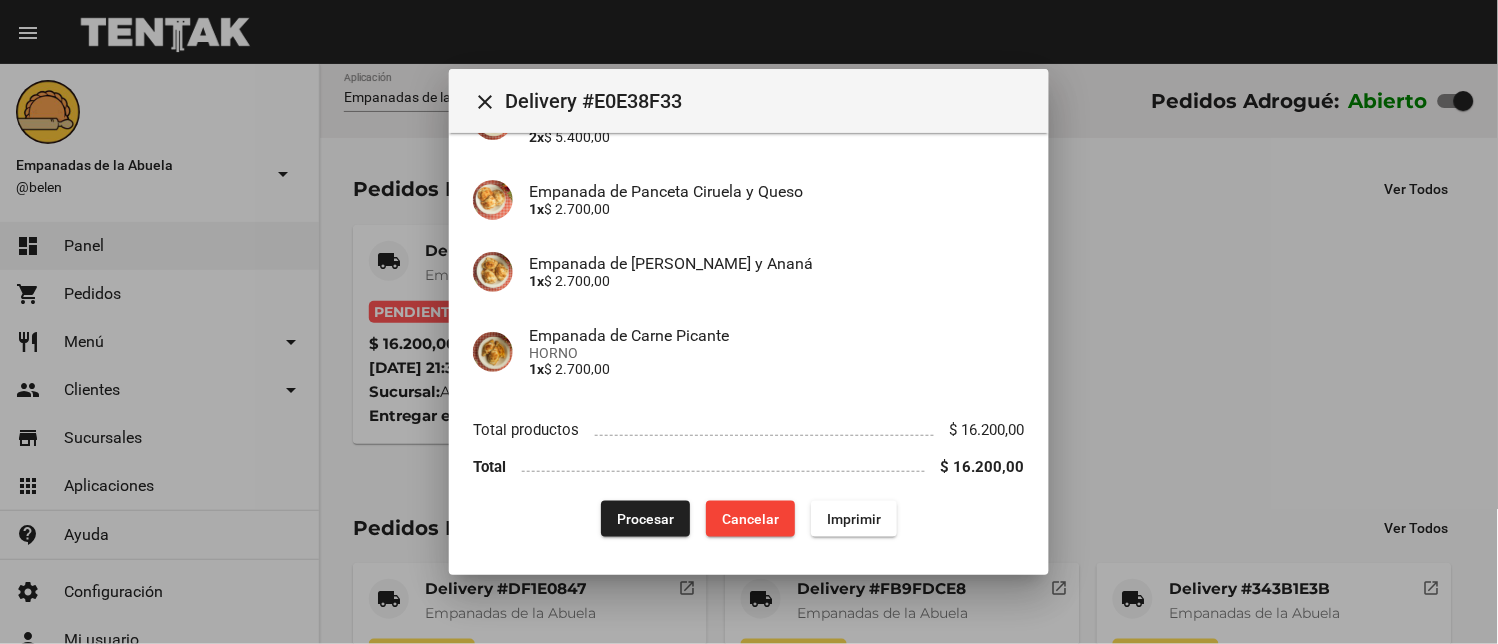 click on "Procesar" 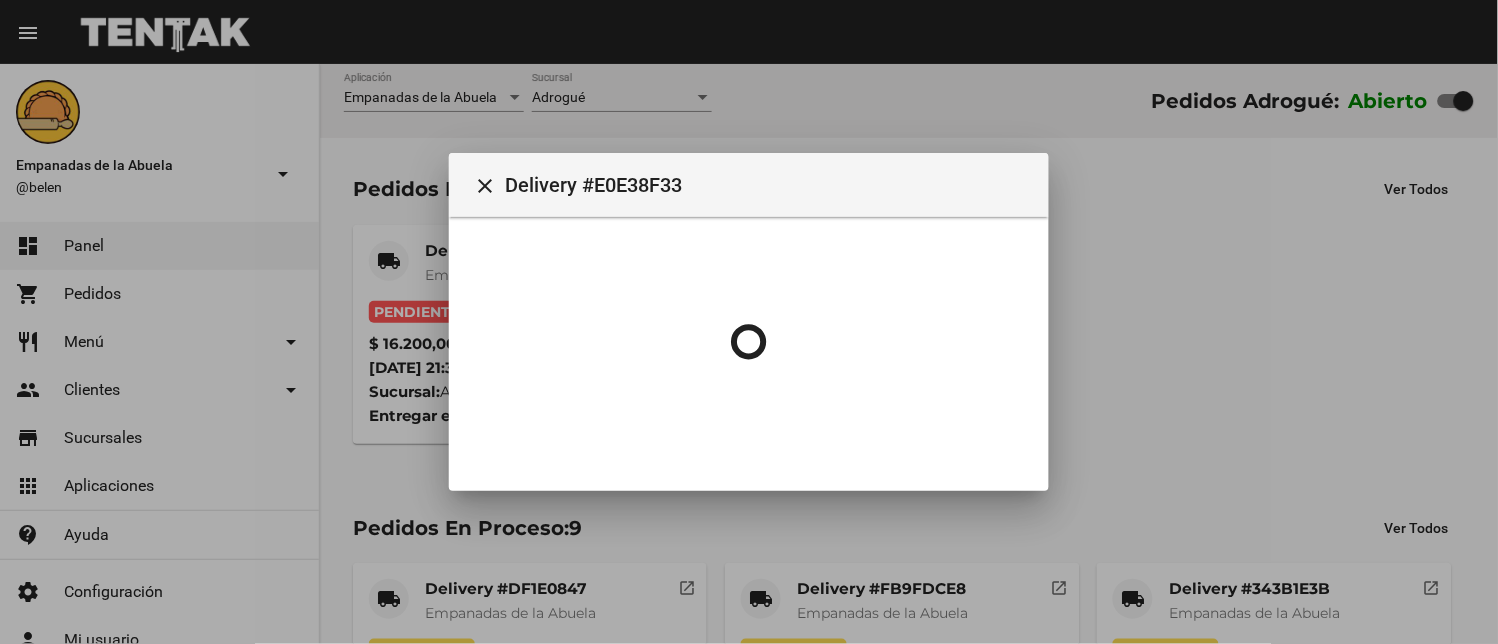 scroll, scrollTop: 0, scrollLeft: 0, axis: both 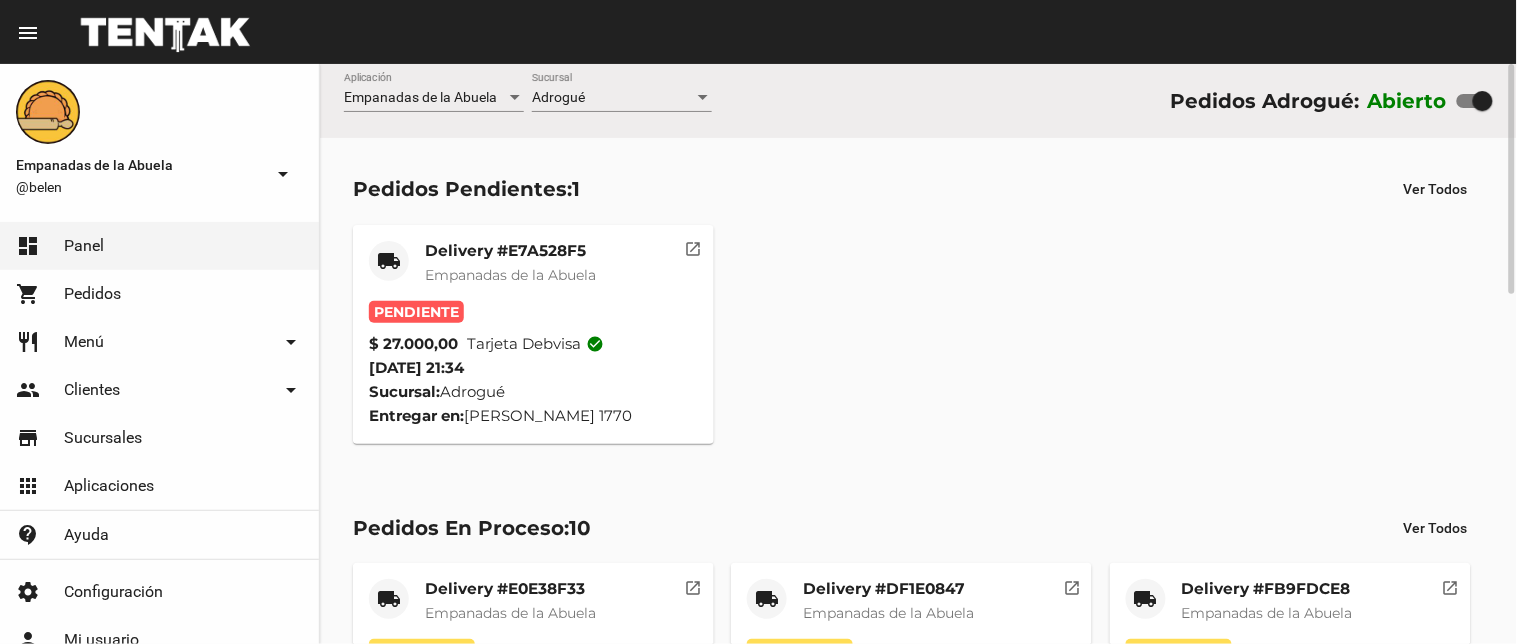 click on "Empanadas de la Abuela" 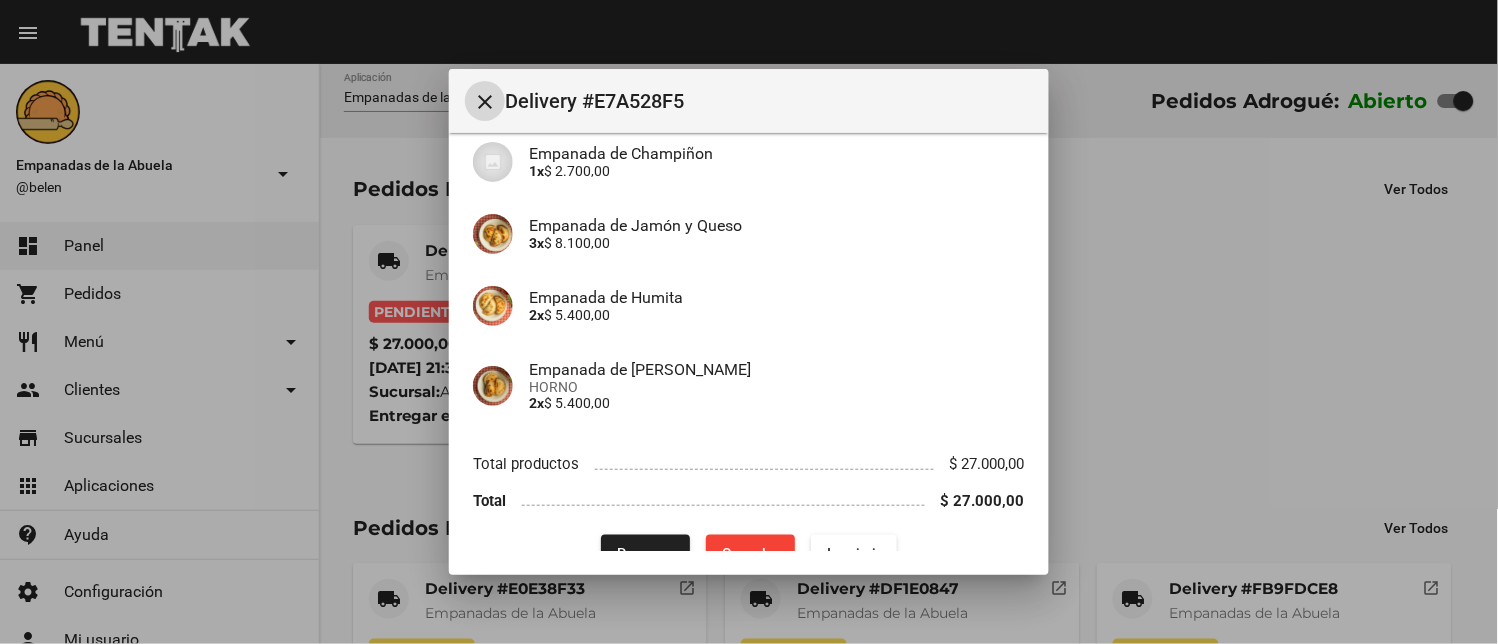 scroll, scrollTop: 282, scrollLeft: 0, axis: vertical 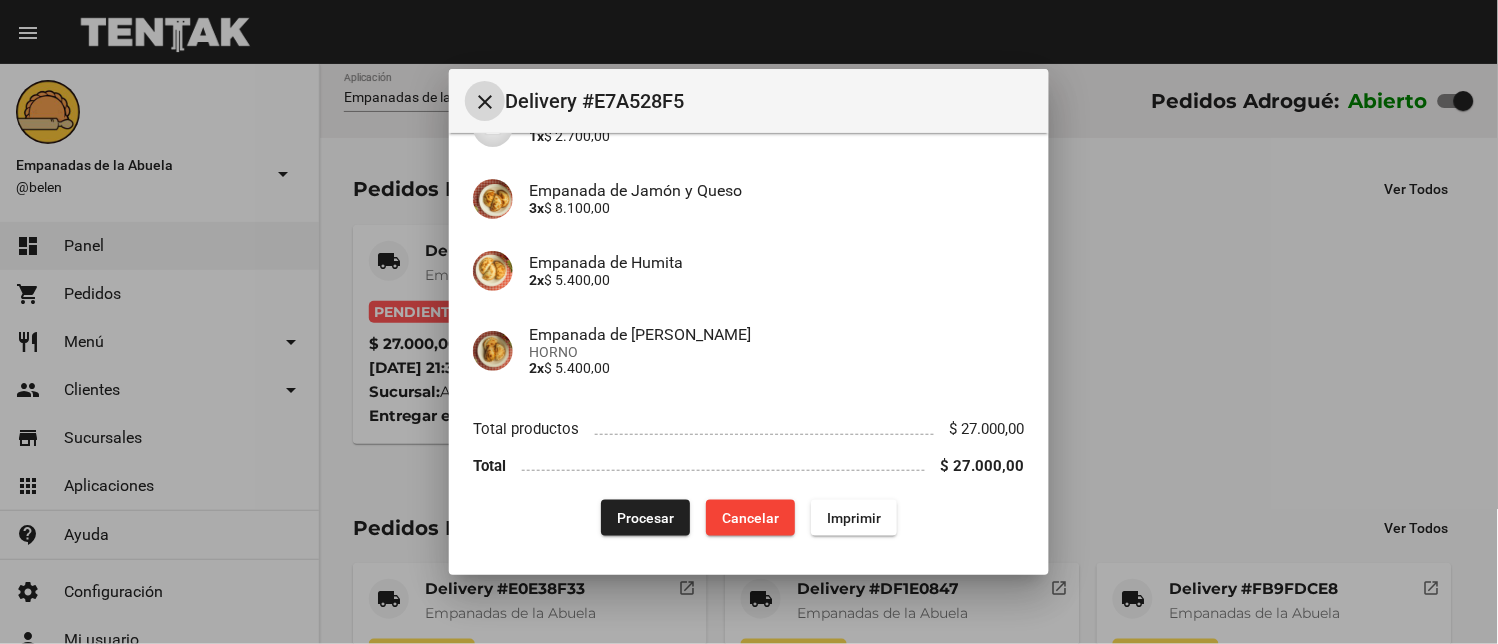 click on "Imprimir" 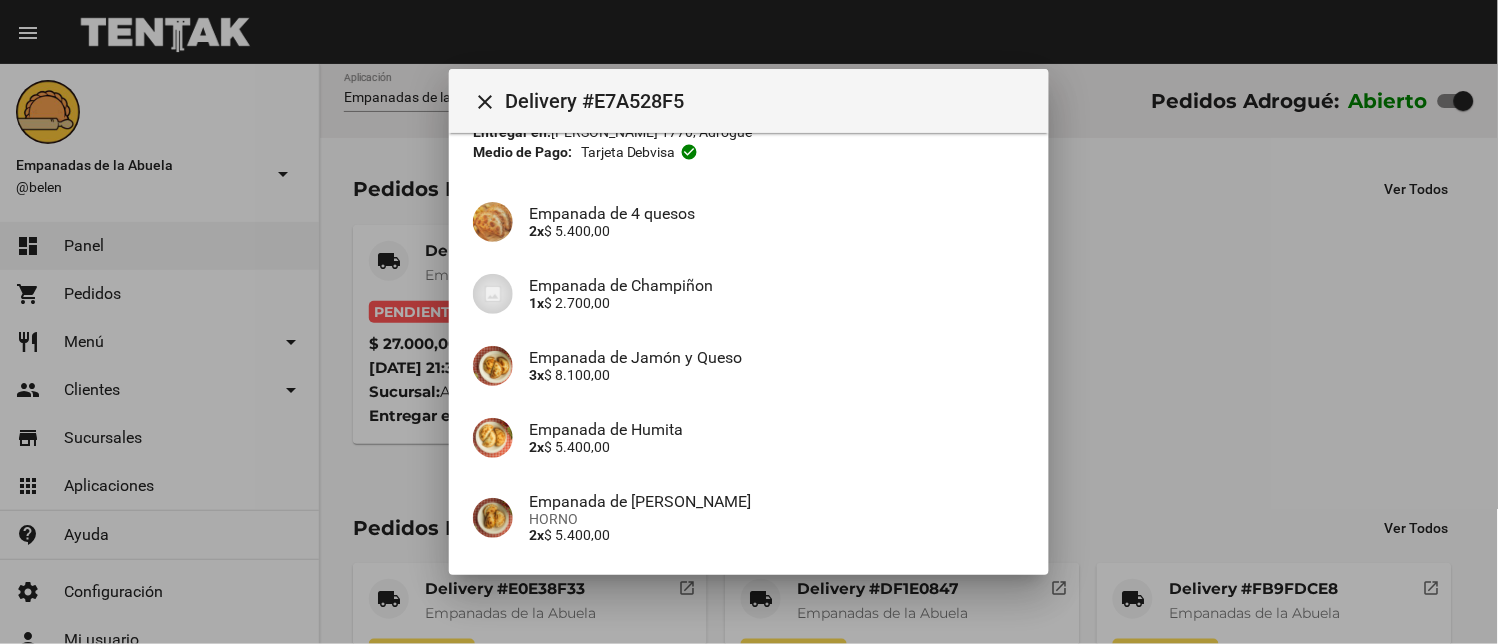 scroll, scrollTop: 282, scrollLeft: 0, axis: vertical 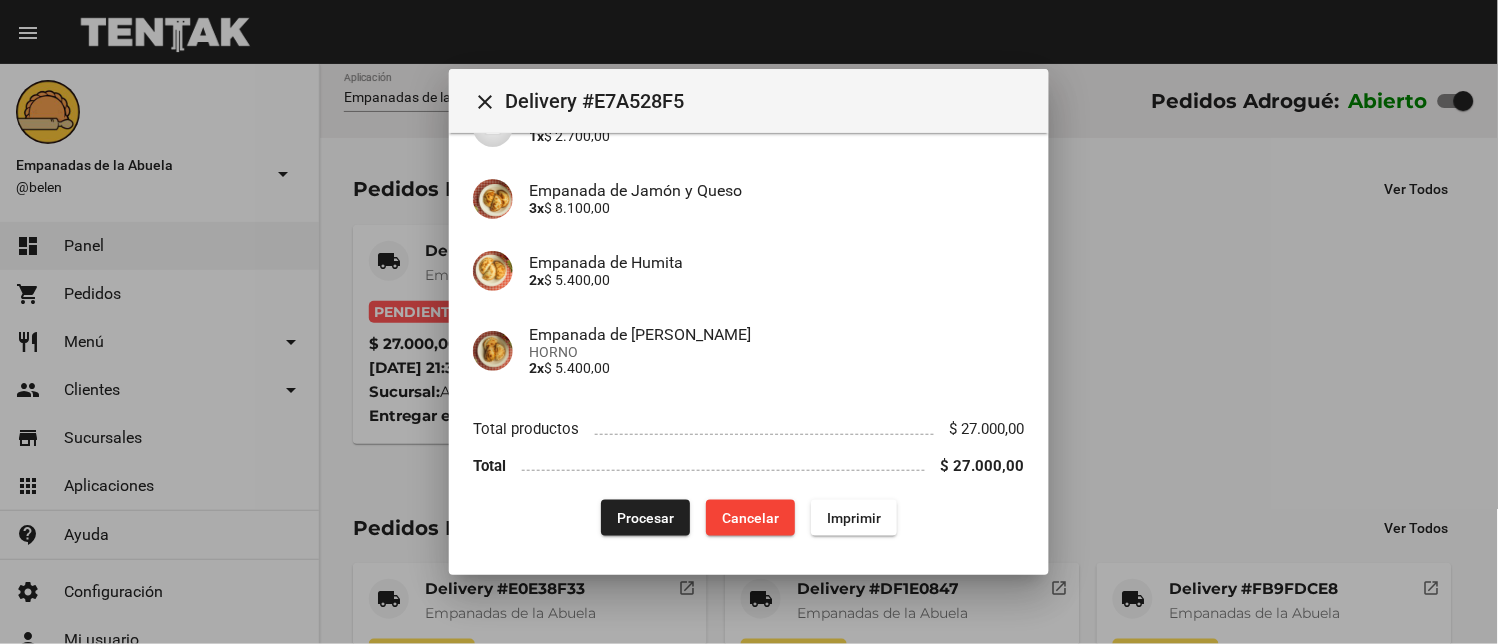 click on "Procesar" 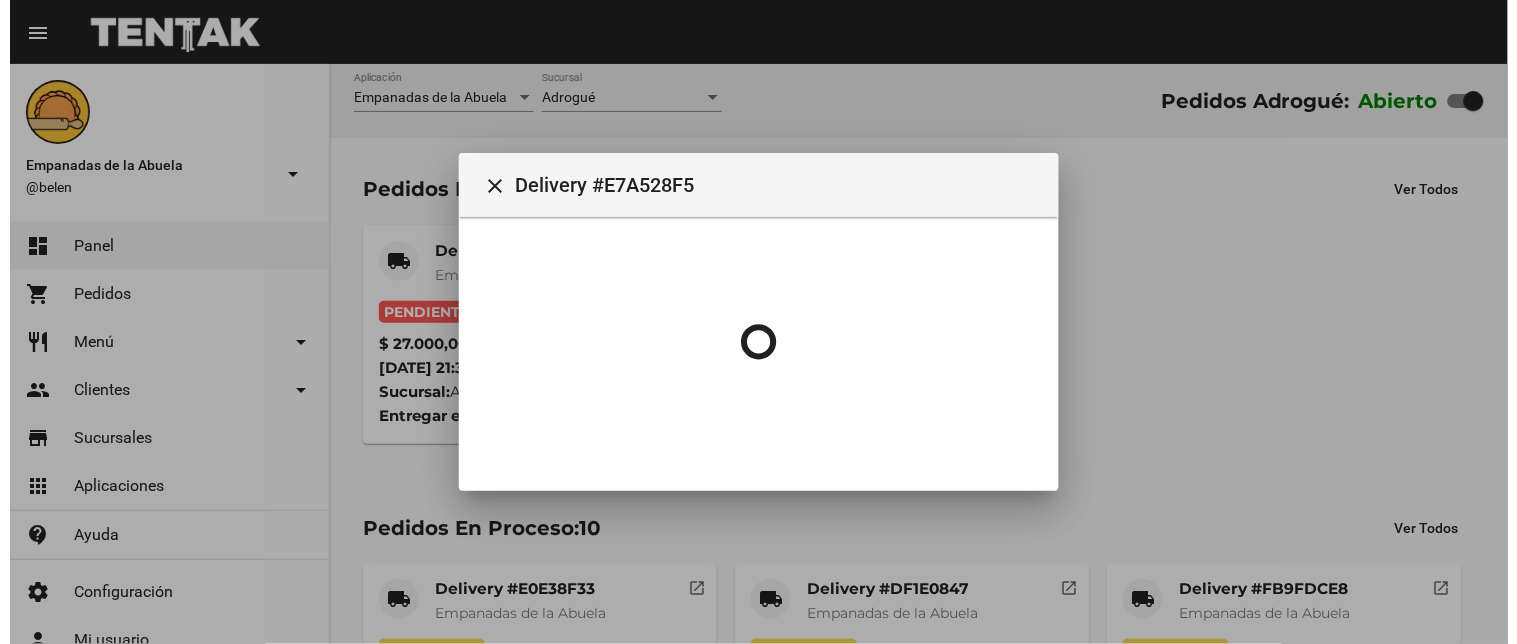 scroll, scrollTop: 0, scrollLeft: 0, axis: both 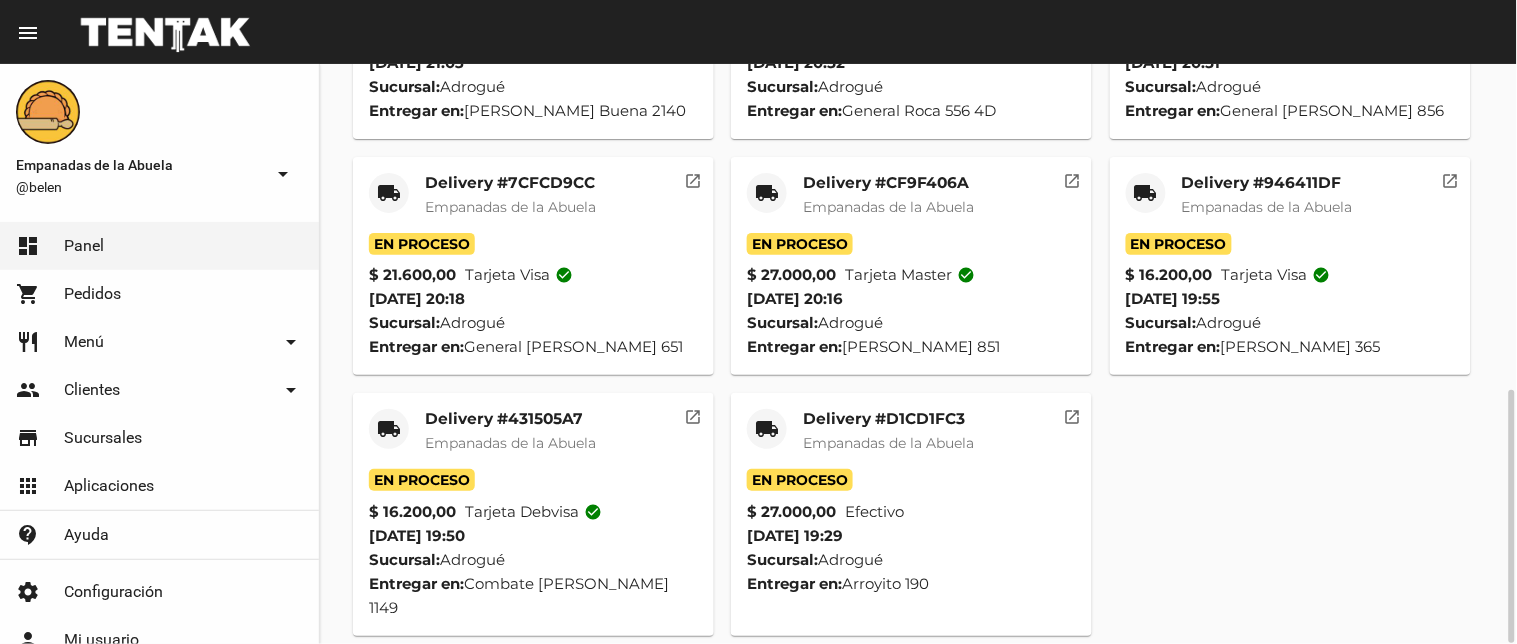 click on "local_shipping" 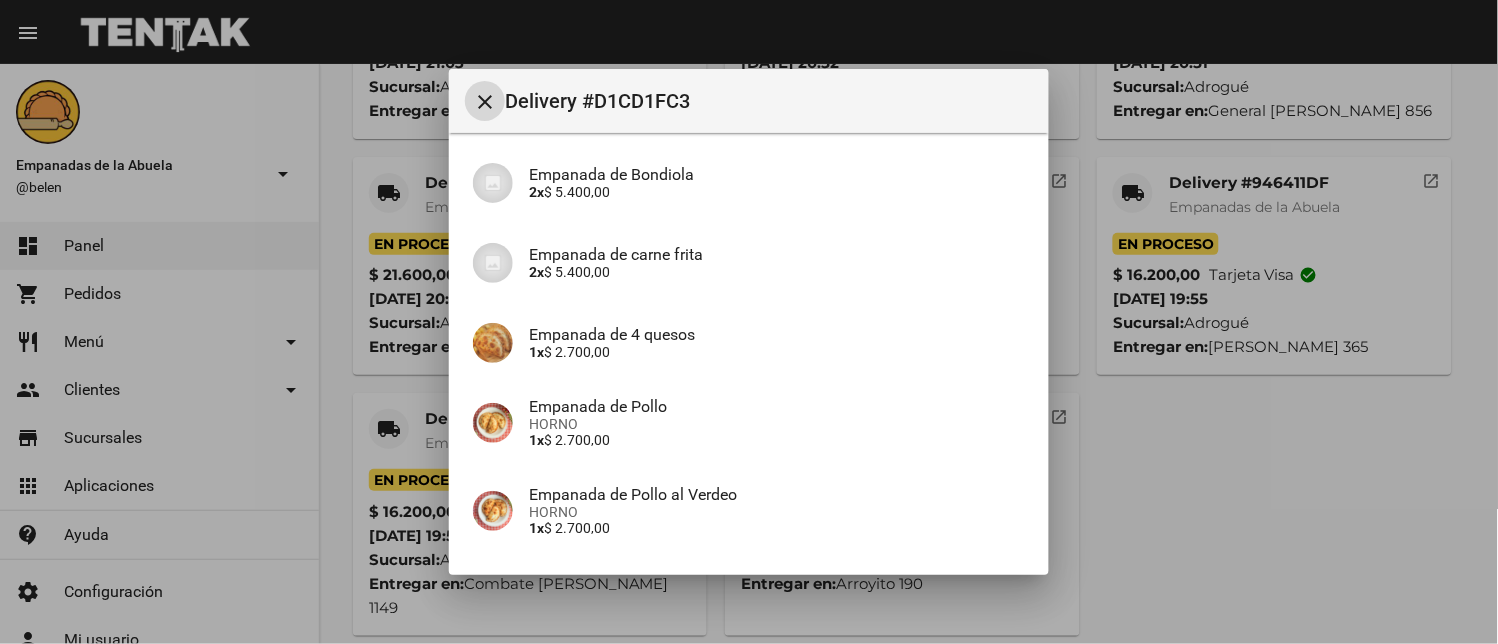 scroll, scrollTop: 402, scrollLeft: 0, axis: vertical 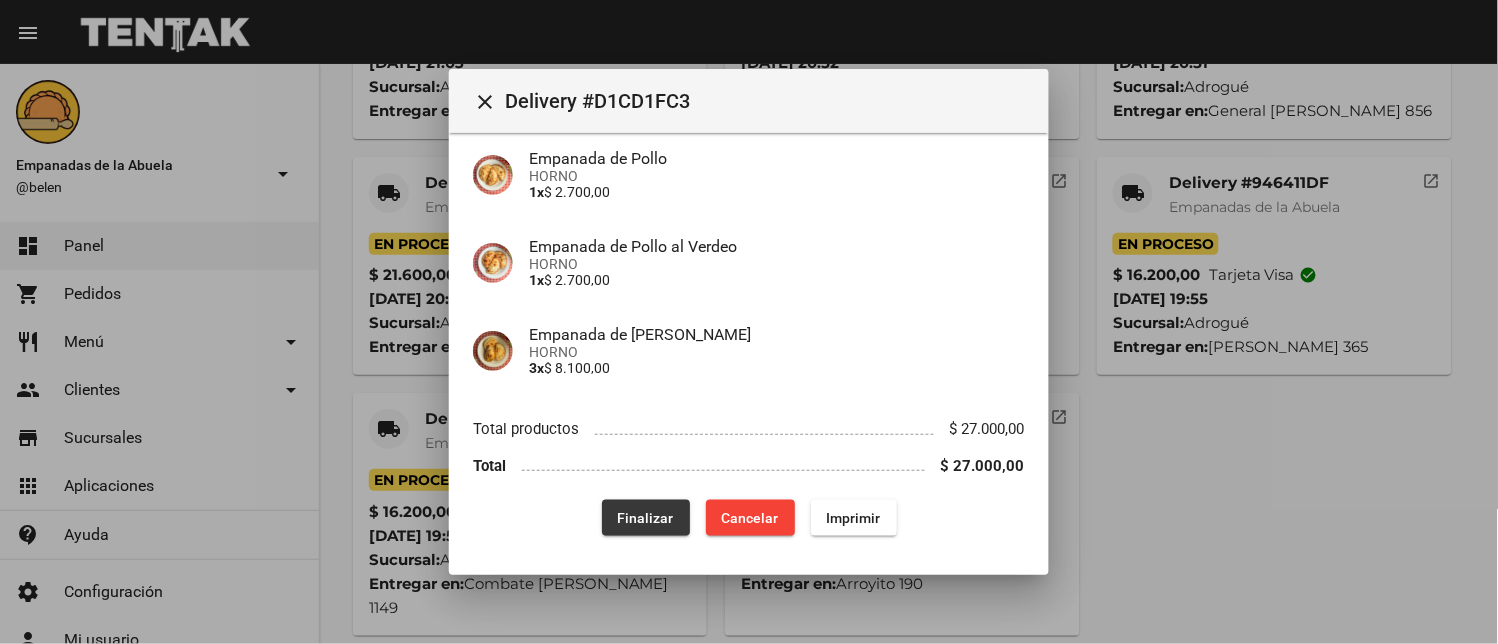 click on "Finalizar" 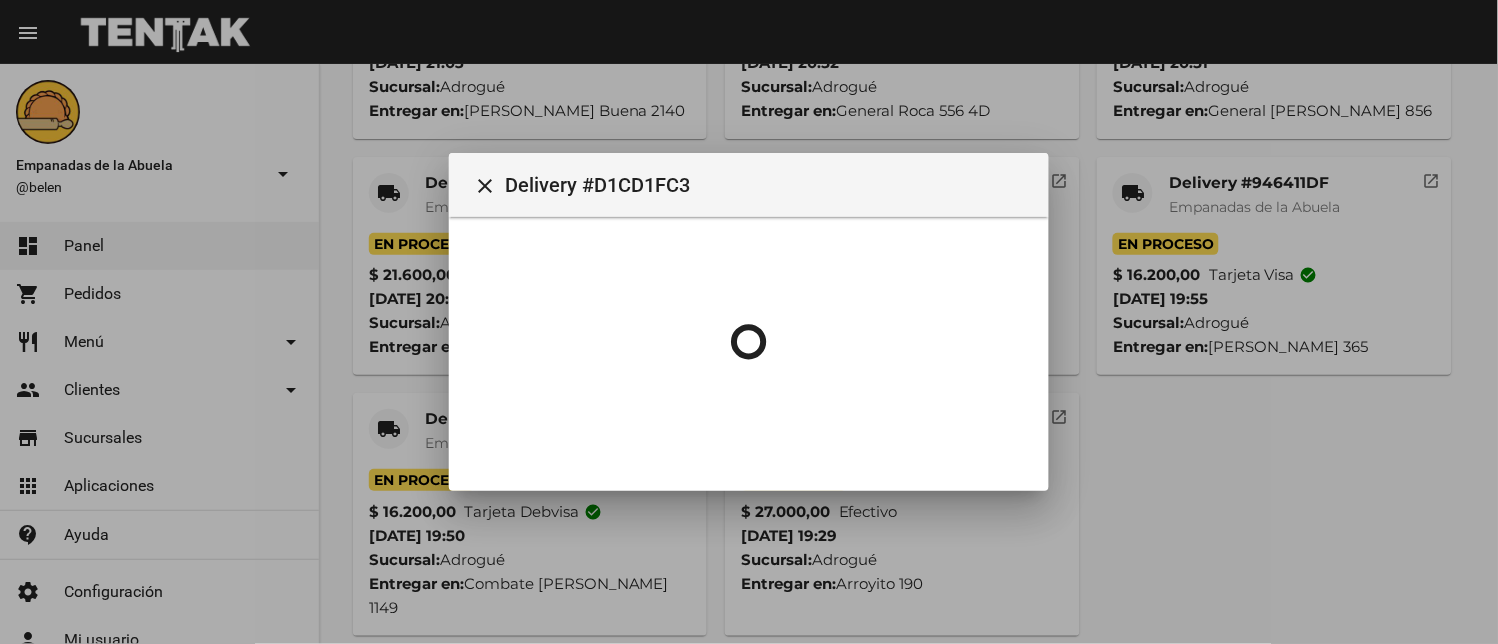 click at bounding box center [749, 322] 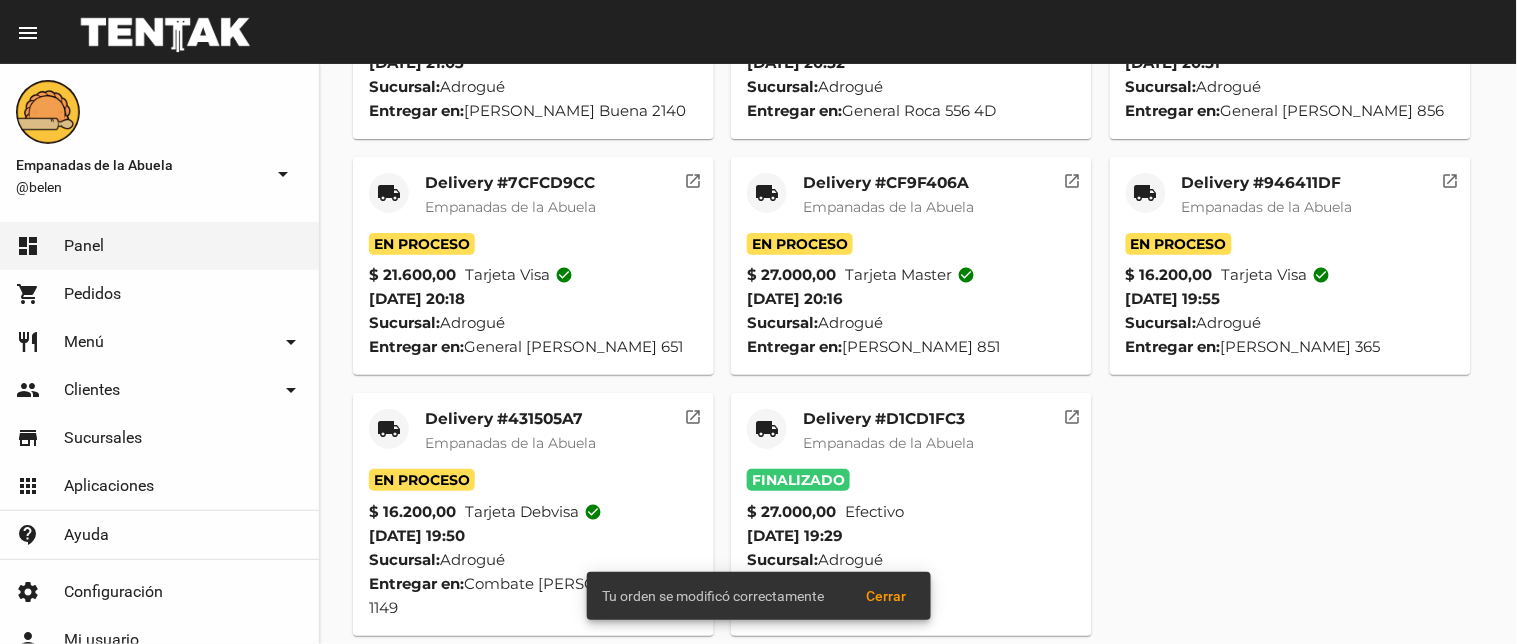 click on "local_shipping Delivery #946411DF Empanadas de la Abuela En Proceso $ 16.200,00 Tarjeta visa check_circle [DATE] 19:55 Sucursal:  Adrogué  Entregar en:  [PERSON_NAME] 365   open_in_new" 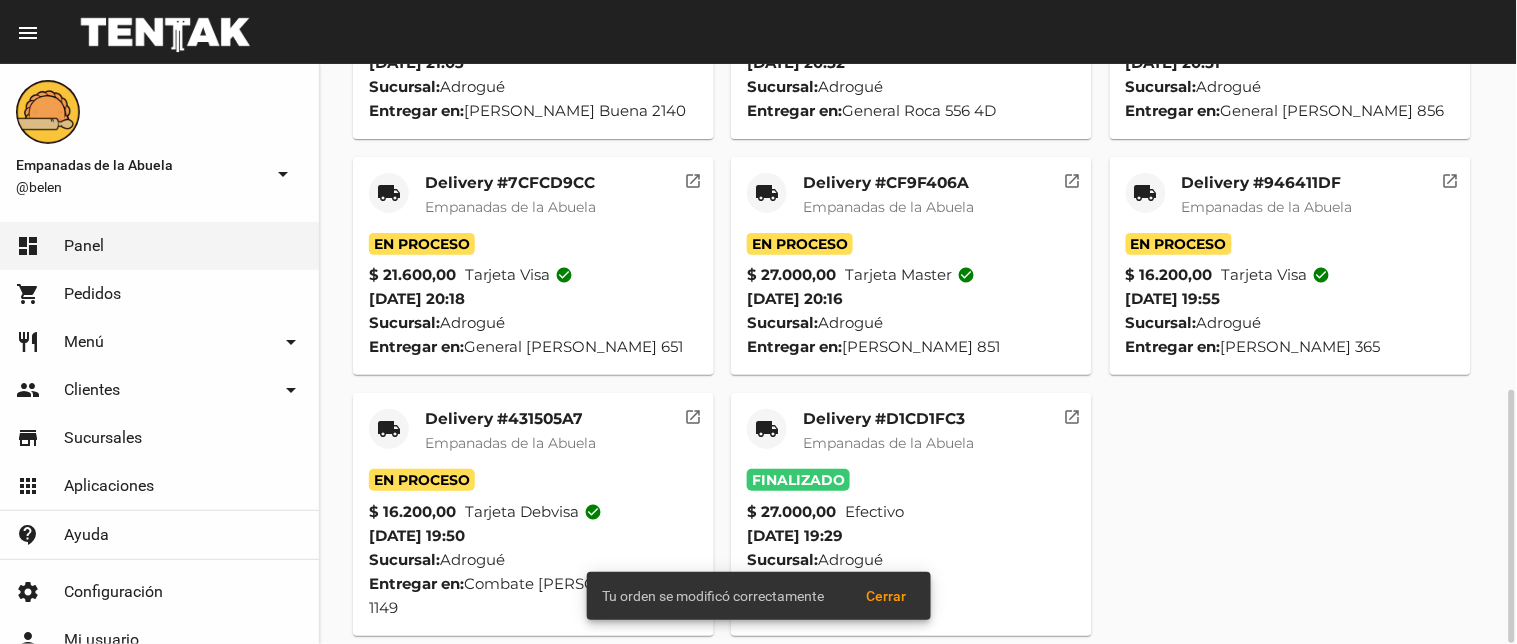 drag, startPoint x: 1148, startPoint y: 170, endPoint x: 1152, endPoint y: 207, distance: 37.215588 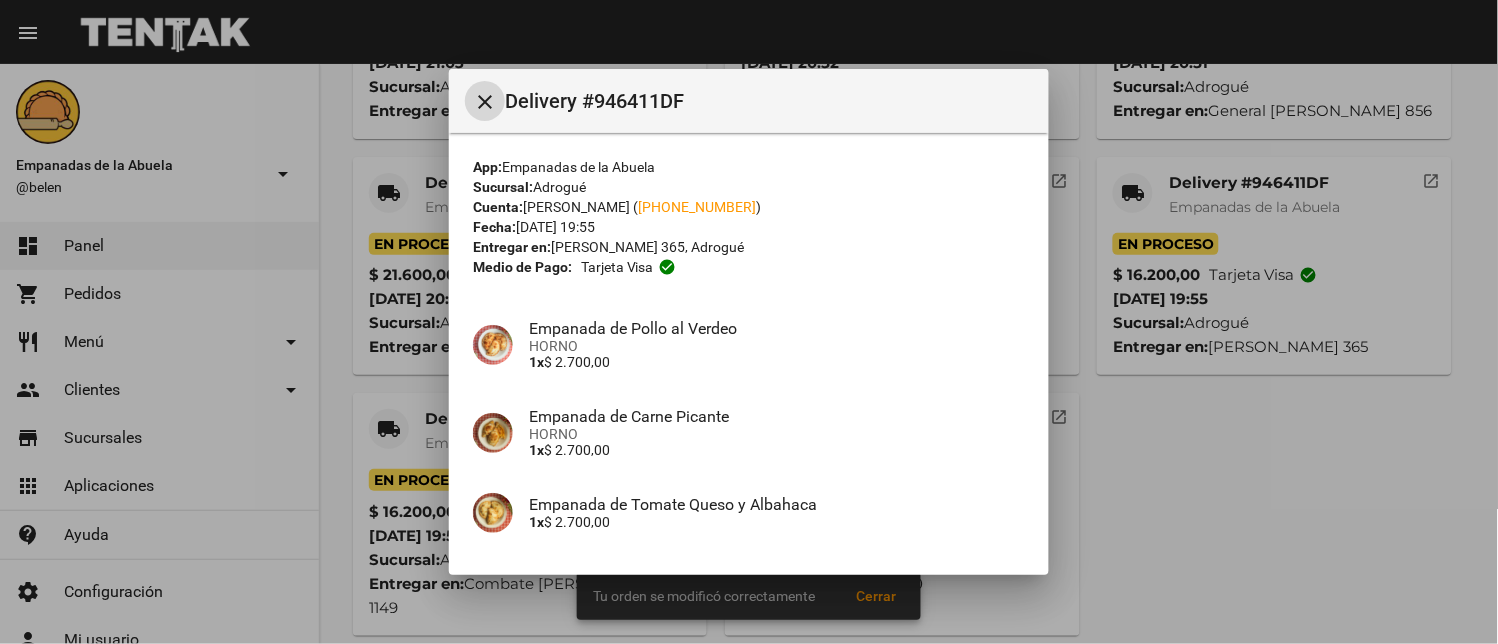 scroll, scrollTop: 385, scrollLeft: 0, axis: vertical 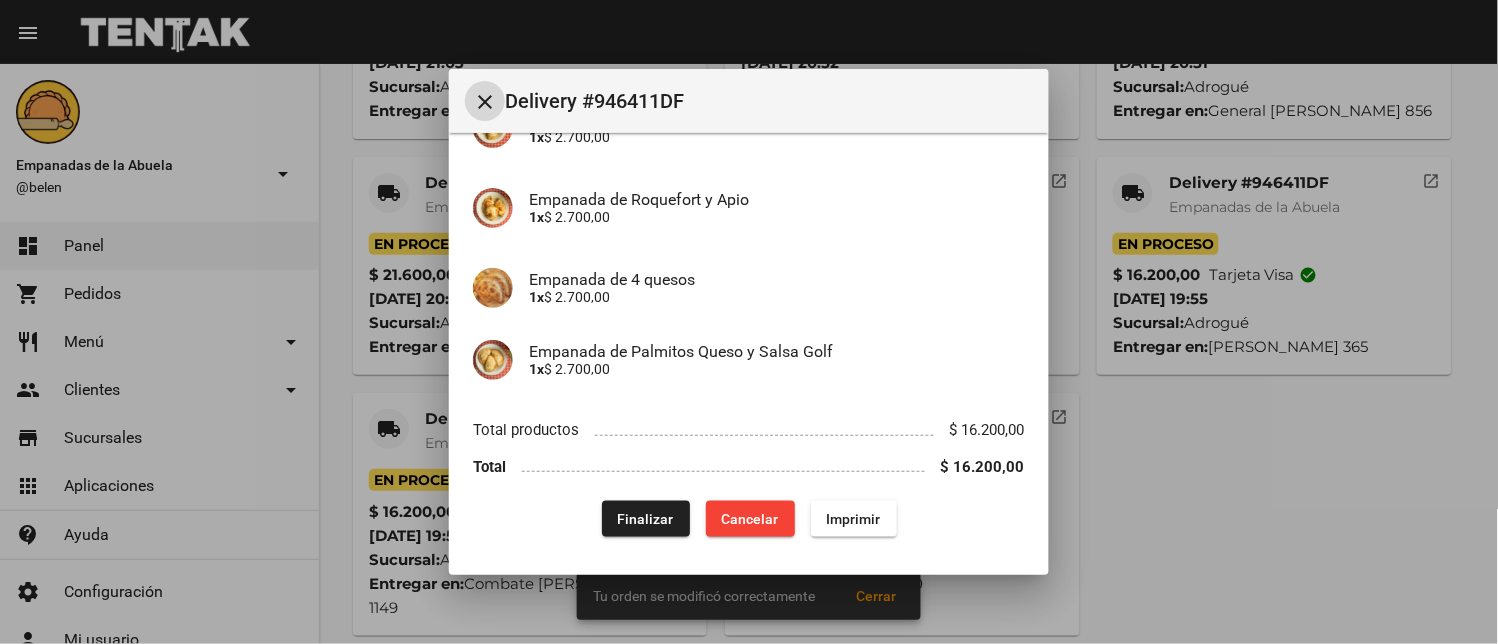 click on "Finalizar" 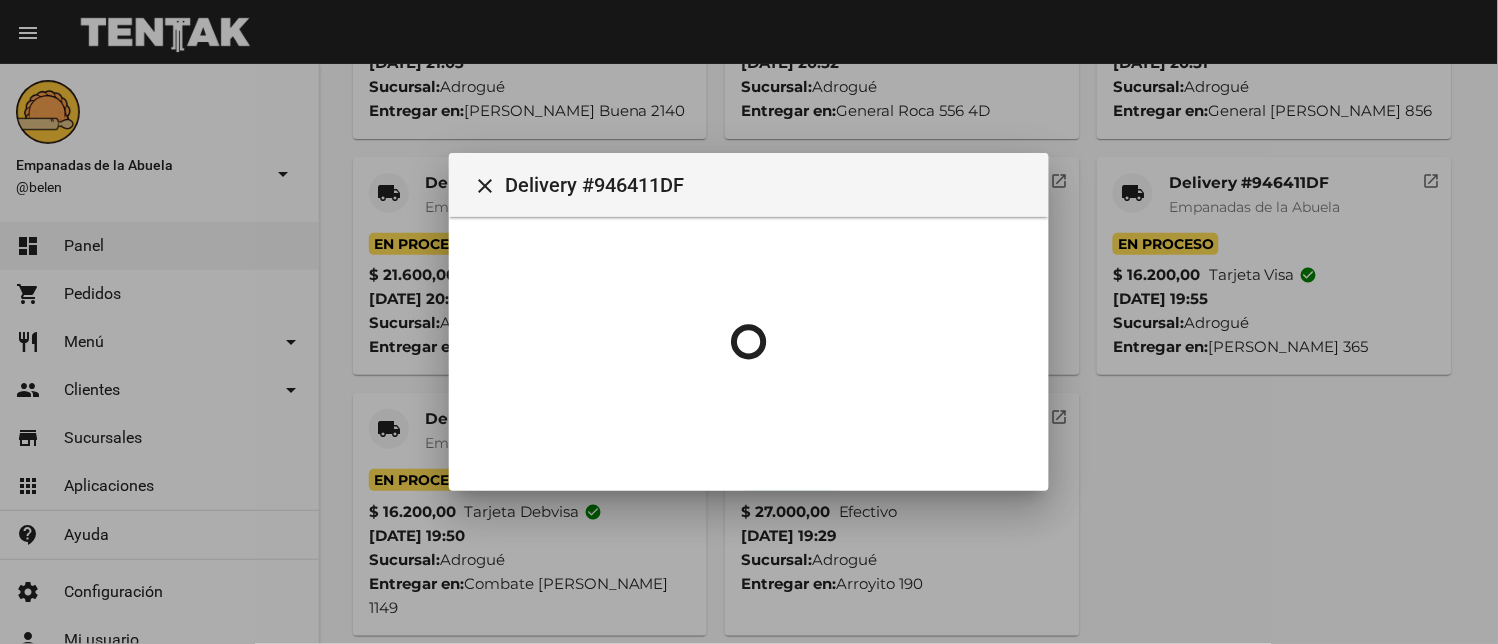 scroll, scrollTop: 0, scrollLeft: 0, axis: both 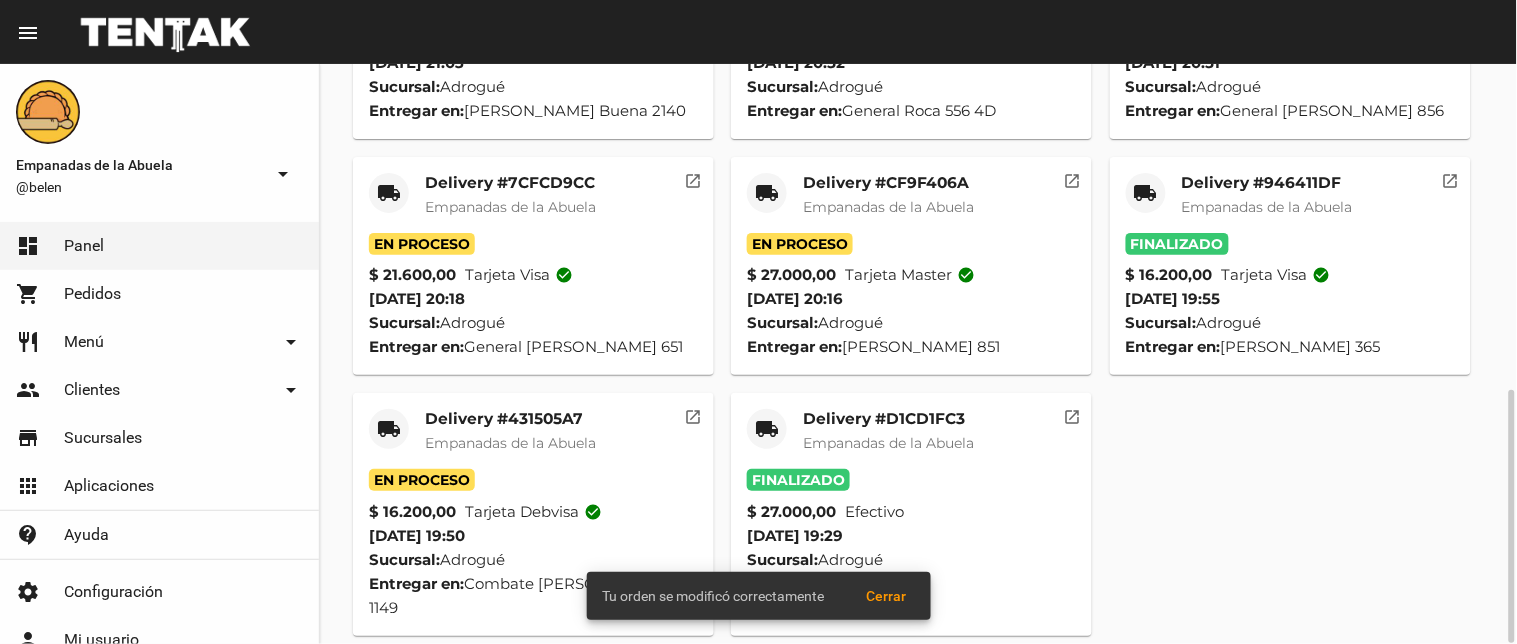 click on "local_shipping" 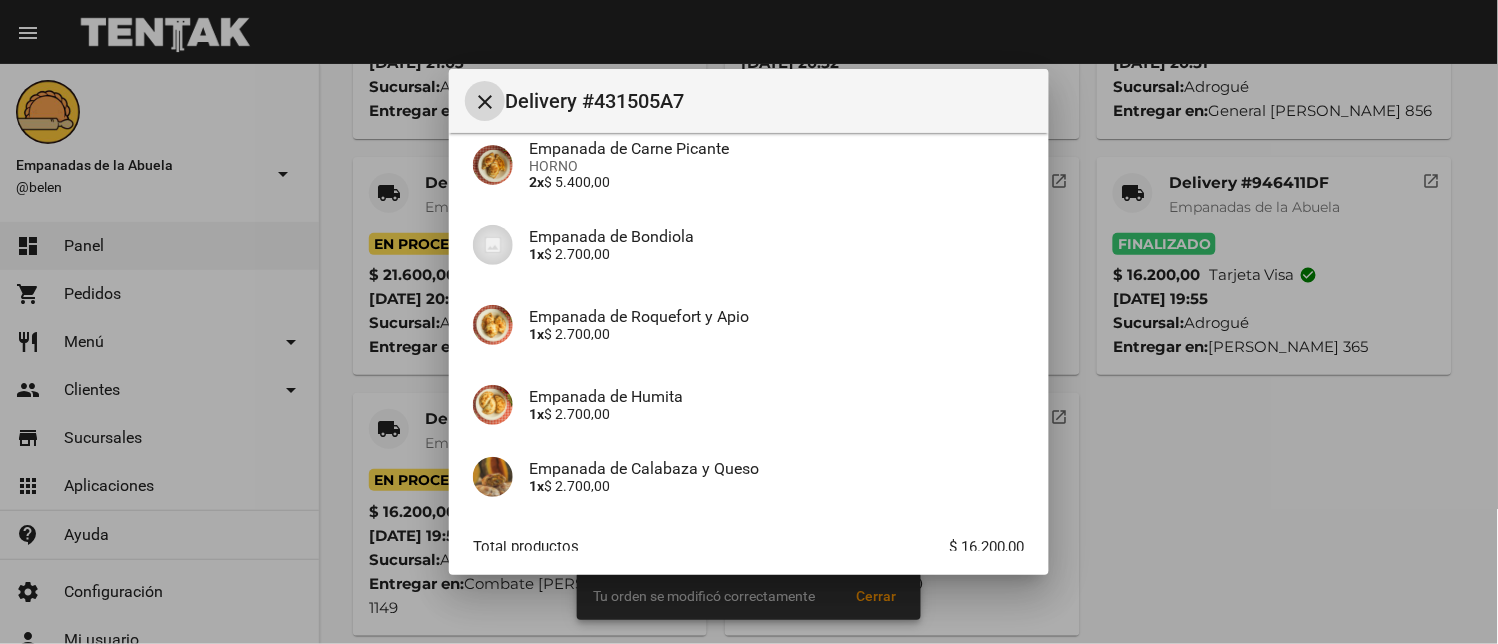 scroll, scrollTop: 297, scrollLeft: 0, axis: vertical 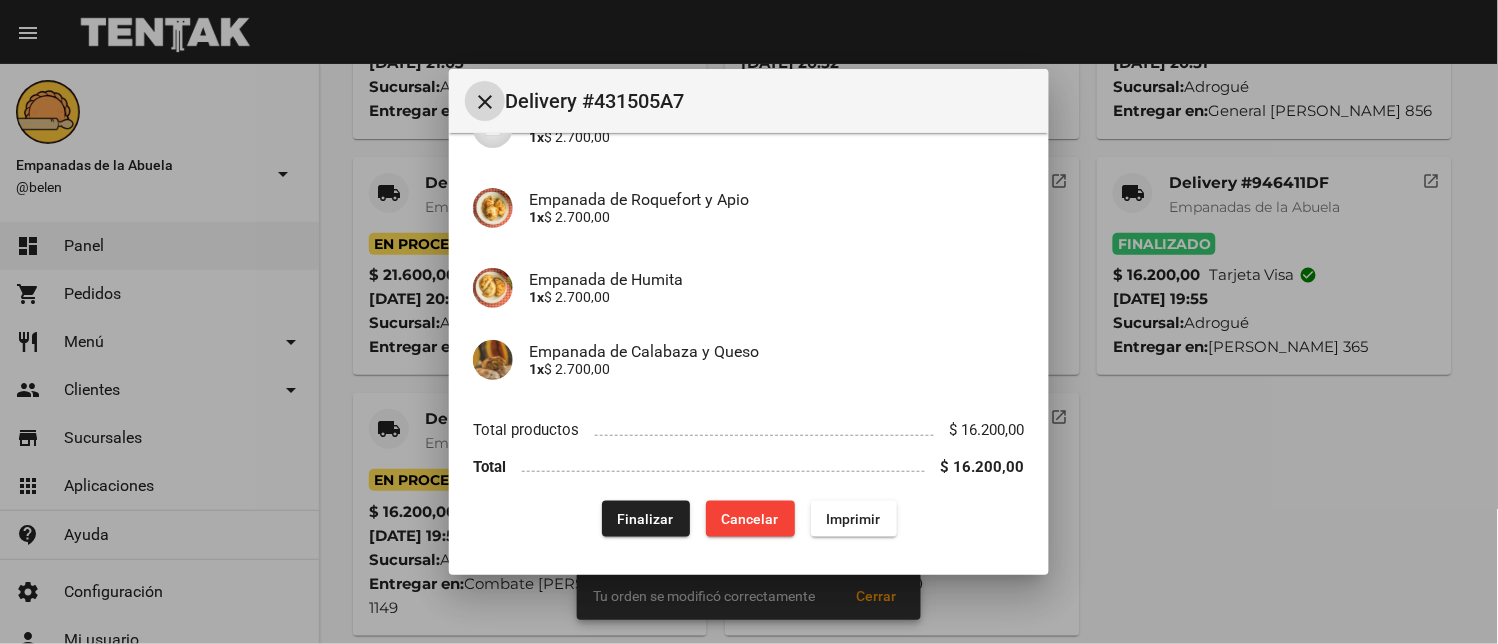 click on "Finalizar" 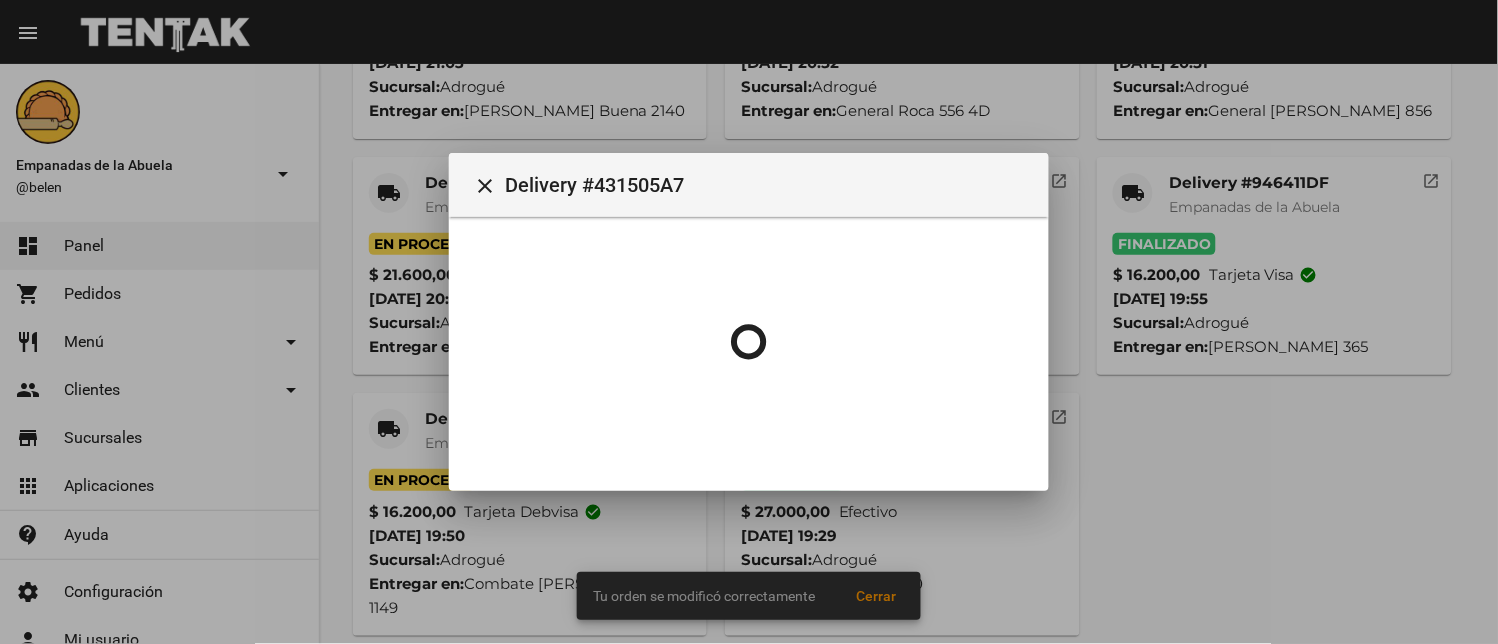 scroll, scrollTop: 0, scrollLeft: 0, axis: both 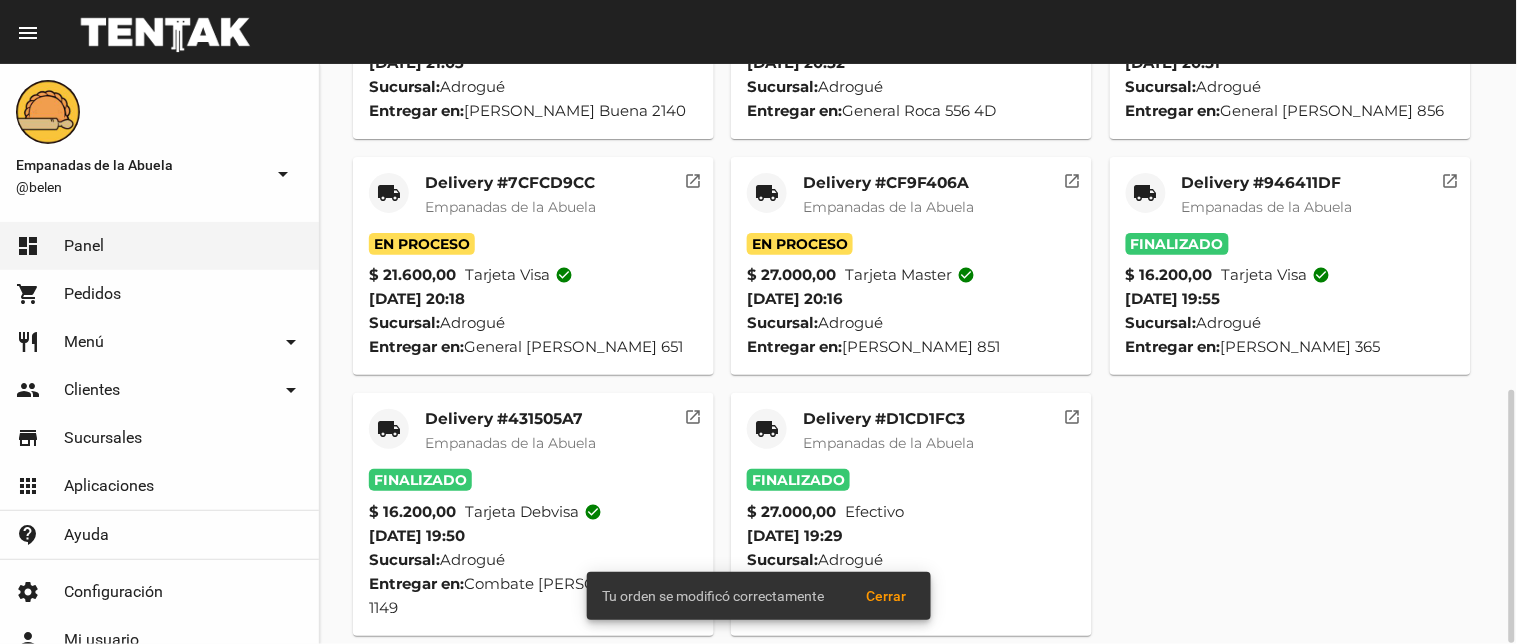 click on "local_shipping" 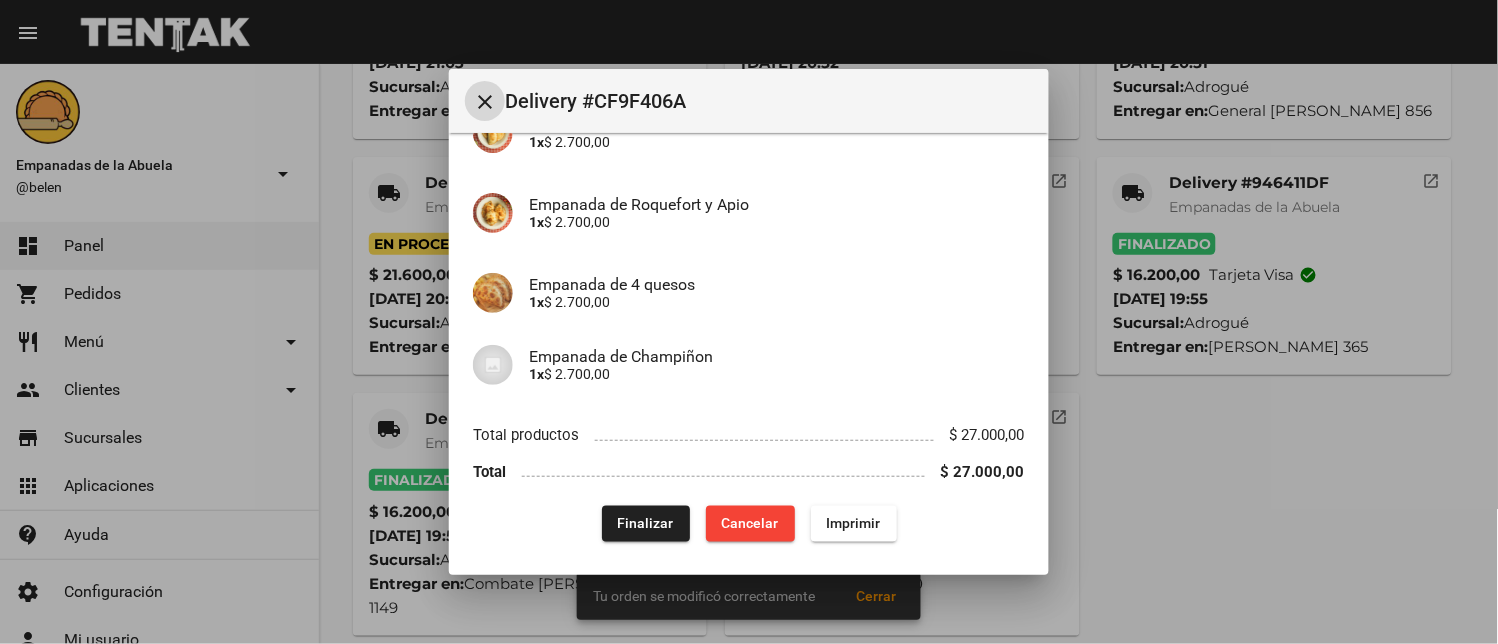 scroll, scrollTop: 617, scrollLeft: 0, axis: vertical 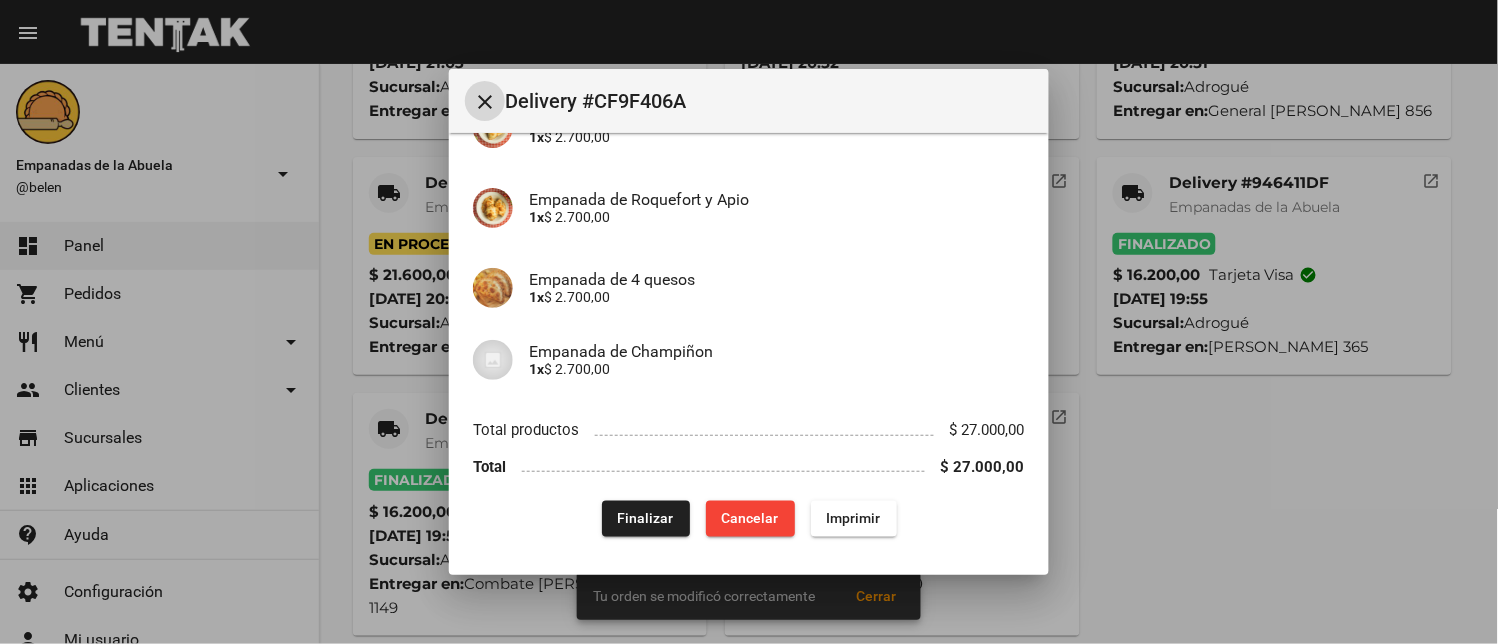 drag, startPoint x: 670, startPoint y: 515, endPoint x: 628, endPoint y: 501, distance: 44.27189 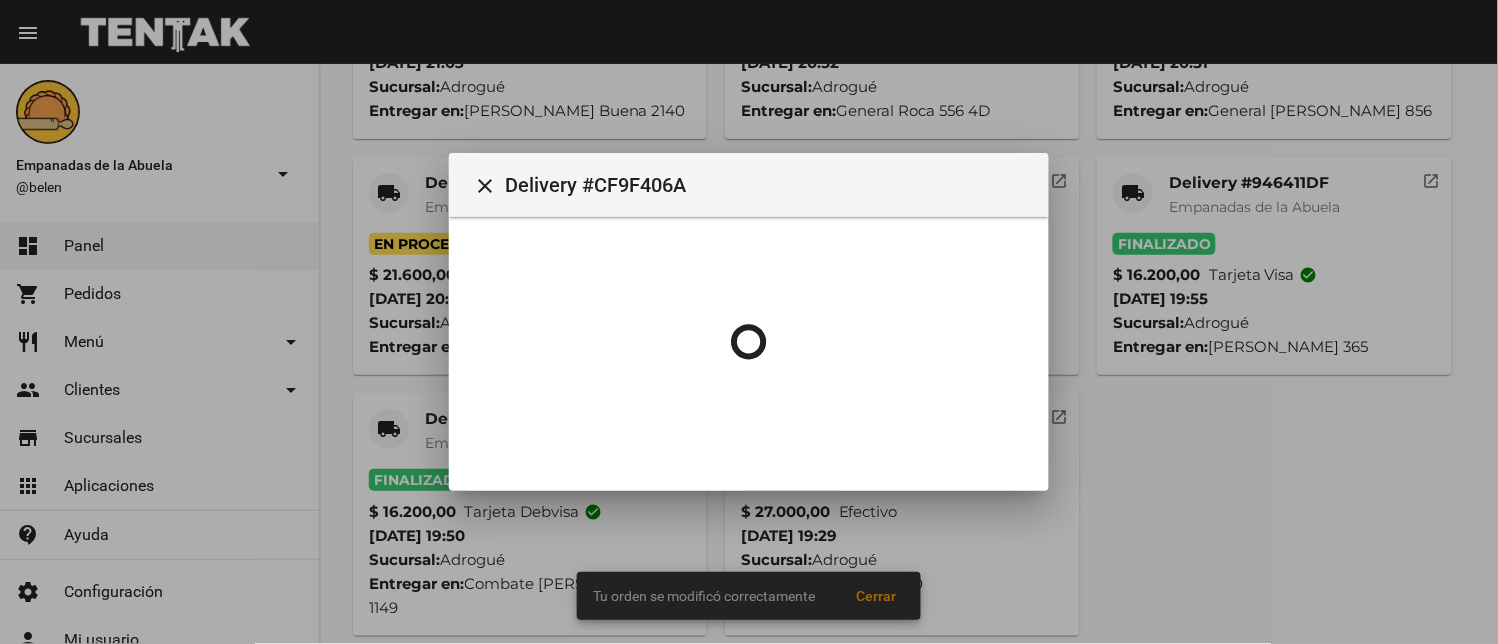 scroll, scrollTop: 0, scrollLeft: 0, axis: both 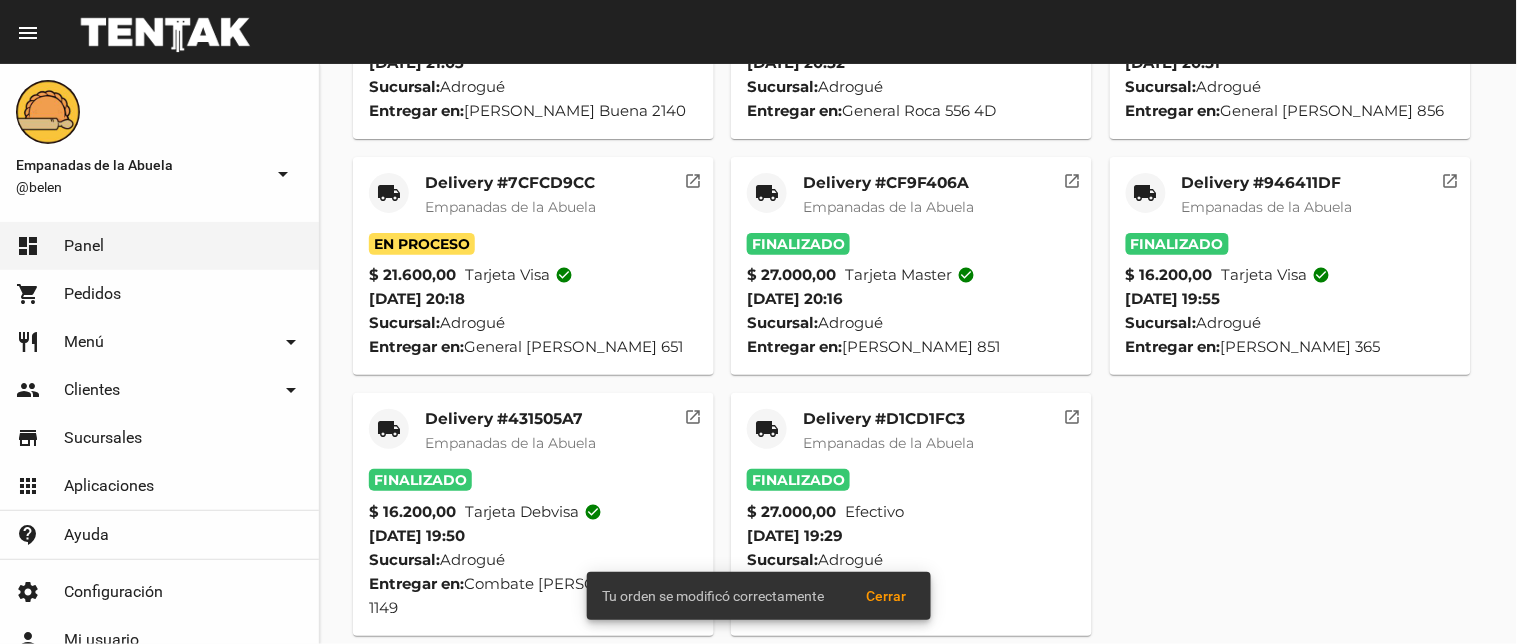 click on "local_shipping" 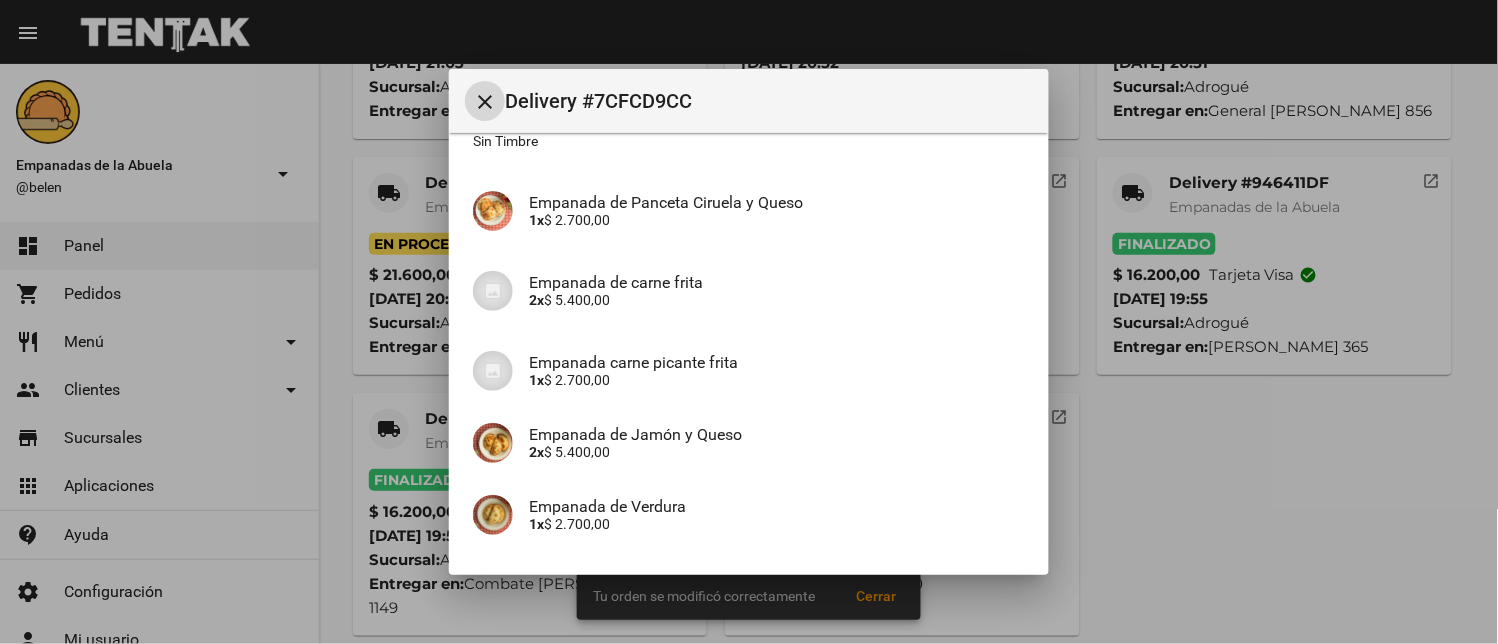 scroll, scrollTop: 410, scrollLeft: 0, axis: vertical 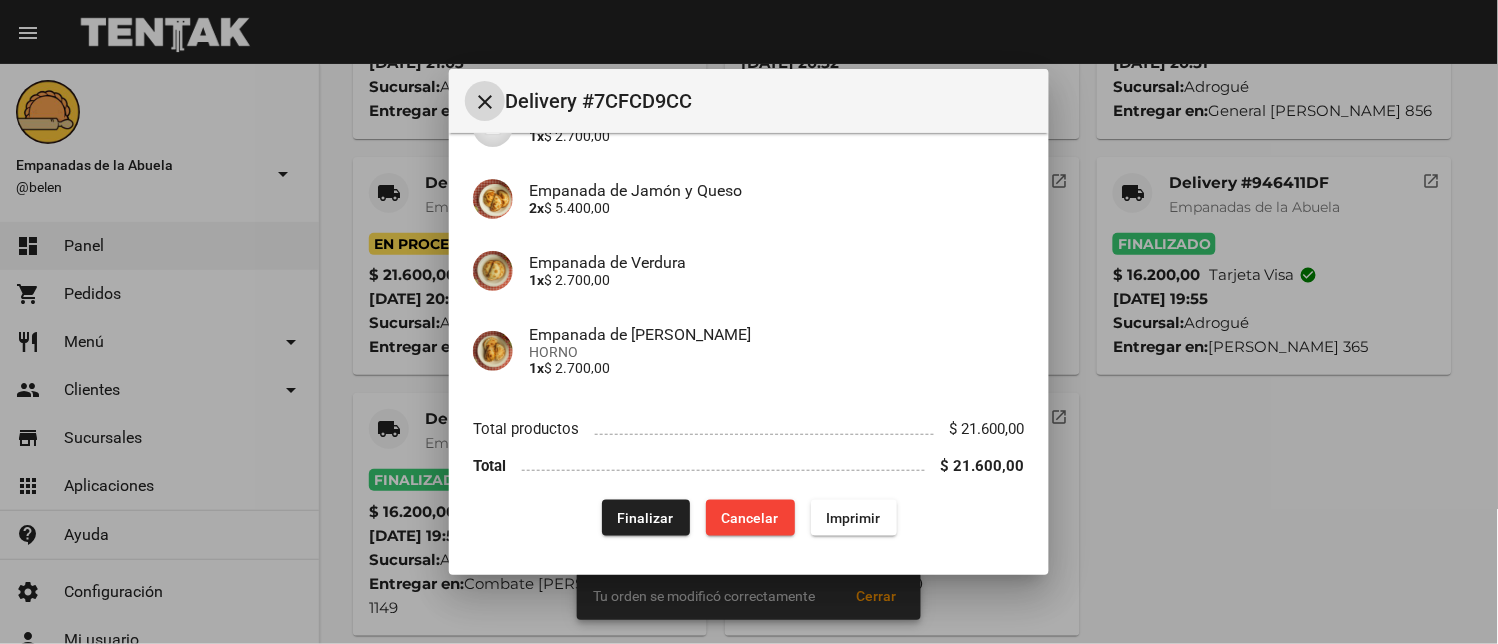 click on "Finalizar" 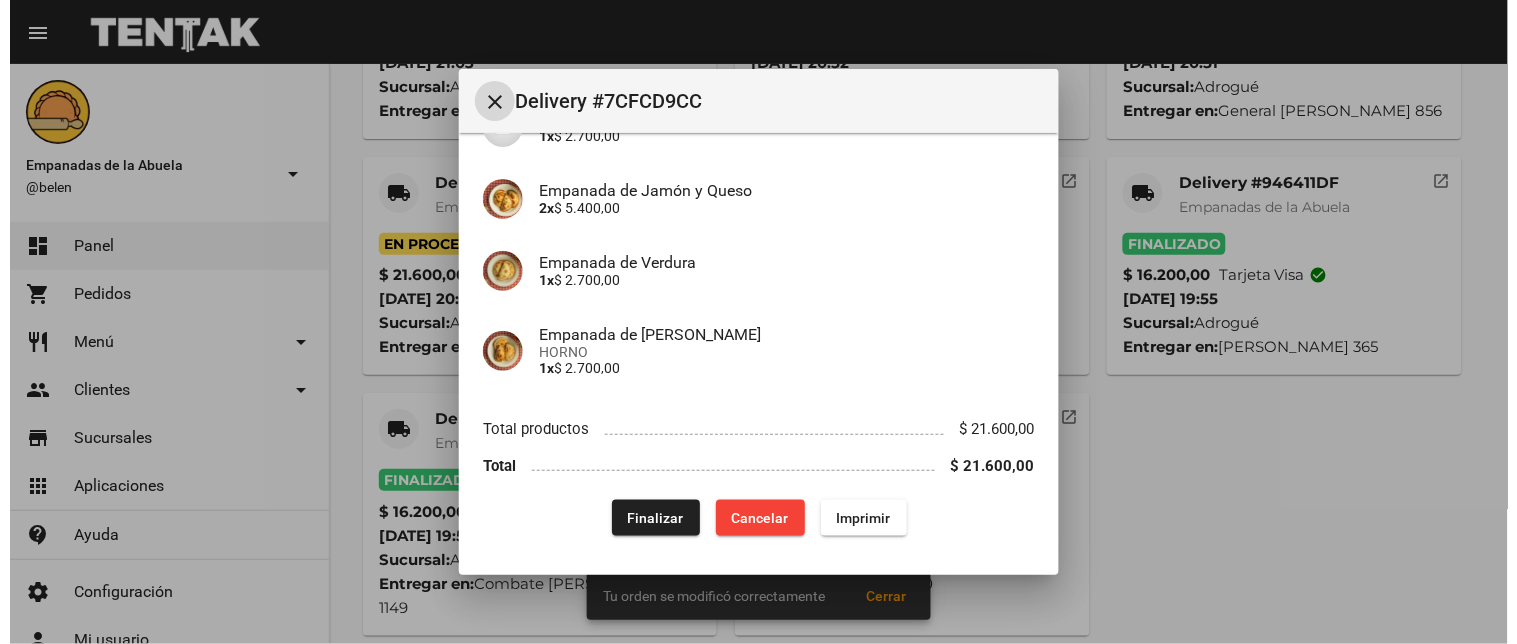 scroll, scrollTop: 0, scrollLeft: 0, axis: both 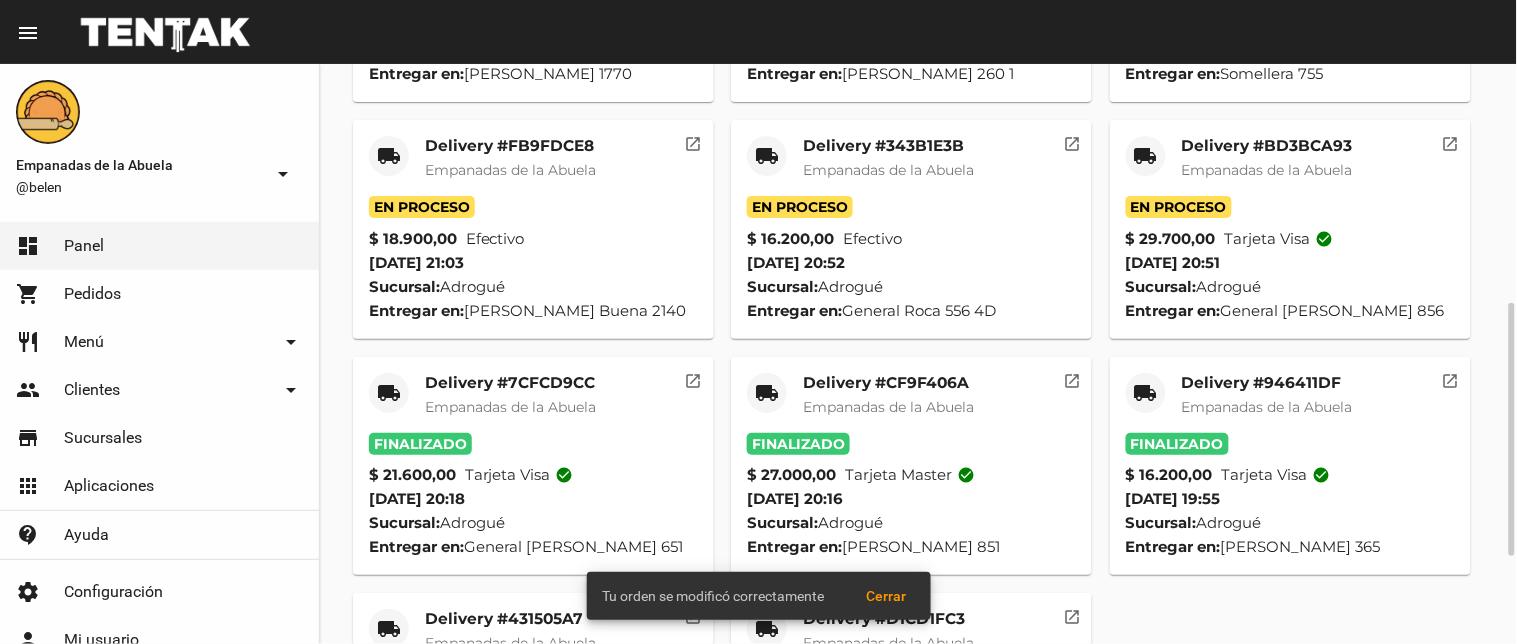 click on "local_shipping" 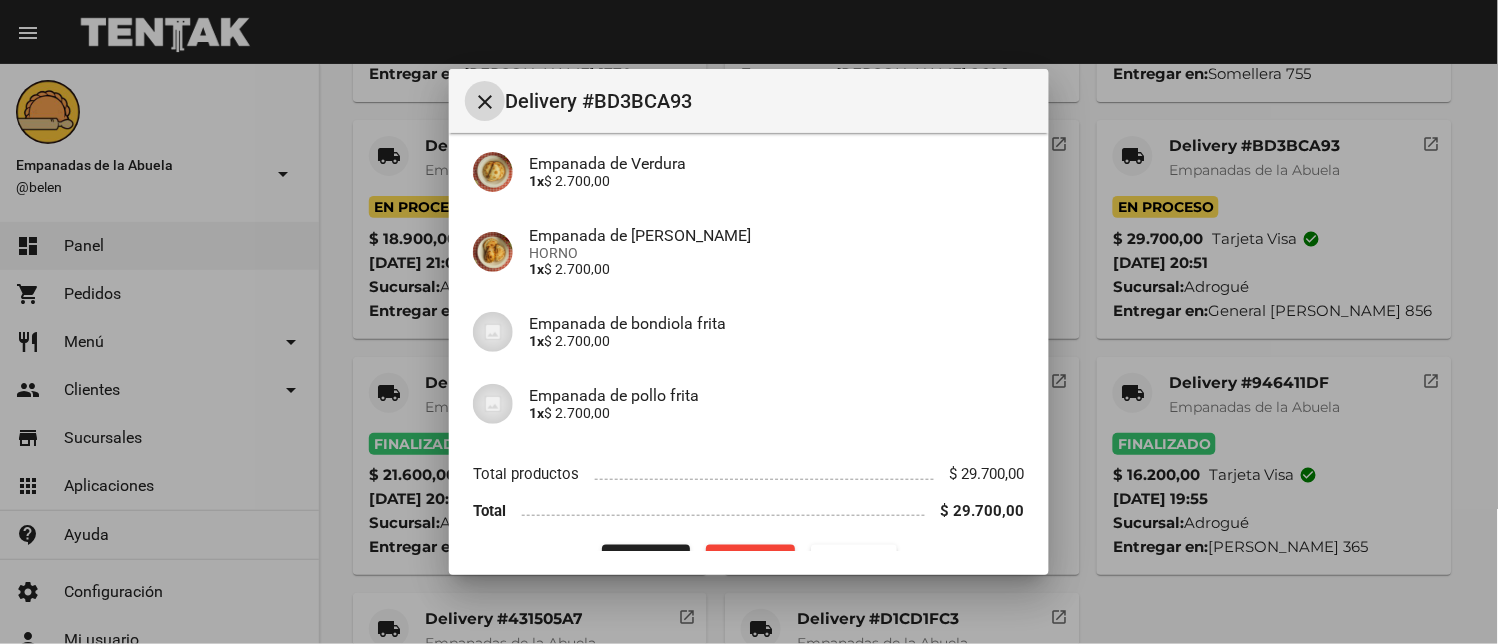 scroll, scrollTop: 602, scrollLeft: 0, axis: vertical 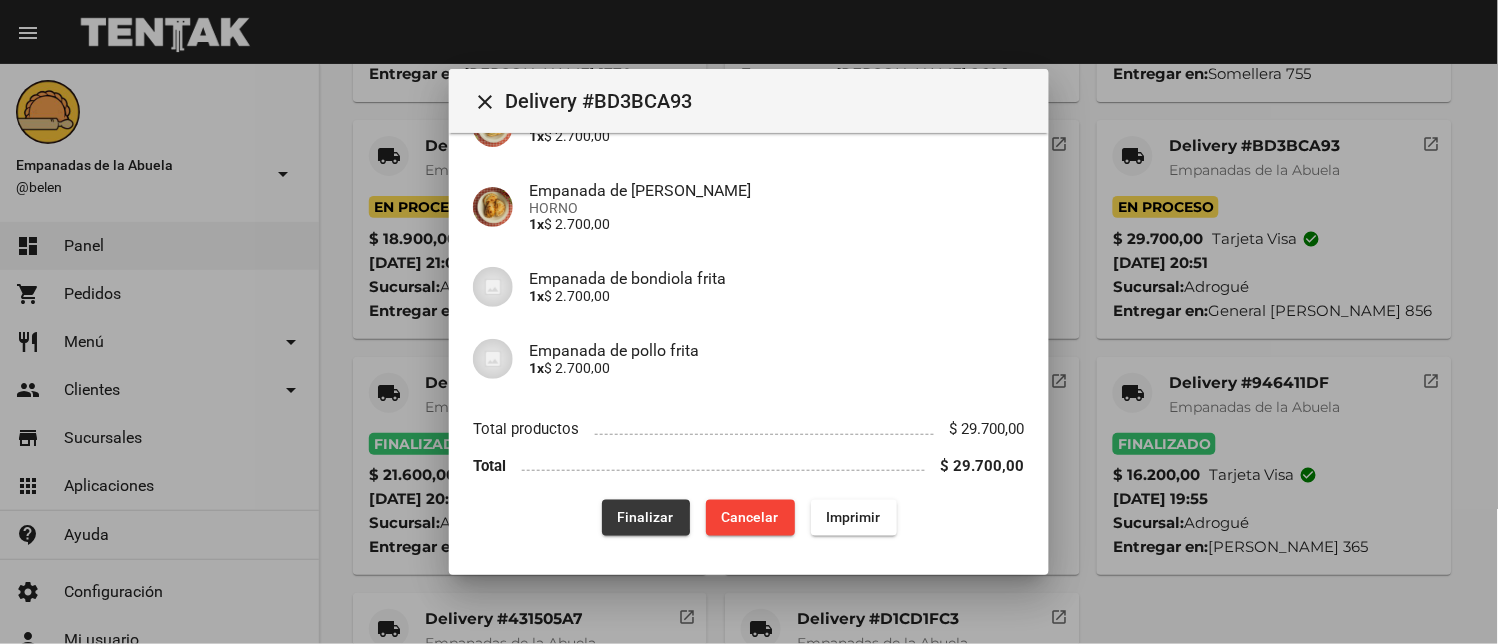 click on "Finalizar" 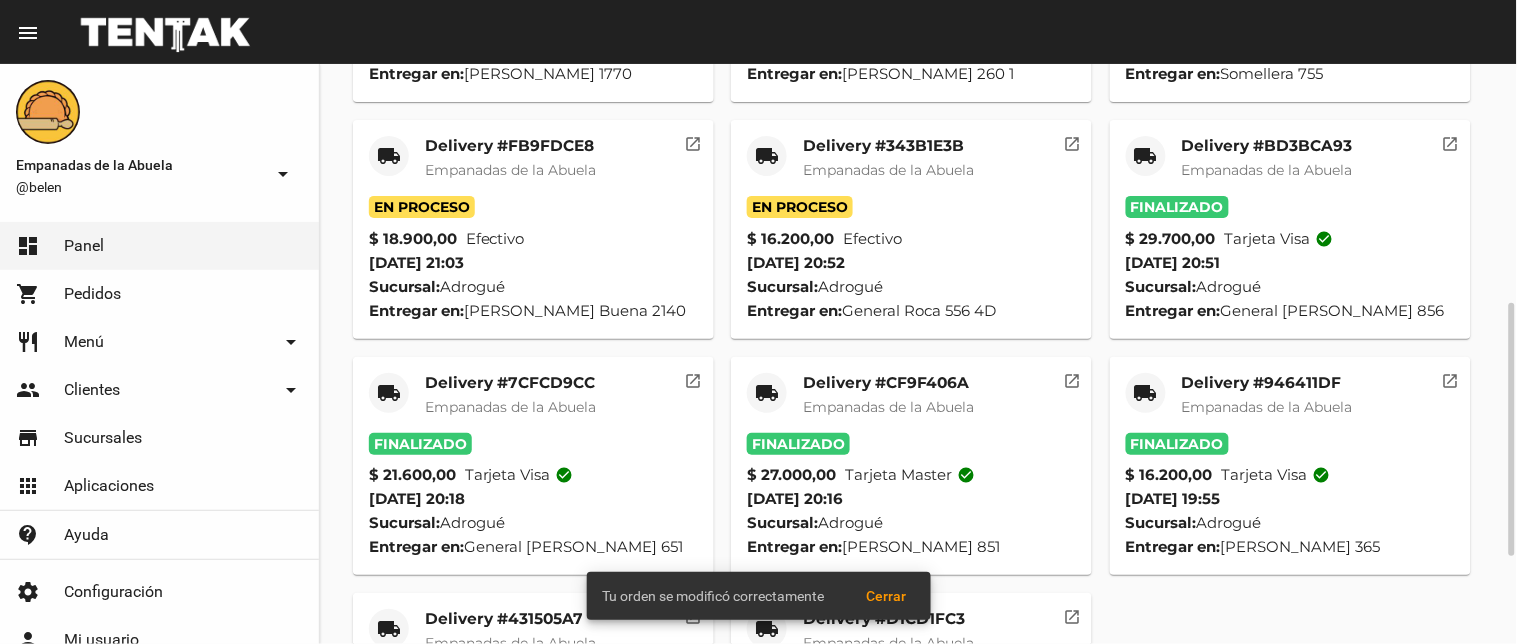 click on "local_shipping" 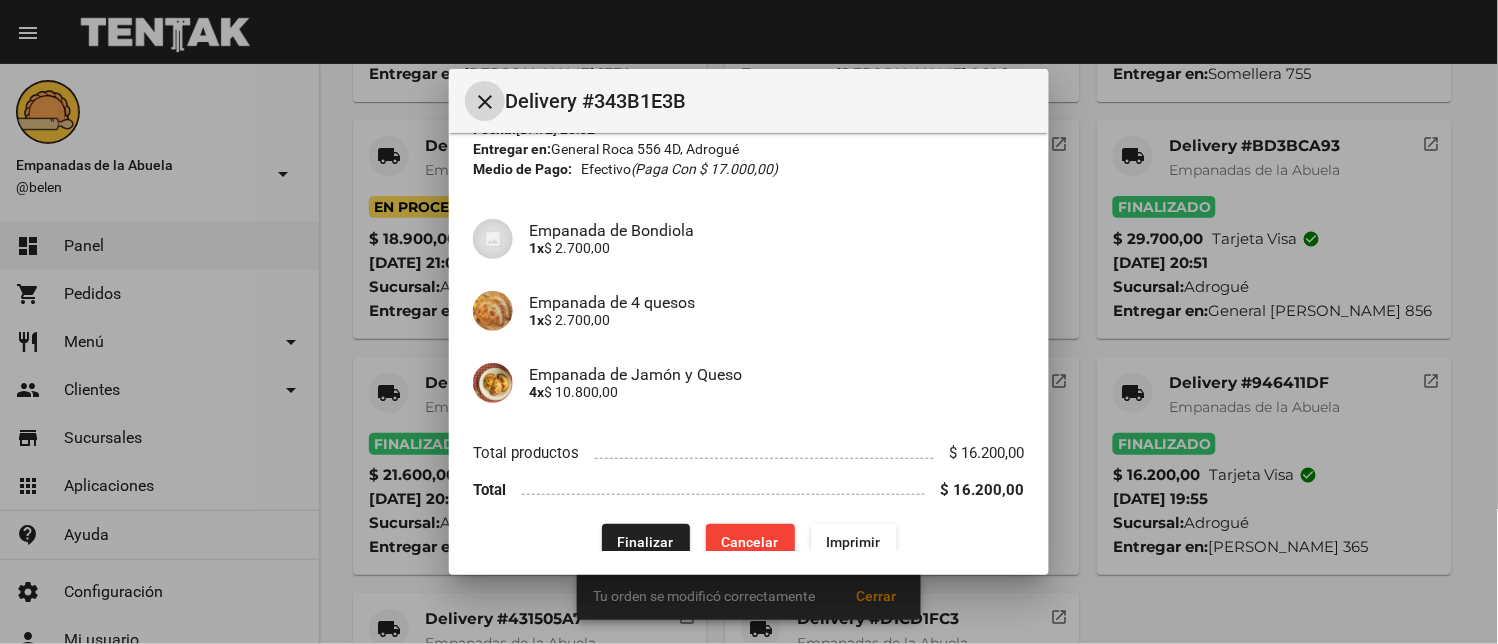 scroll, scrollTop: 122, scrollLeft: 0, axis: vertical 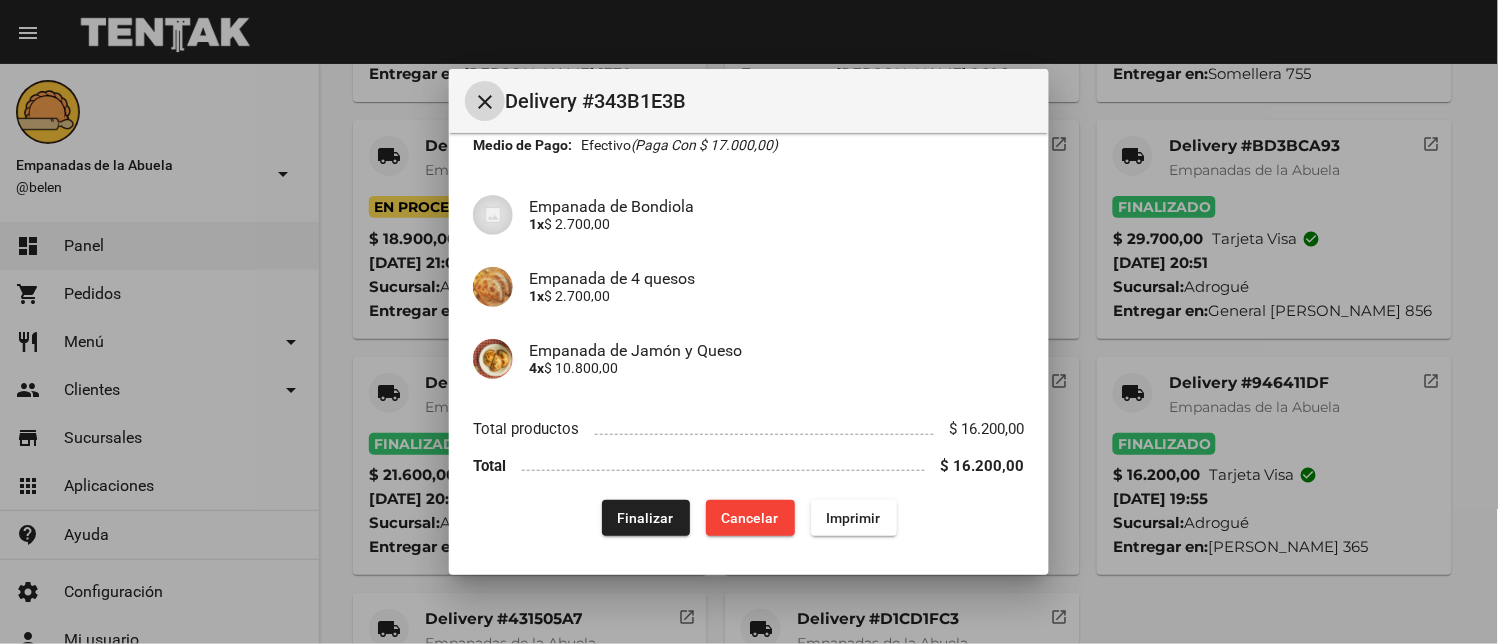 drag, startPoint x: 607, startPoint y: 525, endPoint x: 595, endPoint y: 481, distance: 45.607018 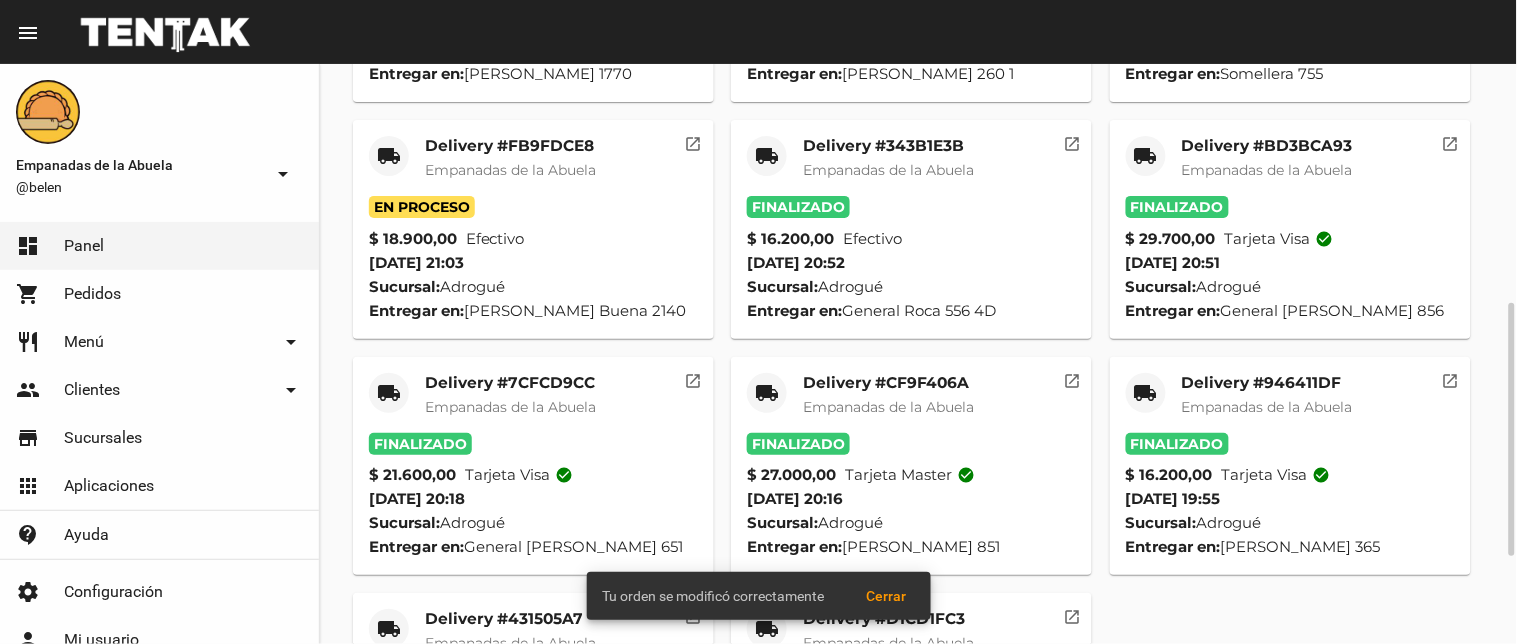click on "local_shipping" 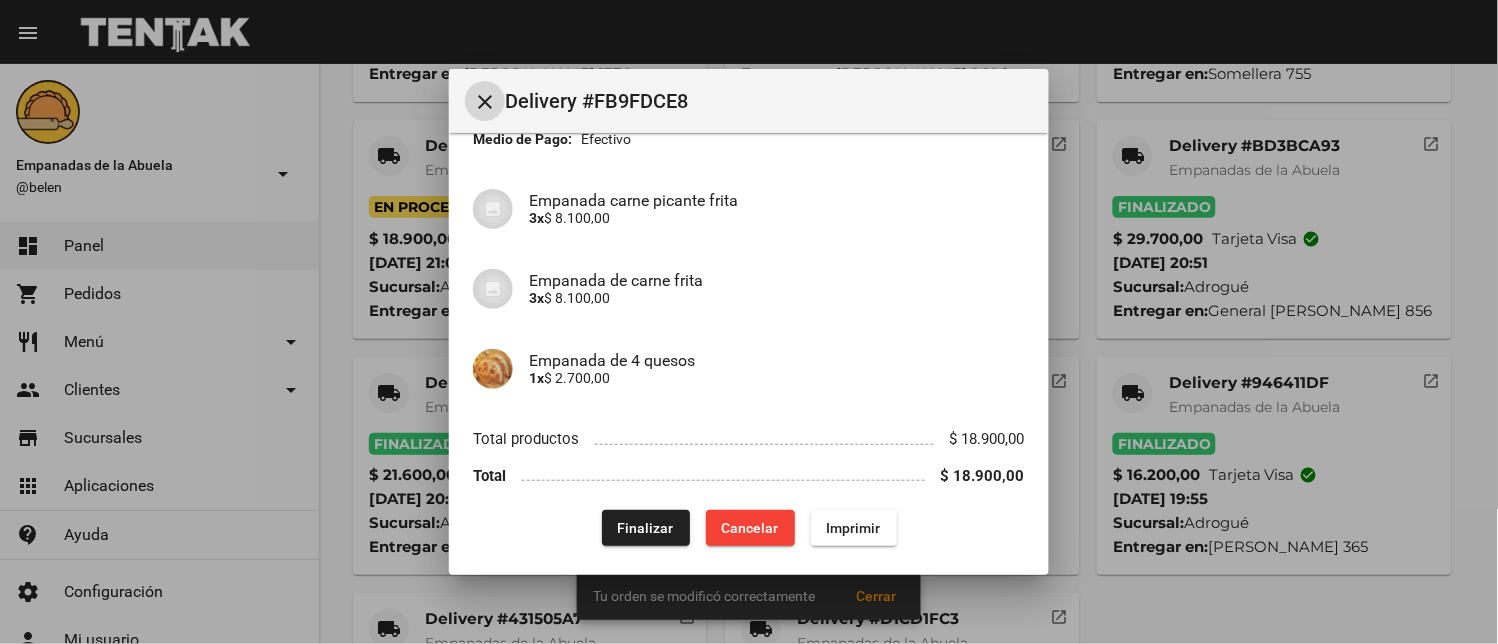 scroll, scrollTop: 137, scrollLeft: 0, axis: vertical 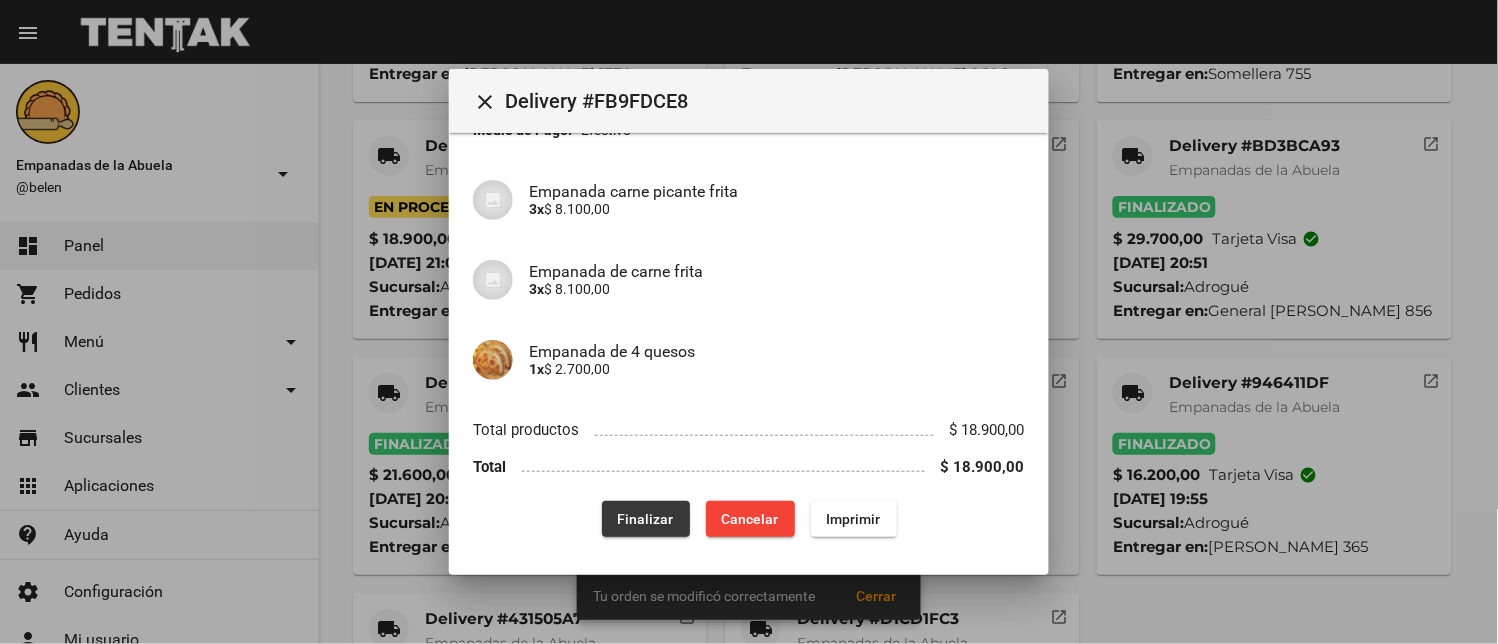 click on "Finalizar" 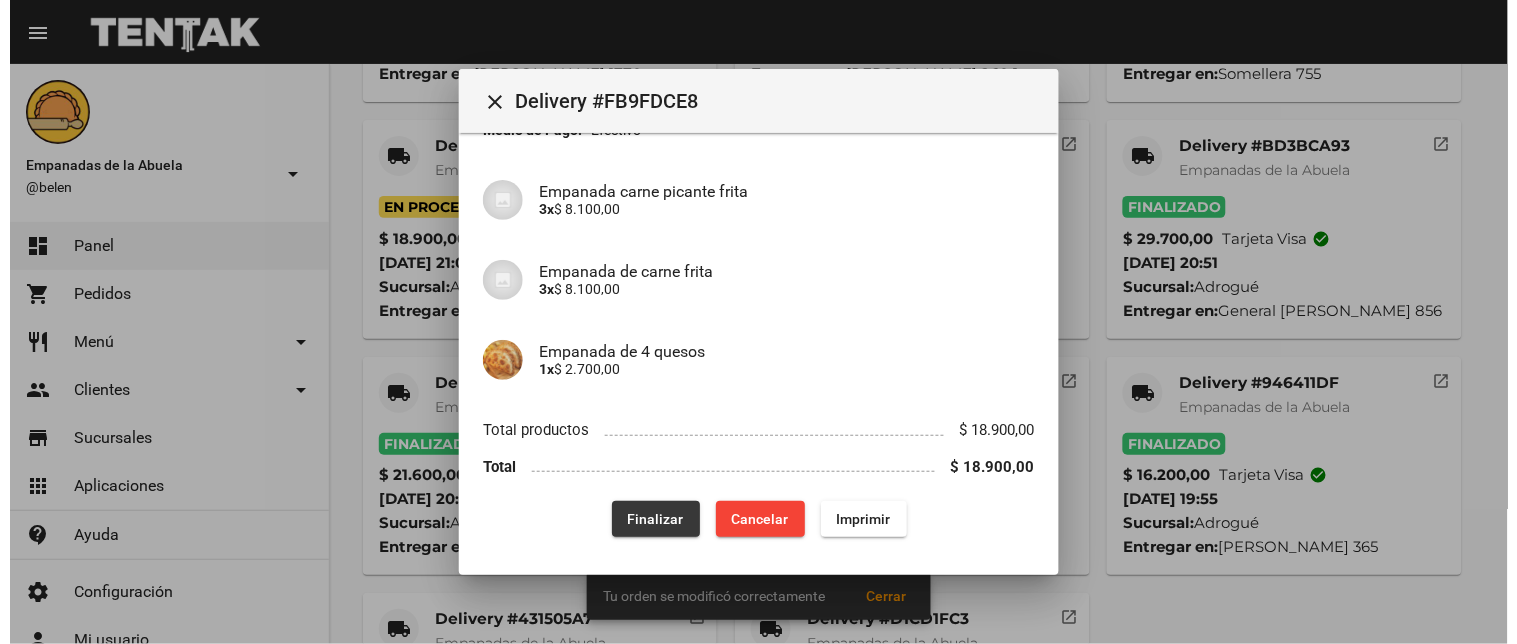 scroll, scrollTop: 0, scrollLeft: 0, axis: both 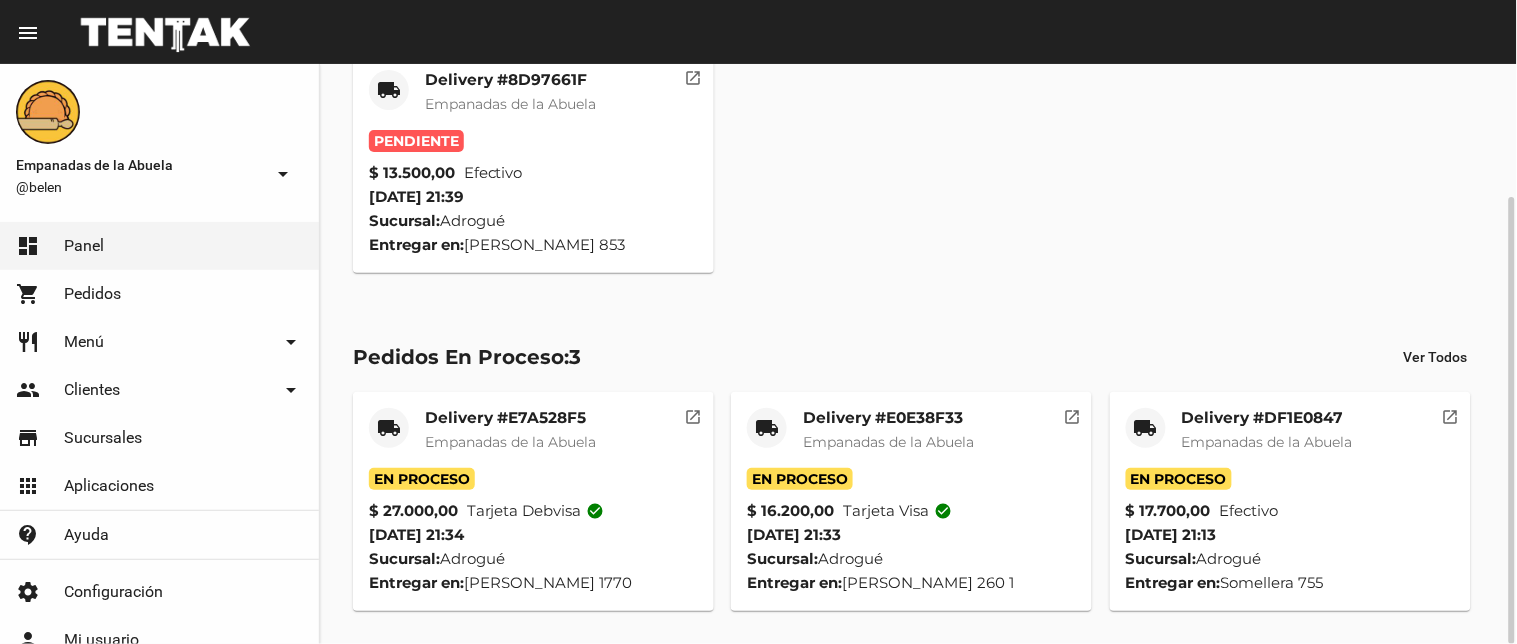 click on "Empanadas de la Abuela" 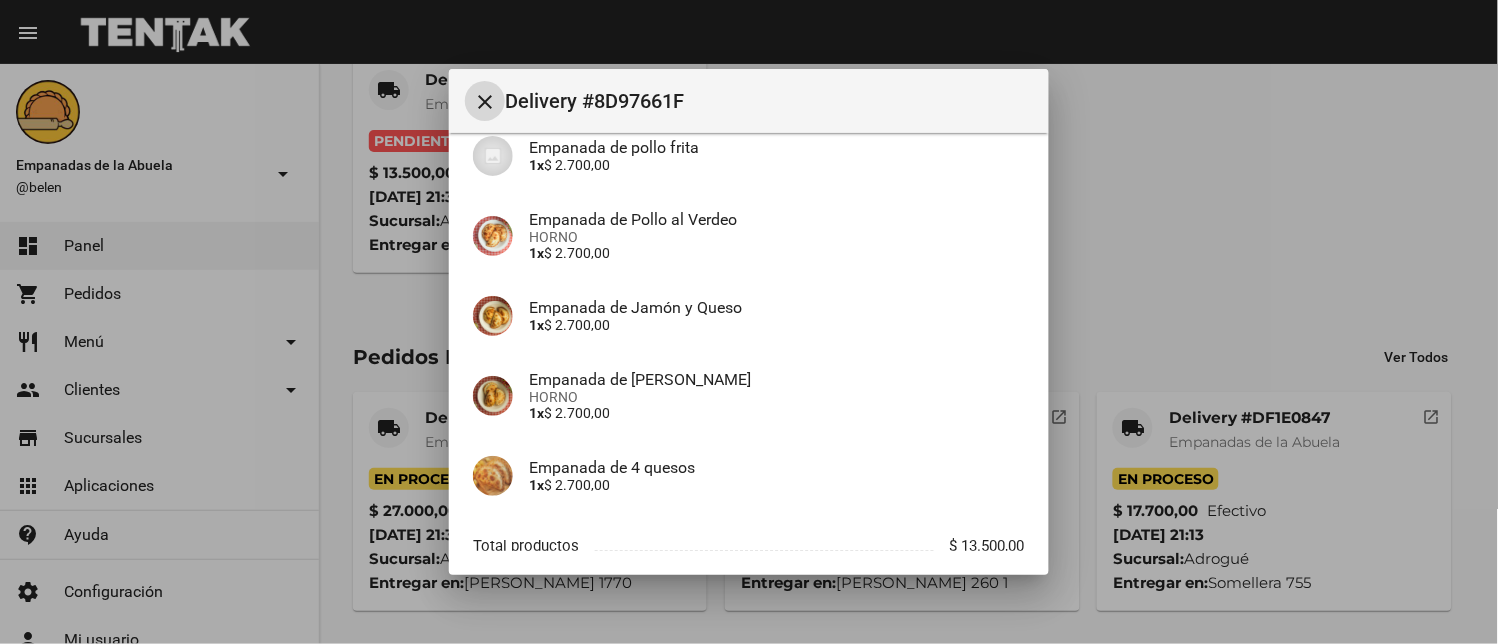 scroll, scrollTop: 337, scrollLeft: 0, axis: vertical 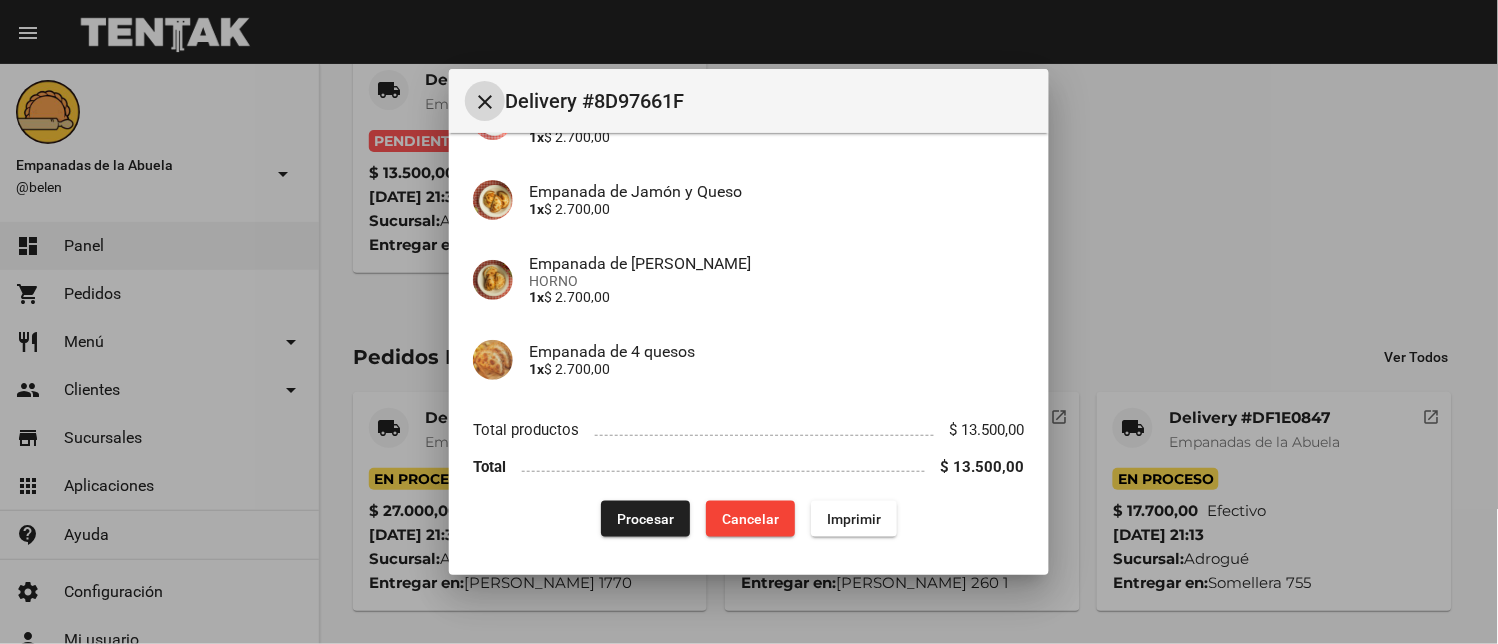 click on "Imprimir" 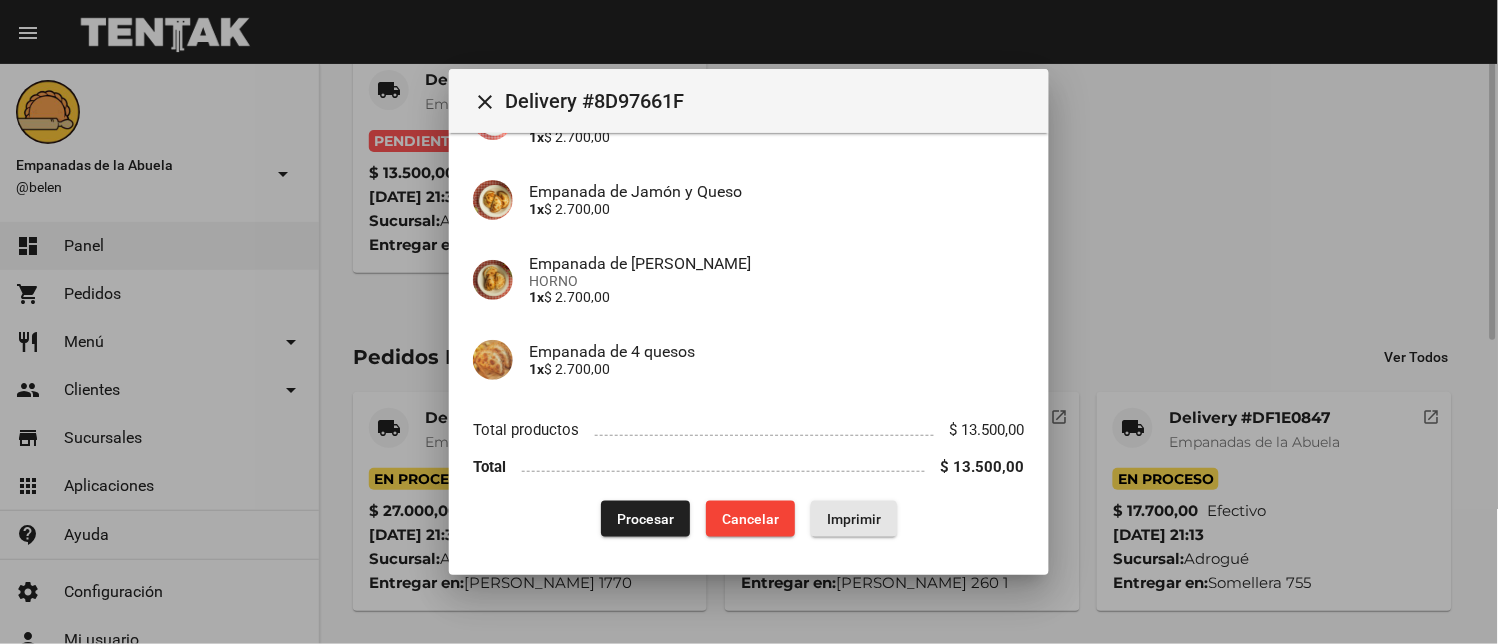 scroll, scrollTop: 0, scrollLeft: 0, axis: both 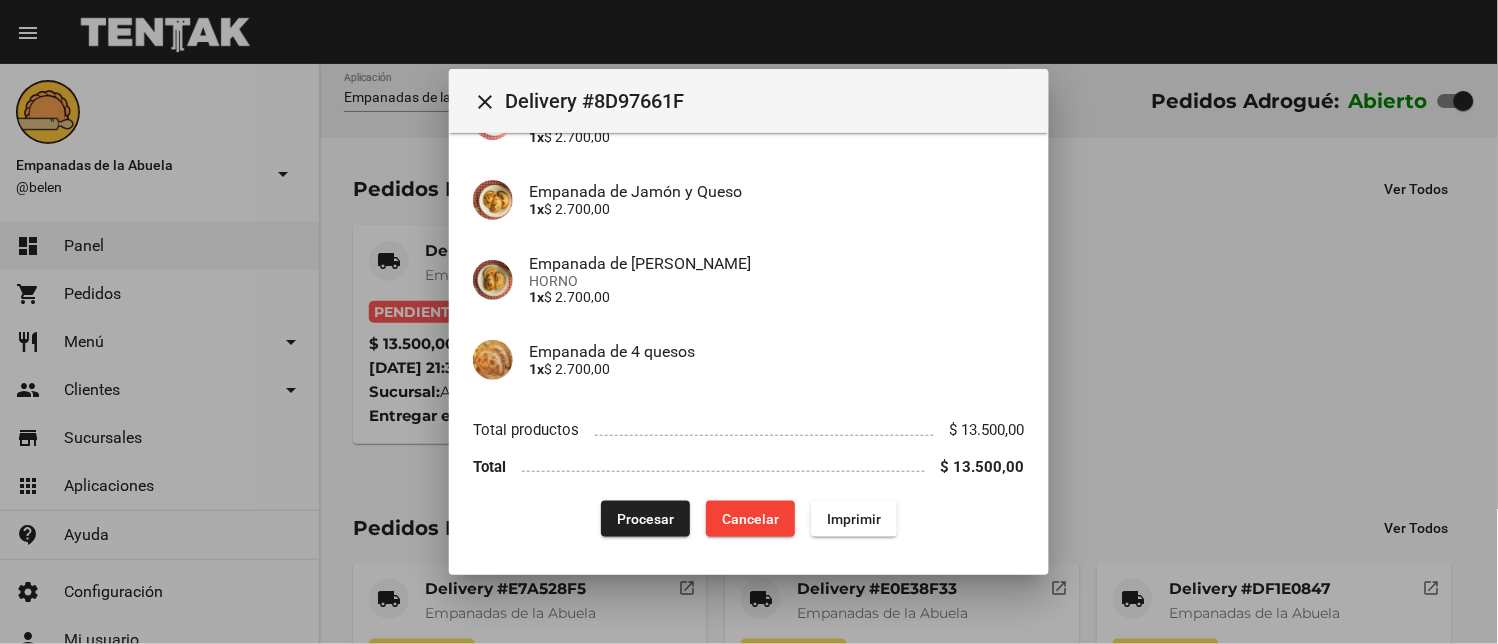 drag, startPoint x: 622, startPoint y: 520, endPoint x: 601, endPoint y: 538, distance: 27.658634 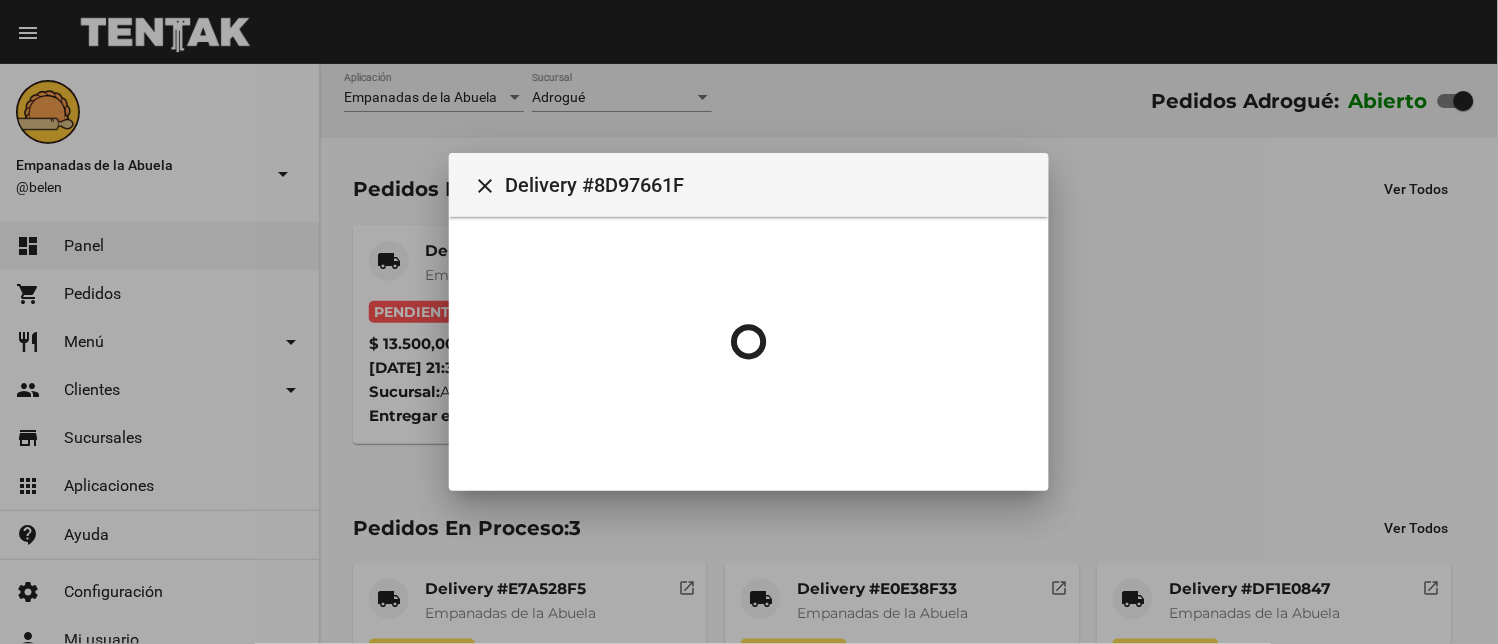 scroll, scrollTop: 0, scrollLeft: 0, axis: both 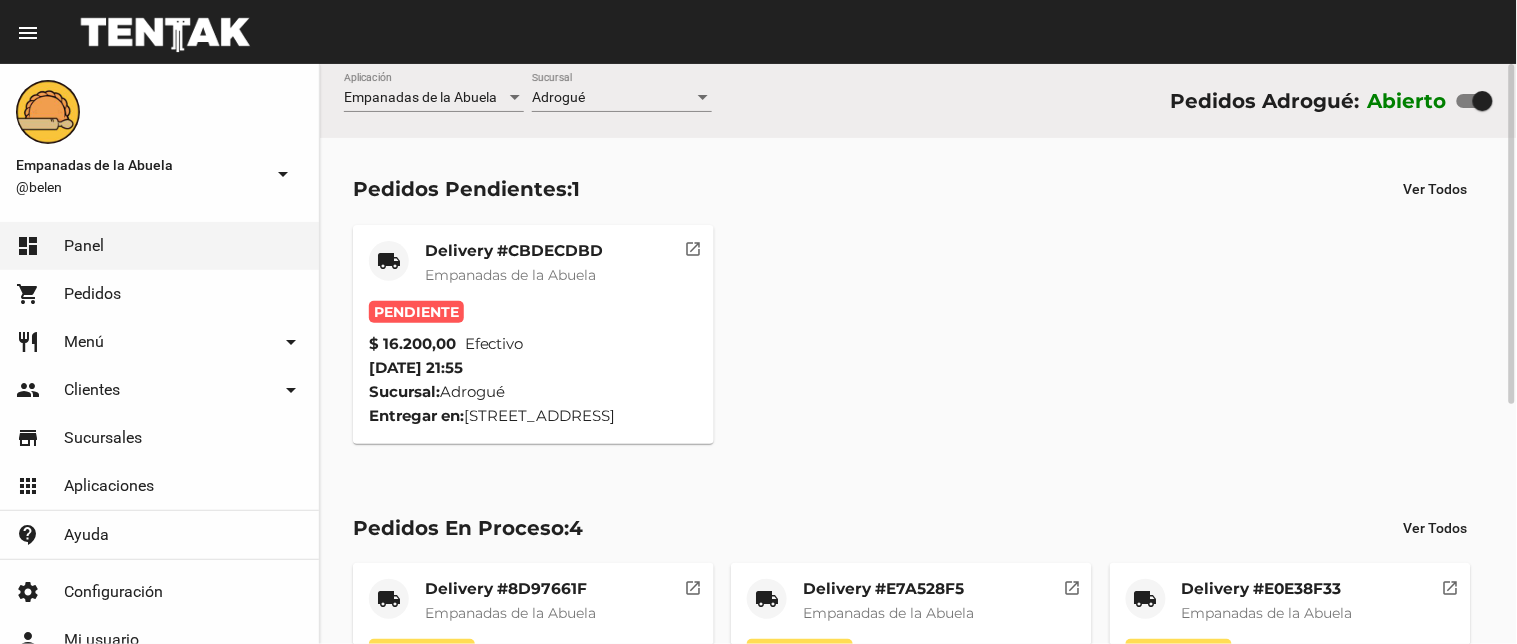 click on "Empanadas de la Abuela" 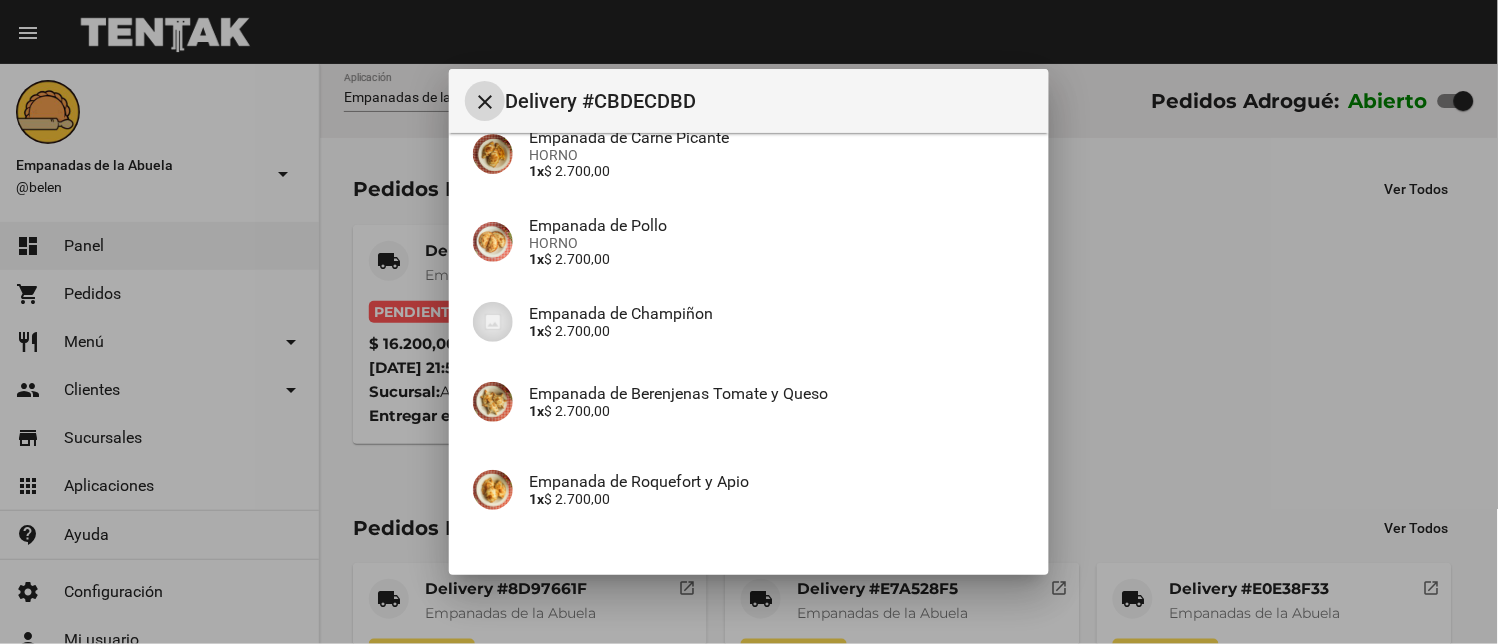 scroll, scrollTop: 402, scrollLeft: 0, axis: vertical 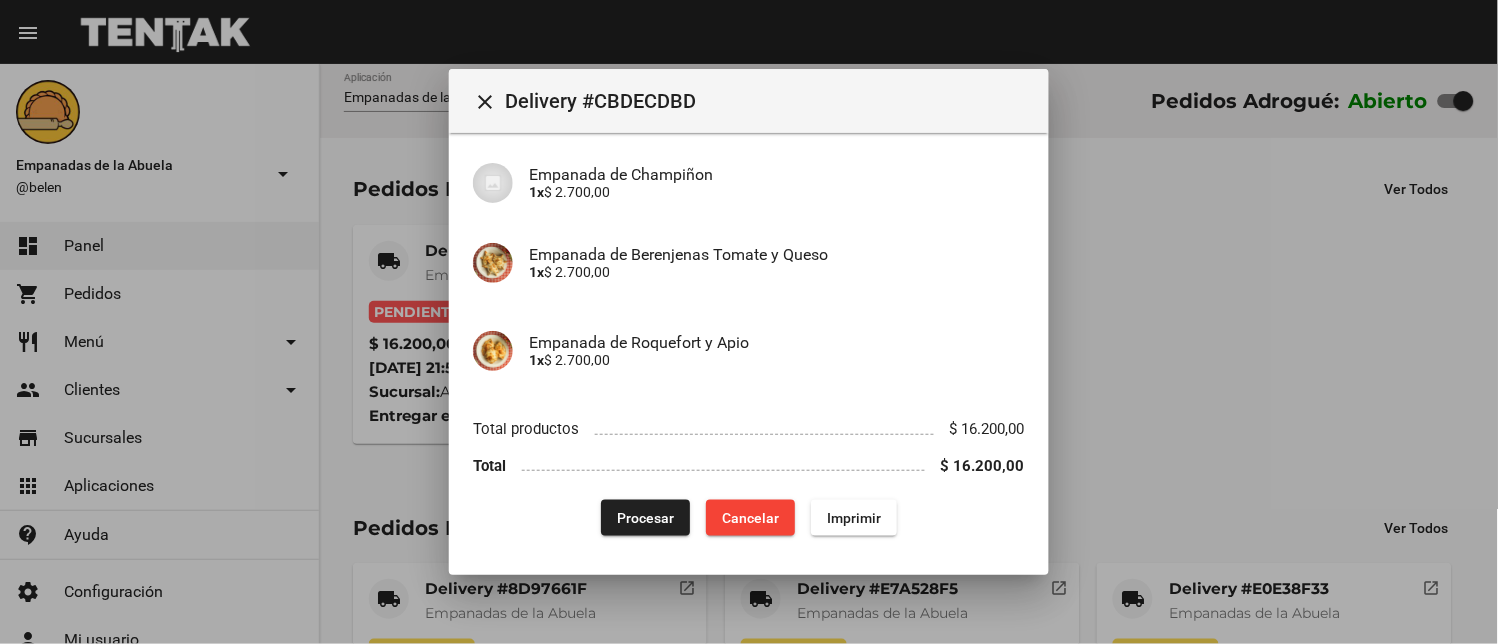 click on "App:  Empanadas de la Abuela  Sucursal:  Adrogué  Cuenta:  [PERSON_NAME] ( [PHONE_NUMBER] )  Fecha:  [DATE] 21:55  Entregar en:  [STREET_ADDRESS], [GEOGRAPHIC_DATA]: Efectivo   (Paga con $ 18.000,00) Empanada de Jamón y Queso 1x  $ 2.700,00 Empanada de Carne Picante HORNO 1x  $ 2.700,00 Empanada de Pollo HORNO 1x  $ 2.700,00 Empanada de Champiñon 1x  $ 2.700,00 Empanada de Berenjenas Tomate y Queso 1x  $ 2.700,00 Empanada de Roquefort y Apio 1x  $ 2.700,00 Total productos $ 16.200,00 Total $ 16.200,00  Procesar  Cancelar Imprimir" 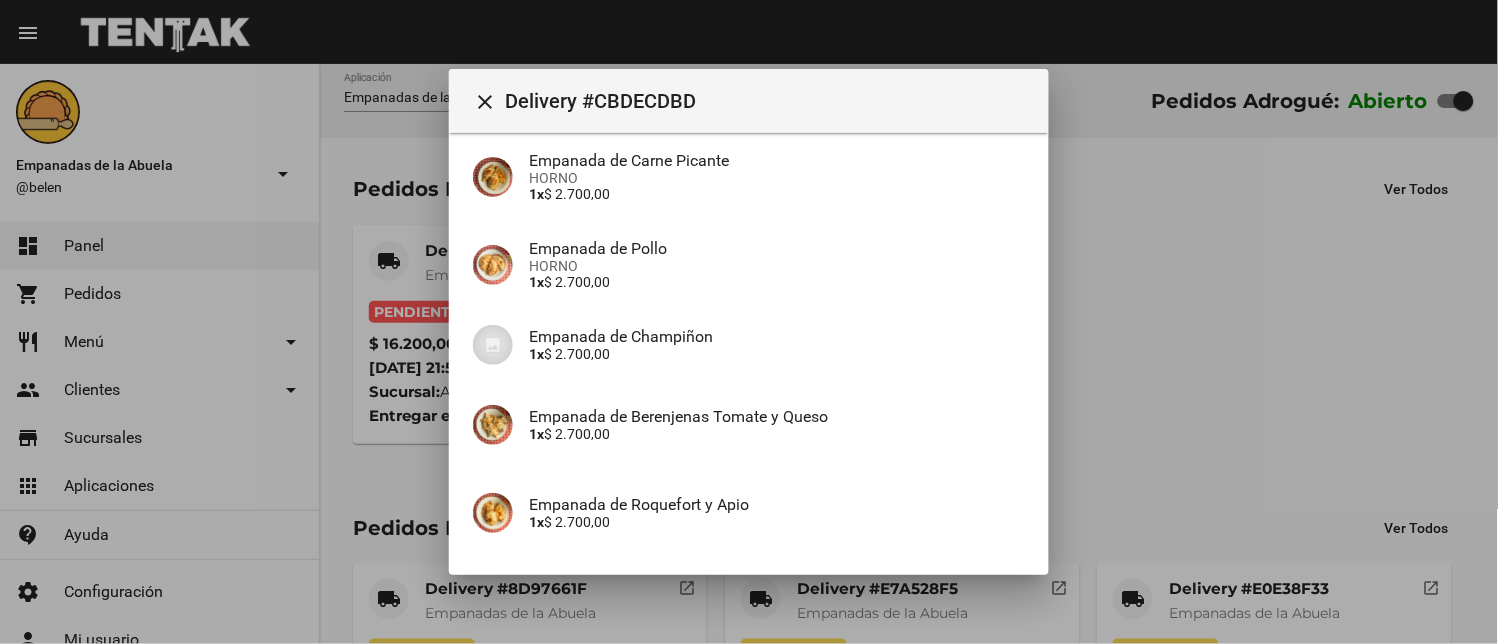 scroll, scrollTop: 402, scrollLeft: 0, axis: vertical 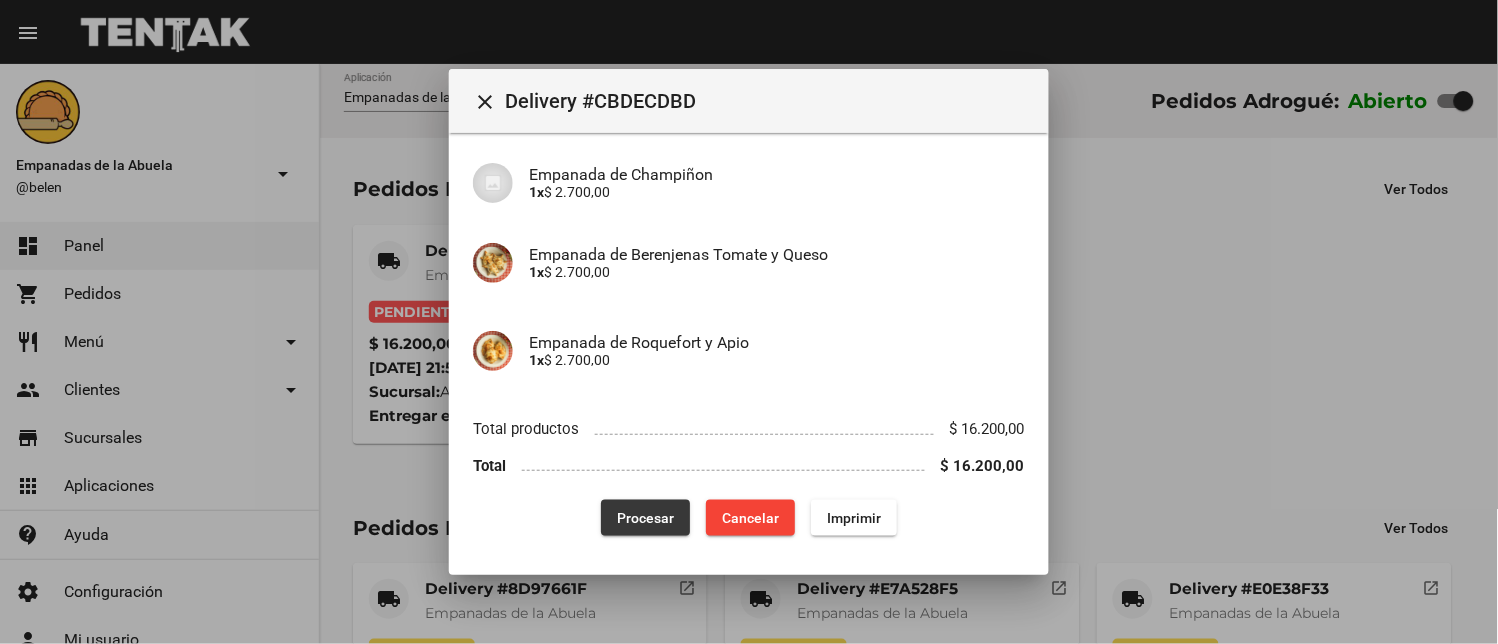 click on "Procesar" 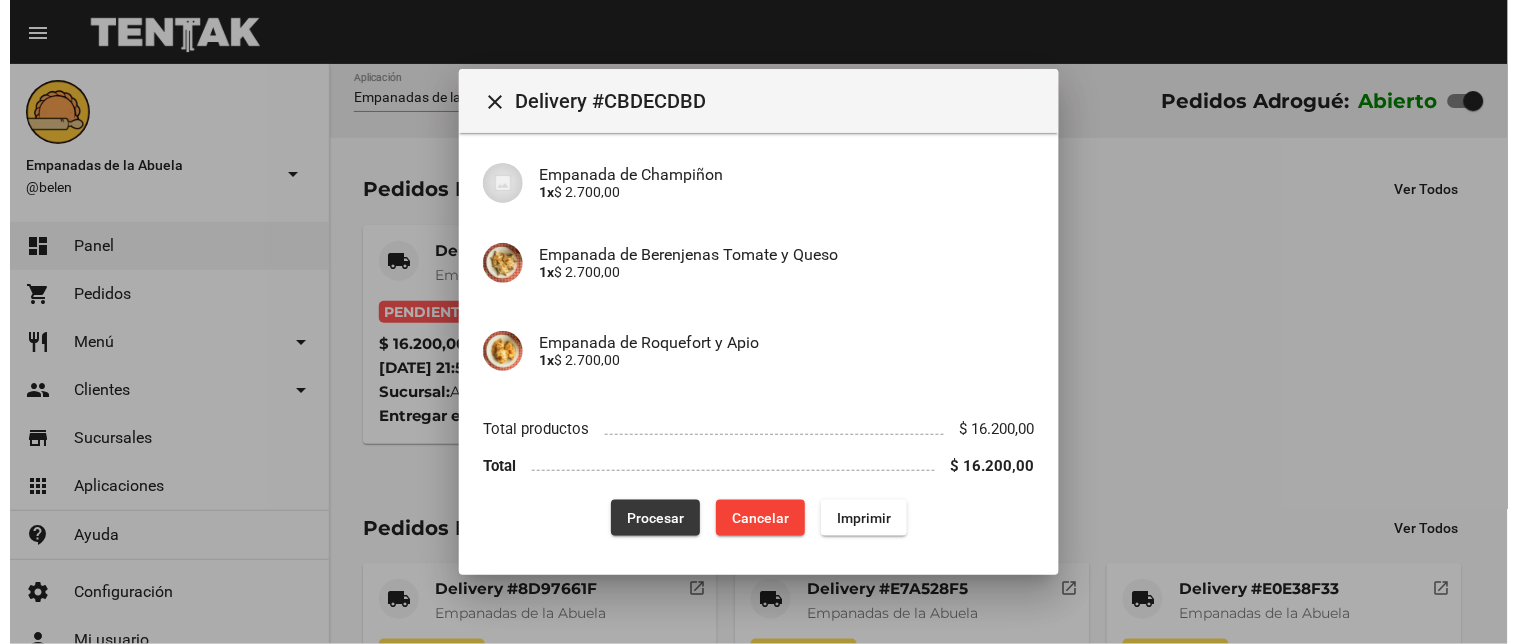 scroll, scrollTop: 0, scrollLeft: 0, axis: both 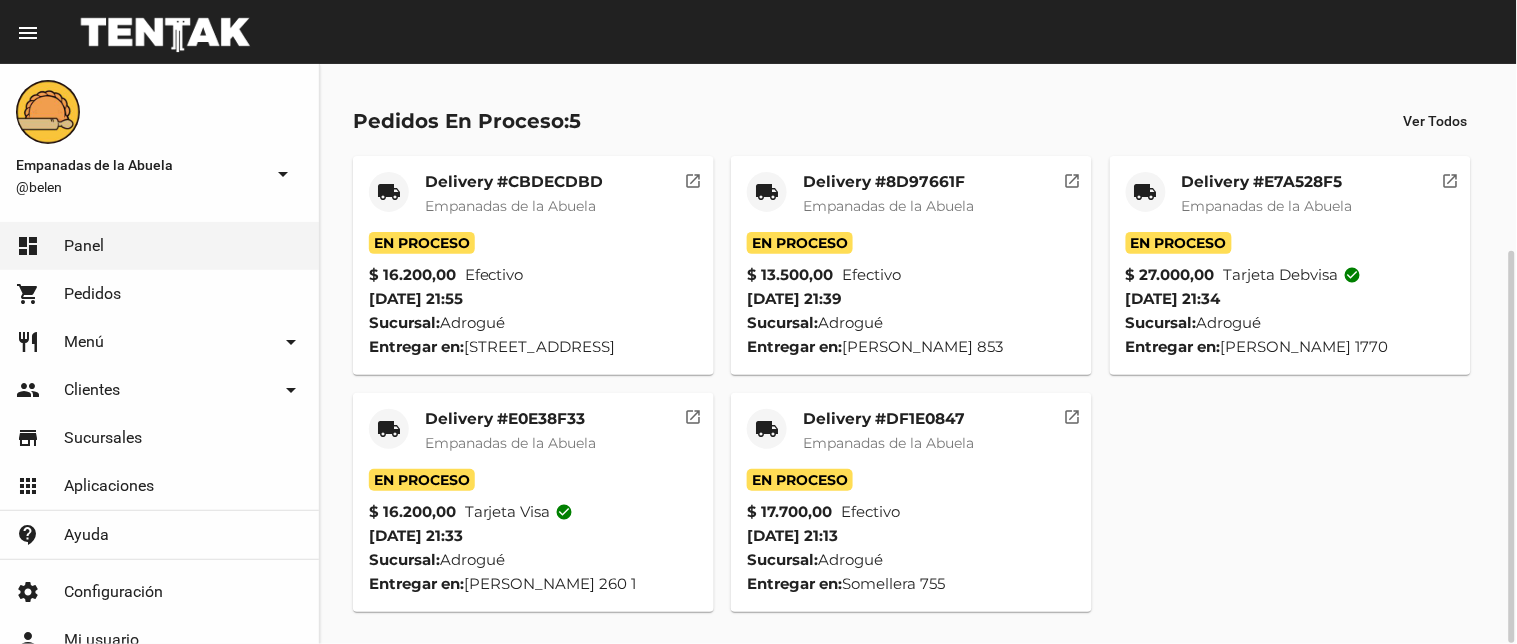 click on "local_shipping" 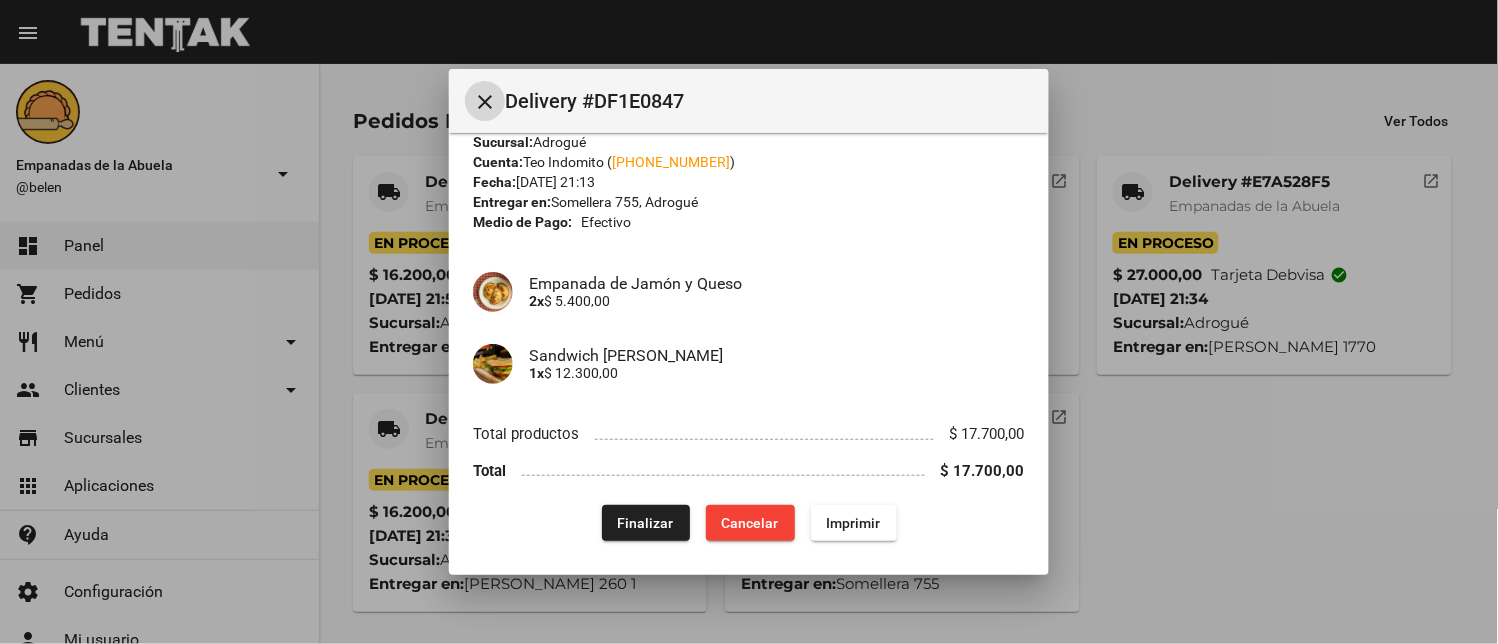 scroll, scrollTop: 50, scrollLeft: 0, axis: vertical 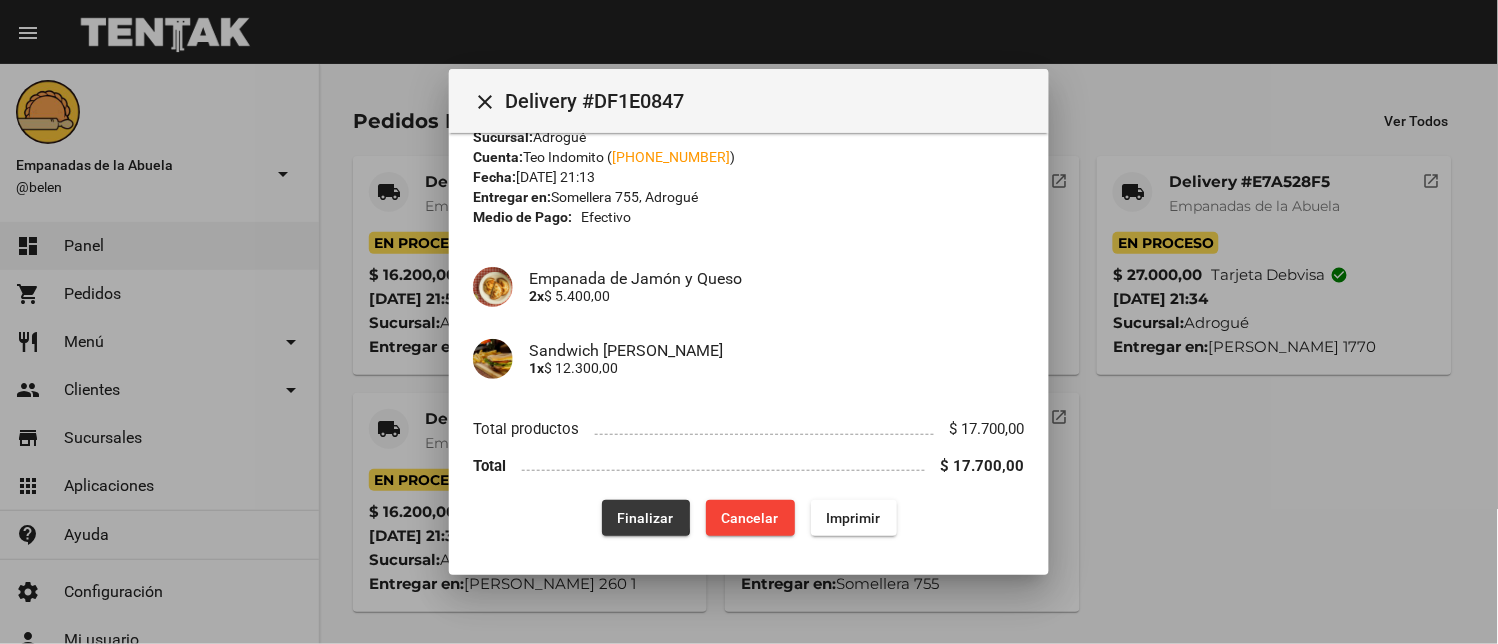drag, startPoint x: 623, startPoint y: 517, endPoint x: 1075, endPoint y: 252, distance: 523.95514 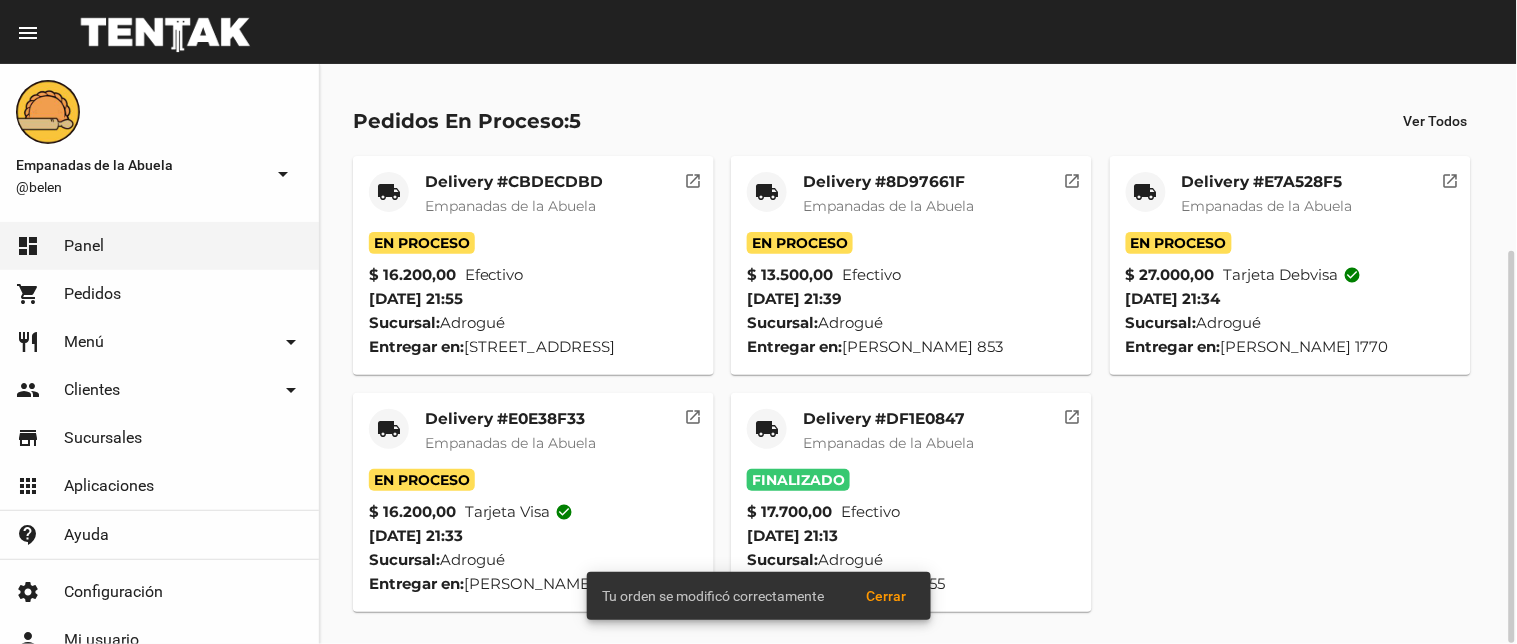 click on "local_shipping" 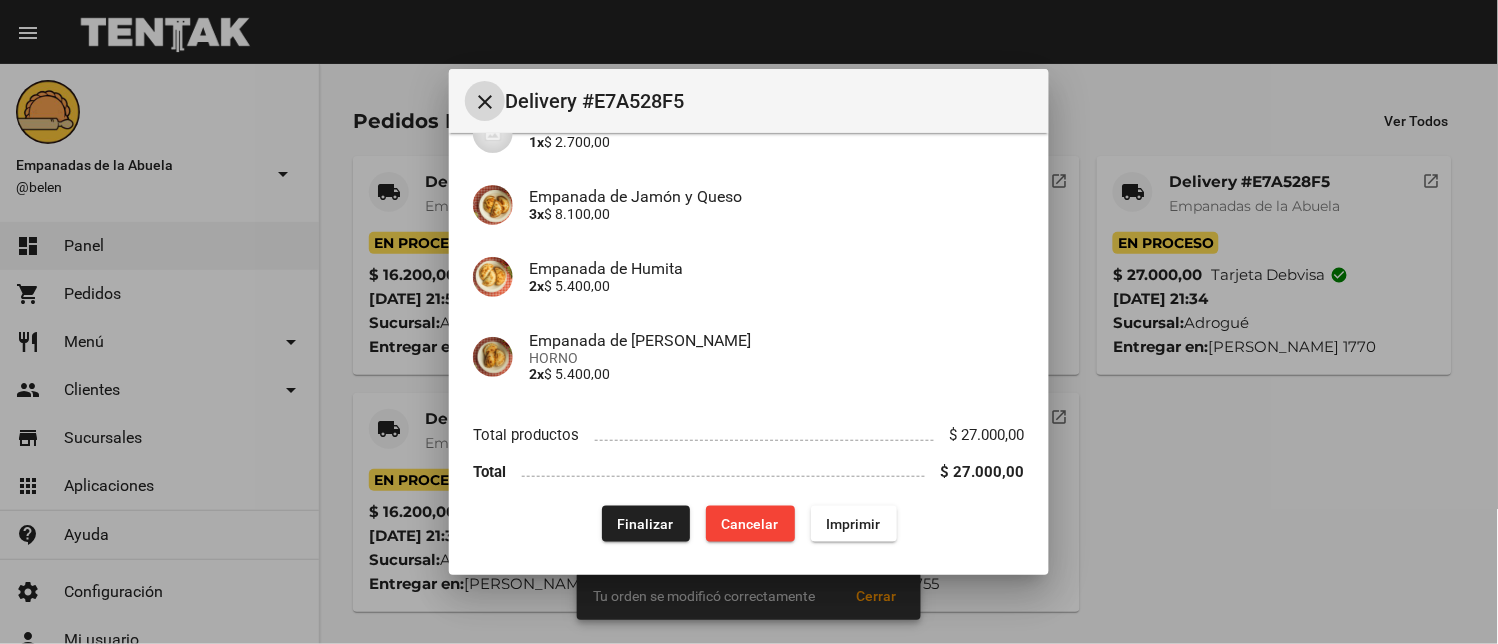 scroll, scrollTop: 282, scrollLeft: 0, axis: vertical 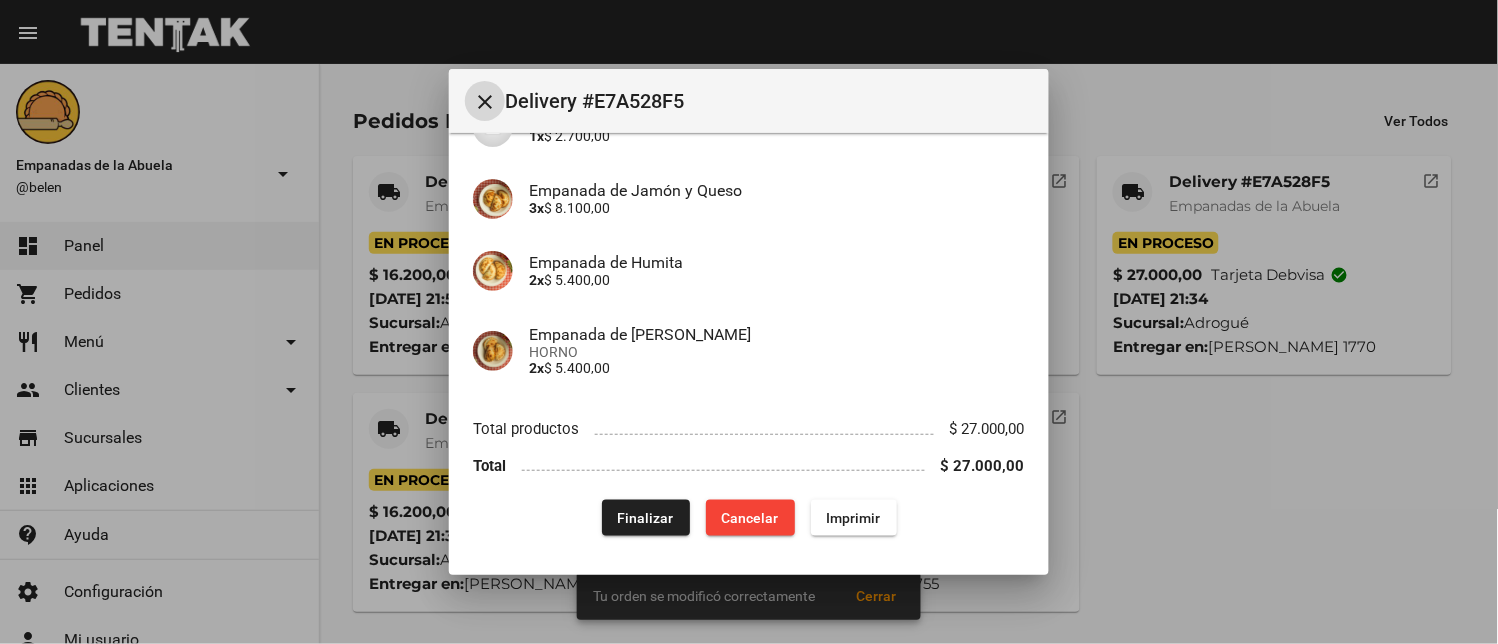 click on "Finalizar" 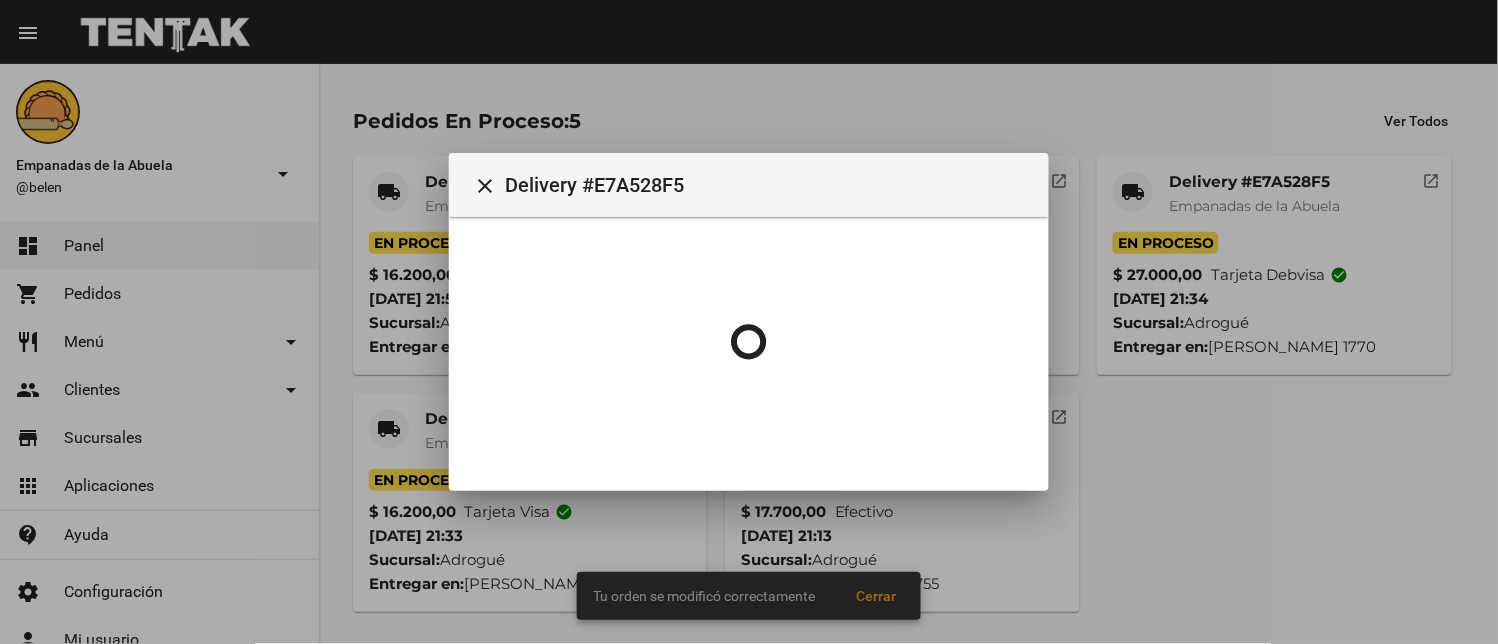 scroll, scrollTop: 0, scrollLeft: 0, axis: both 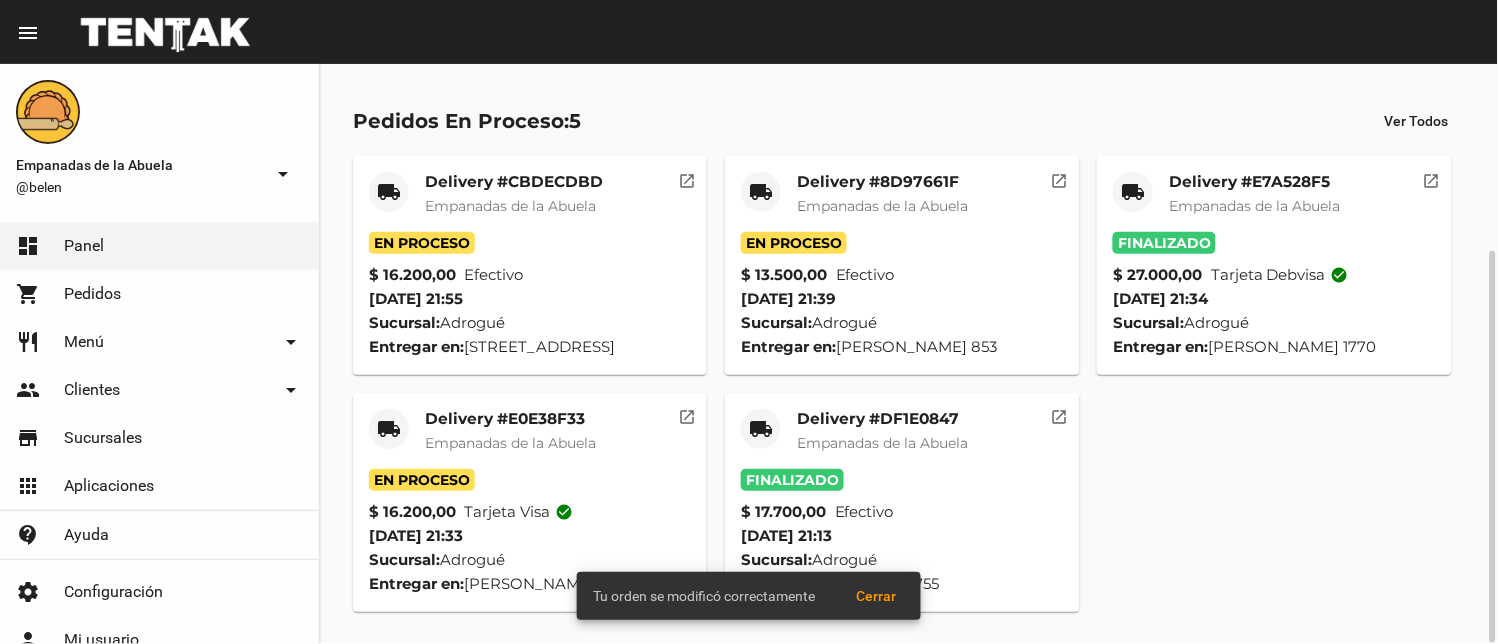 click on "local_shipping" 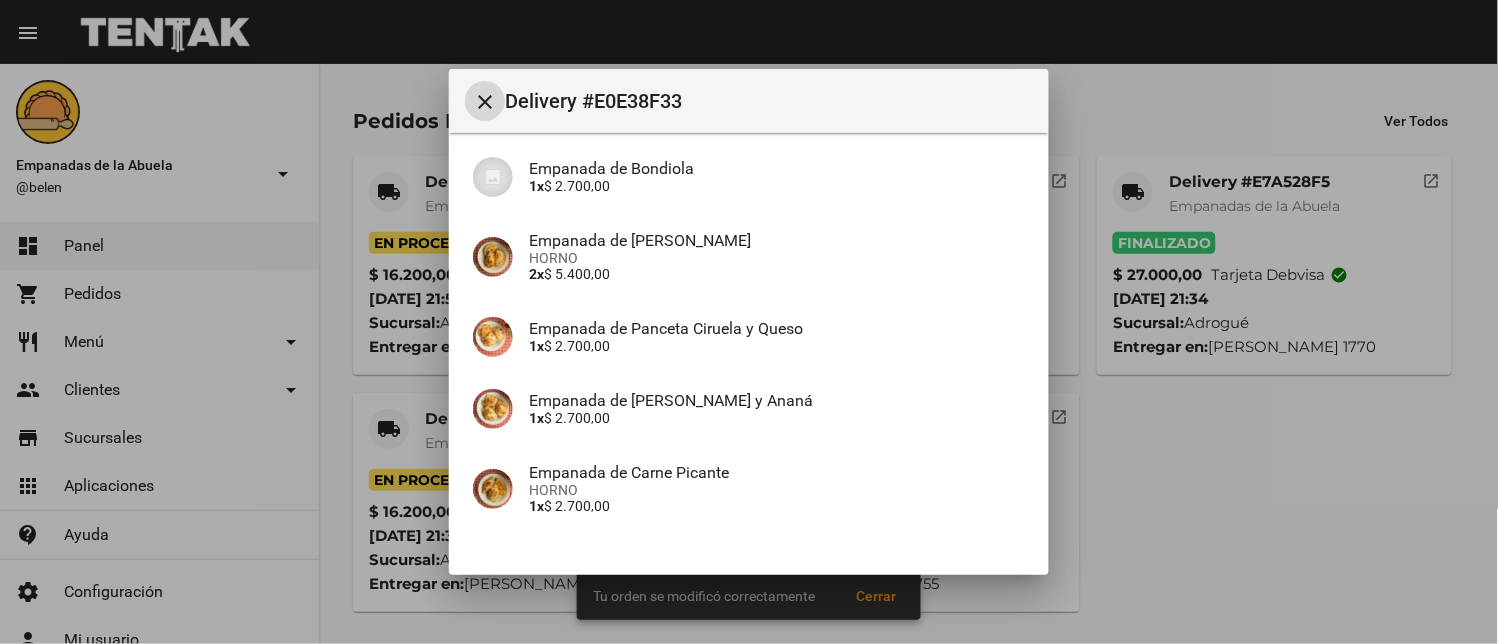 scroll, scrollTop: 297, scrollLeft: 0, axis: vertical 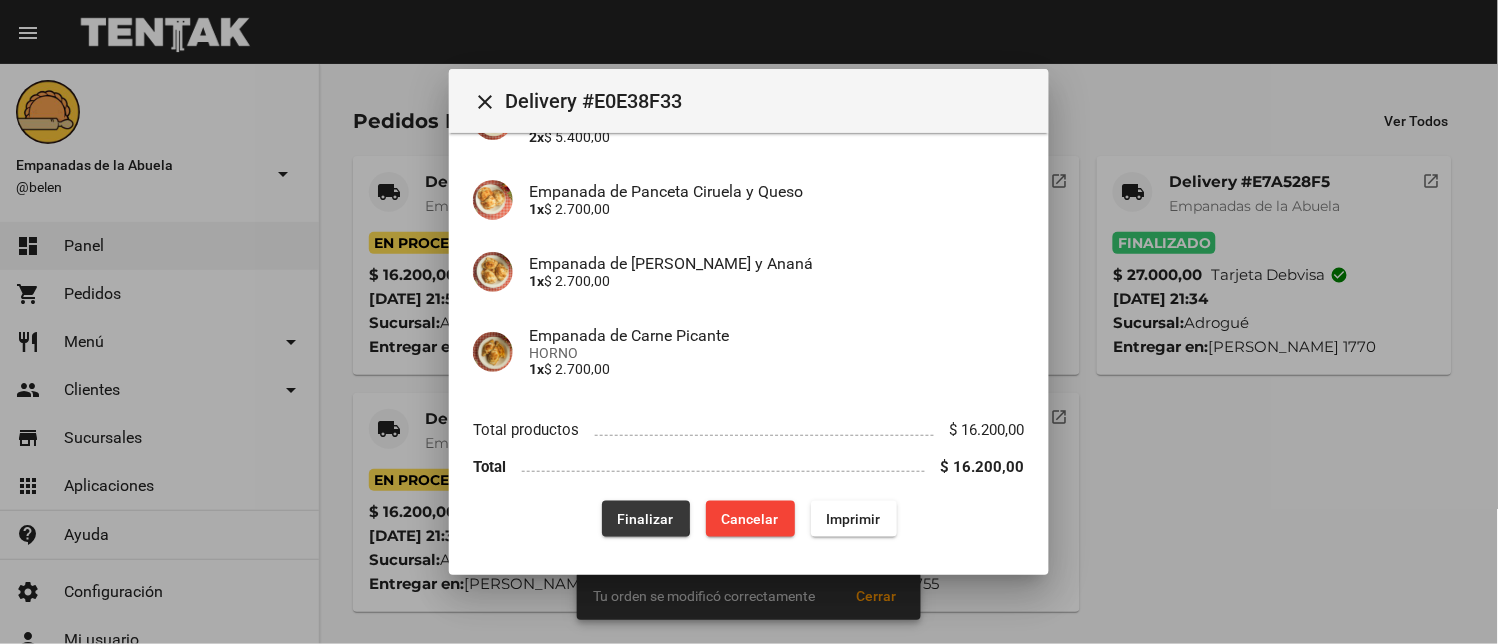 drag, startPoint x: 623, startPoint y: 517, endPoint x: 641, endPoint y: 515, distance: 18.110771 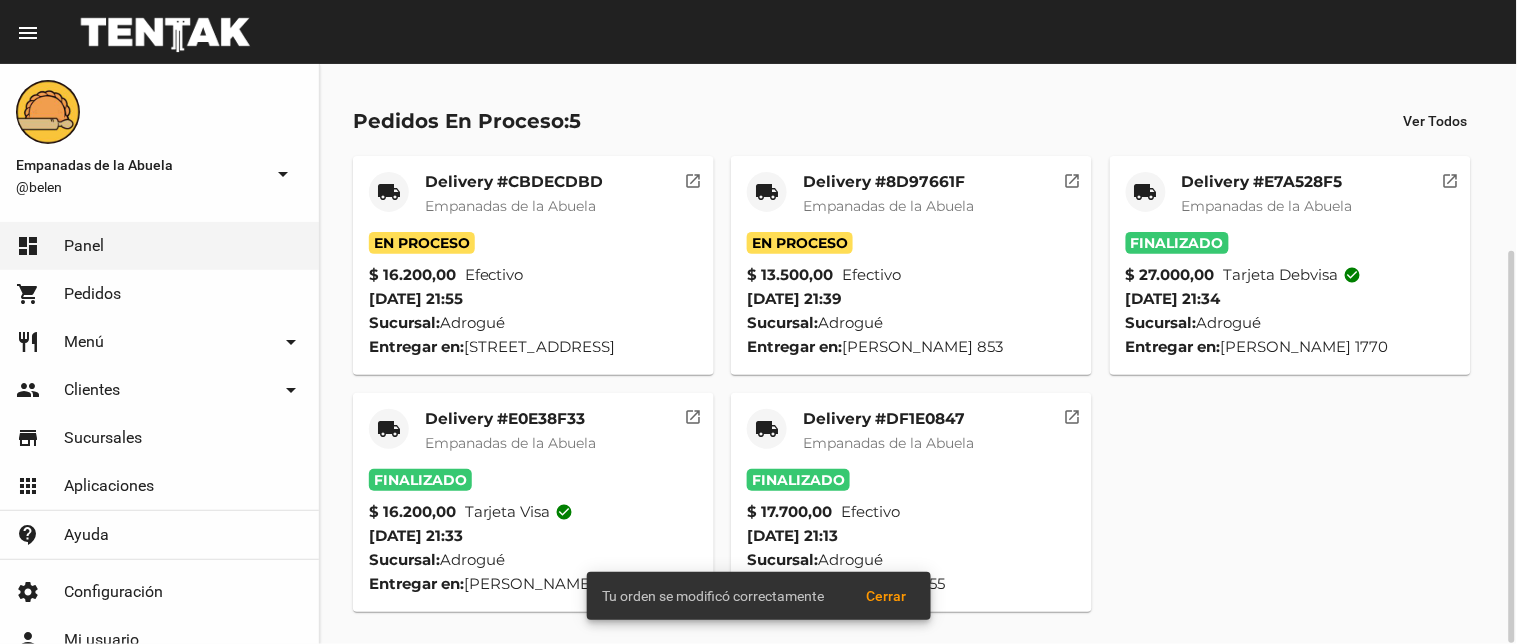click on "local_shipping" 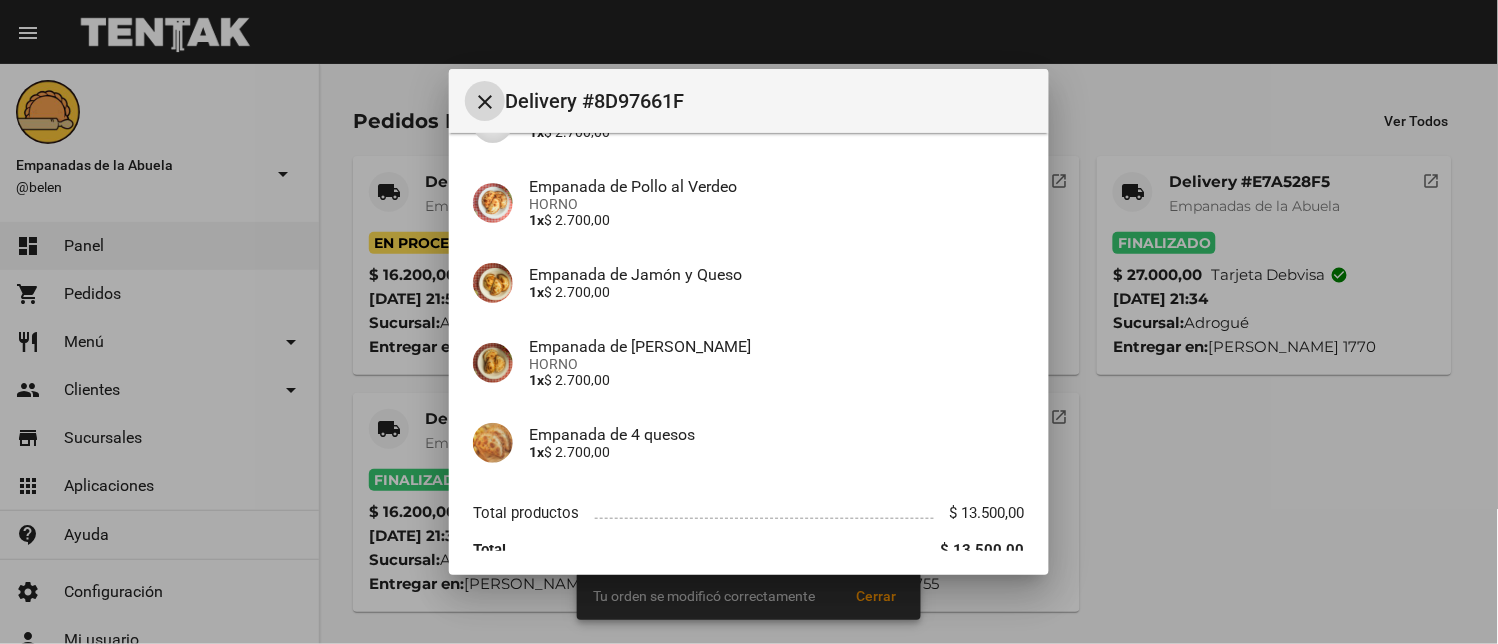 scroll, scrollTop: 337, scrollLeft: 0, axis: vertical 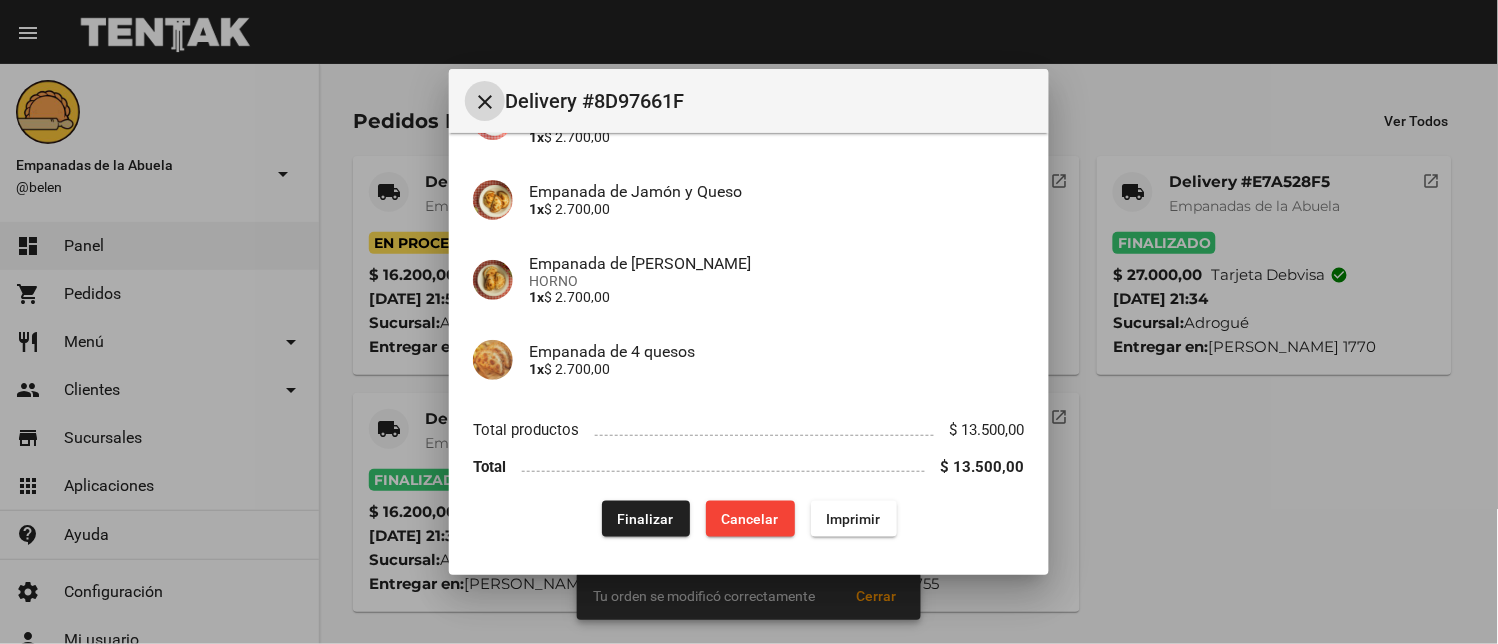 click on "Finalizar" 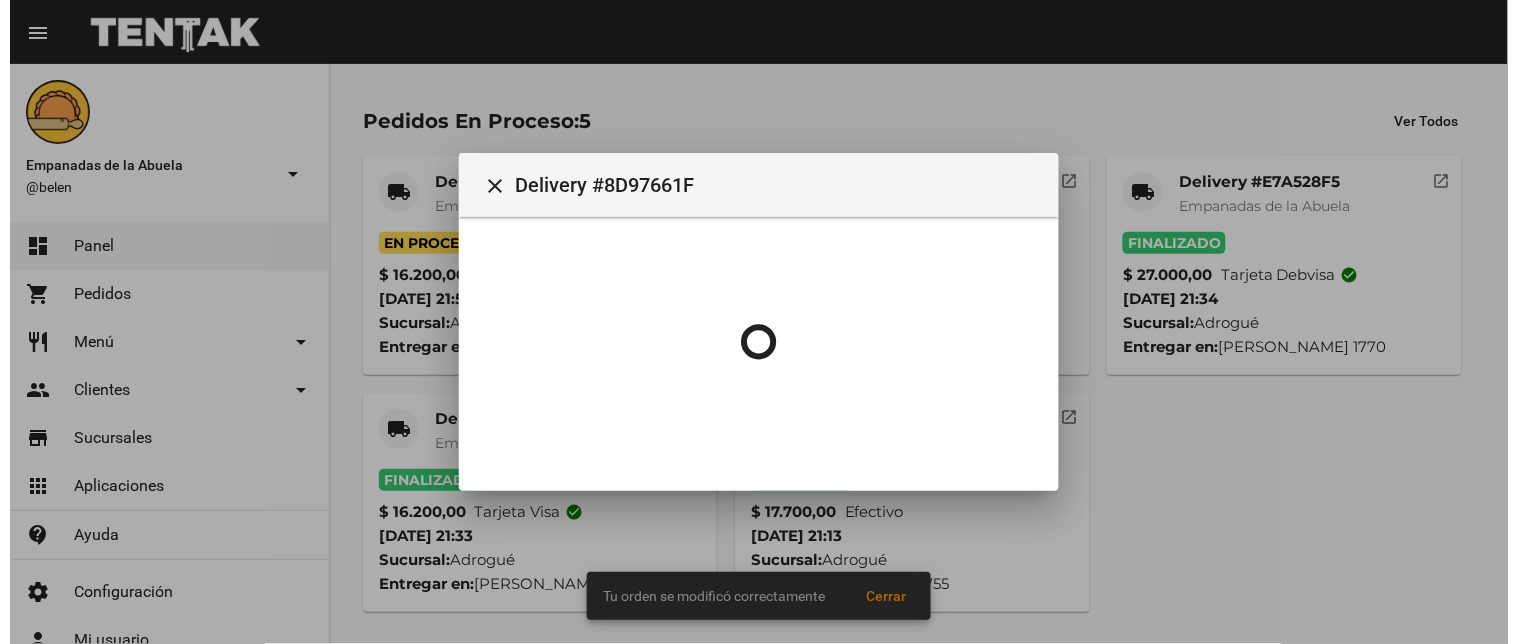 scroll, scrollTop: 0, scrollLeft: 0, axis: both 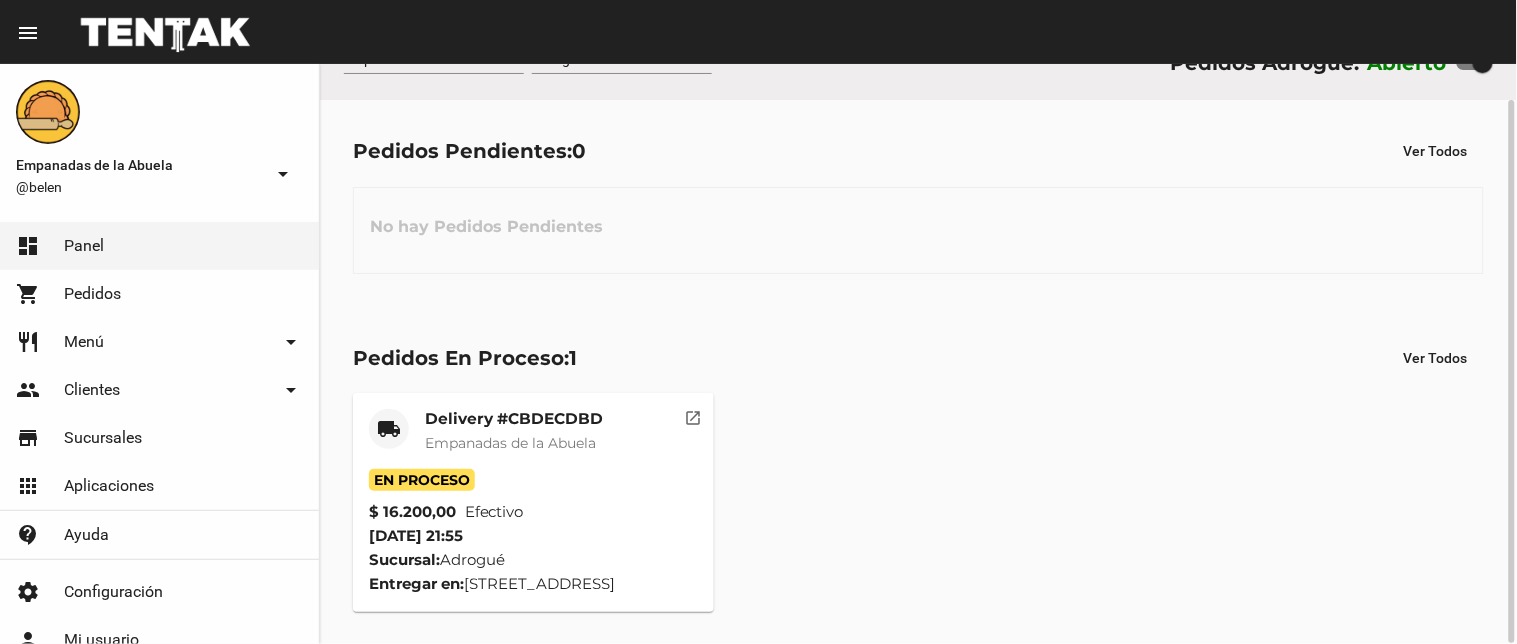 click on "Delivery #CBDECDBD Empanadas de la Abuela" 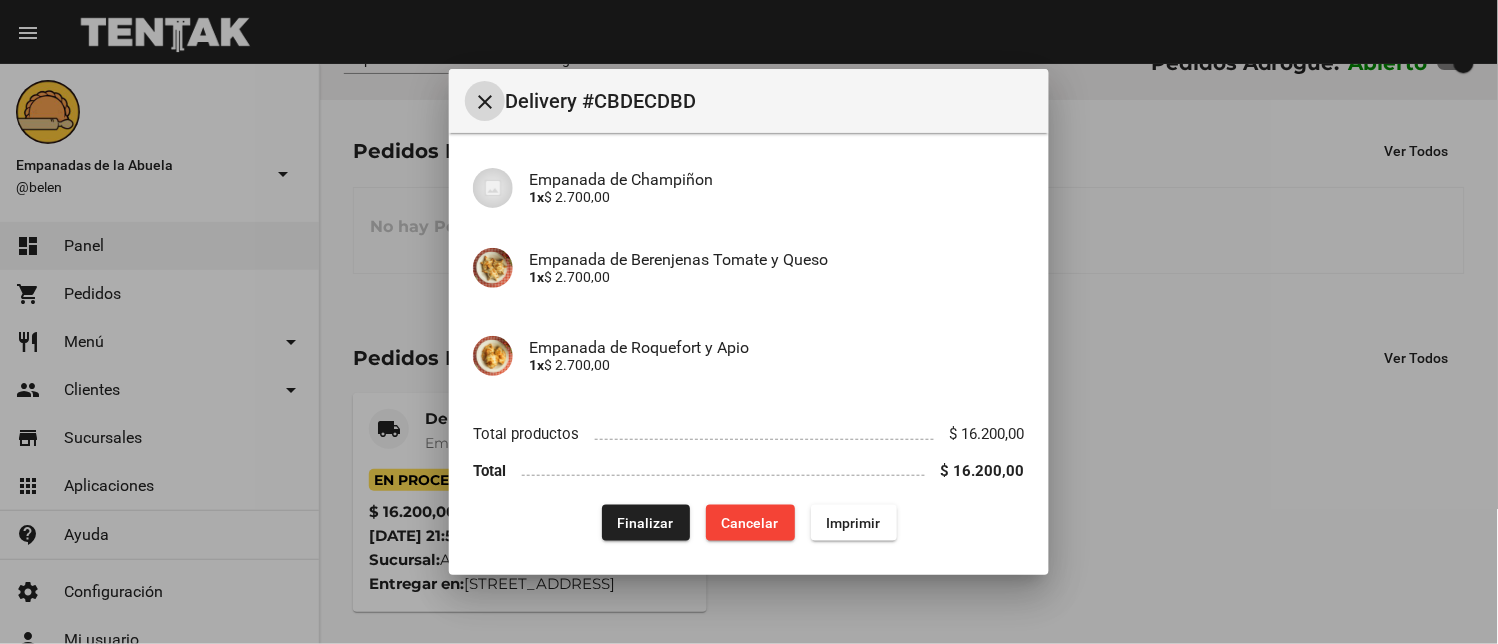 scroll, scrollTop: 402, scrollLeft: 0, axis: vertical 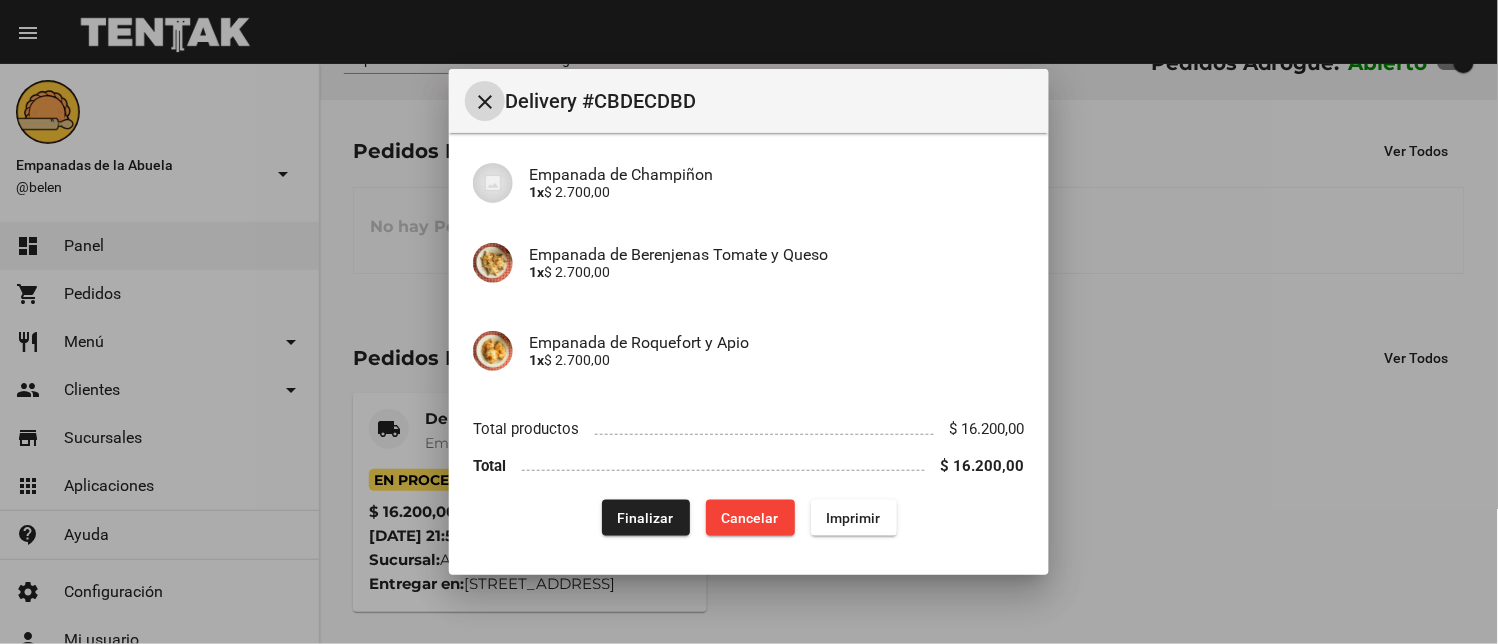 click on "Finalizar" 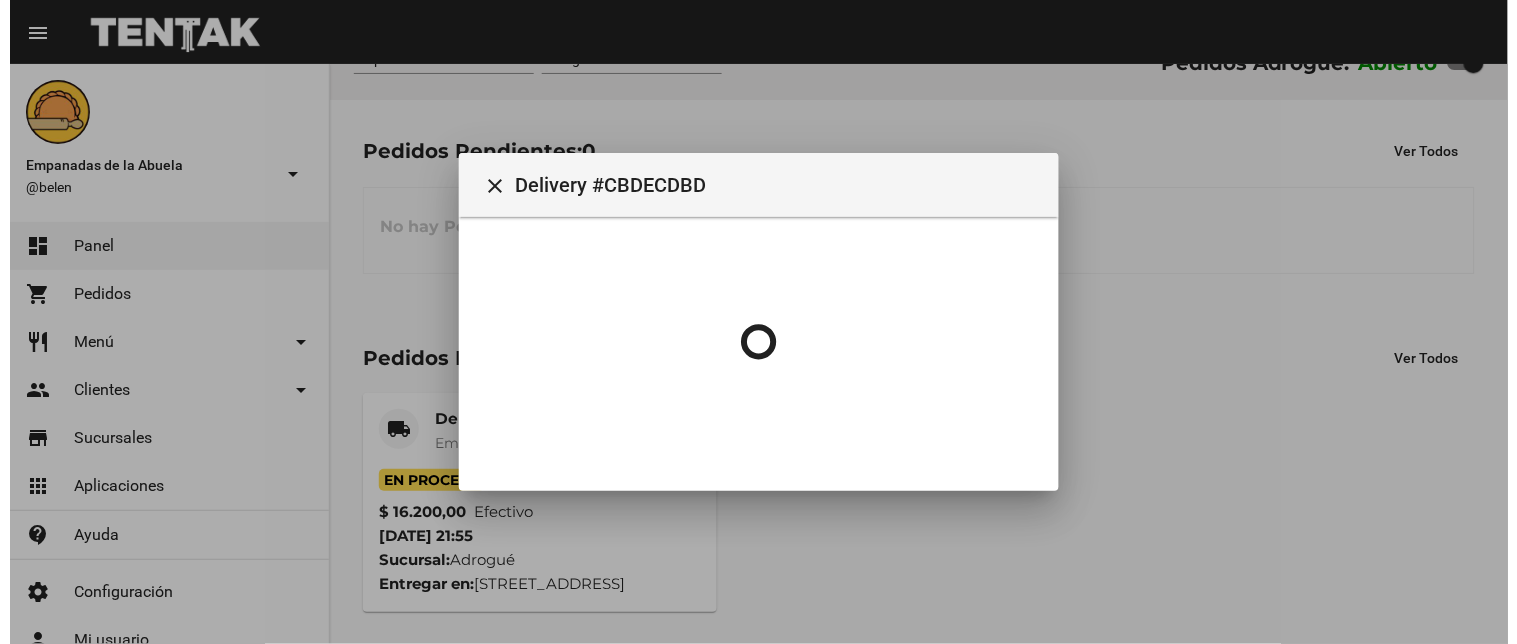 scroll, scrollTop: 0, scrollLeft: 0, axis: both 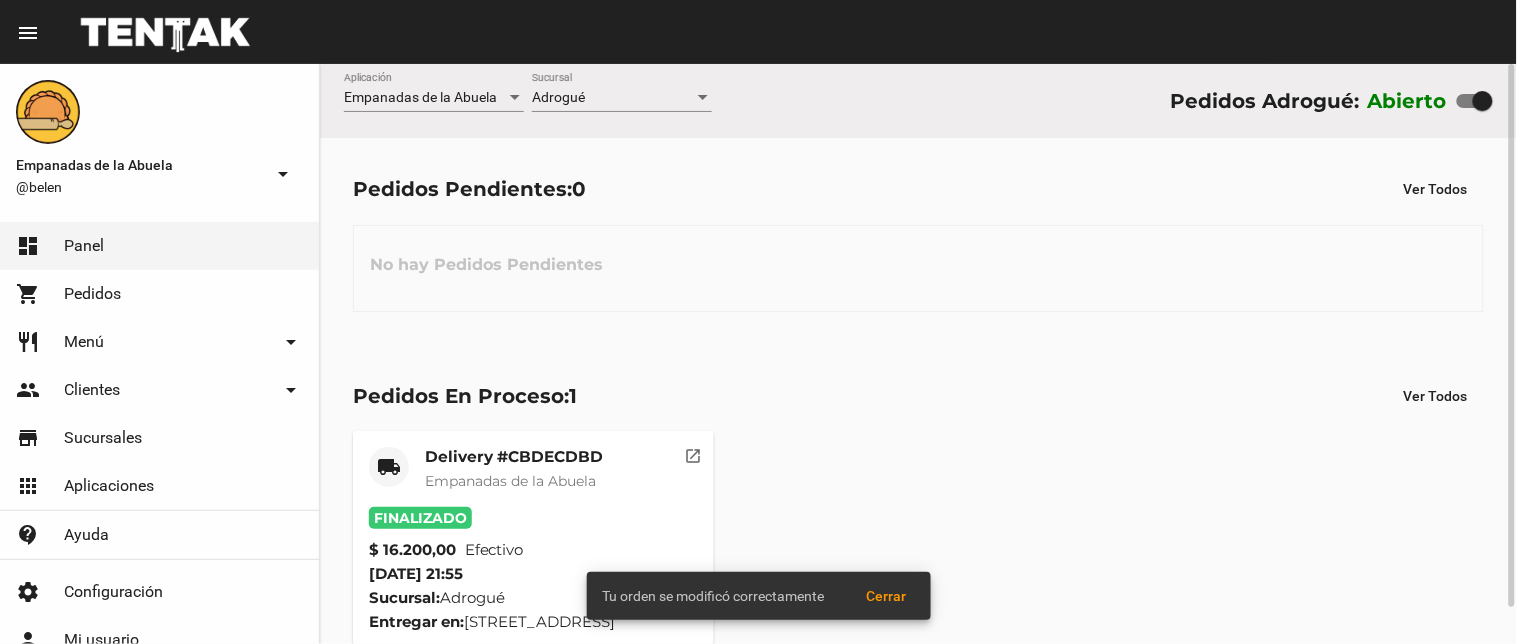 click on "Adrogué Sucursal" 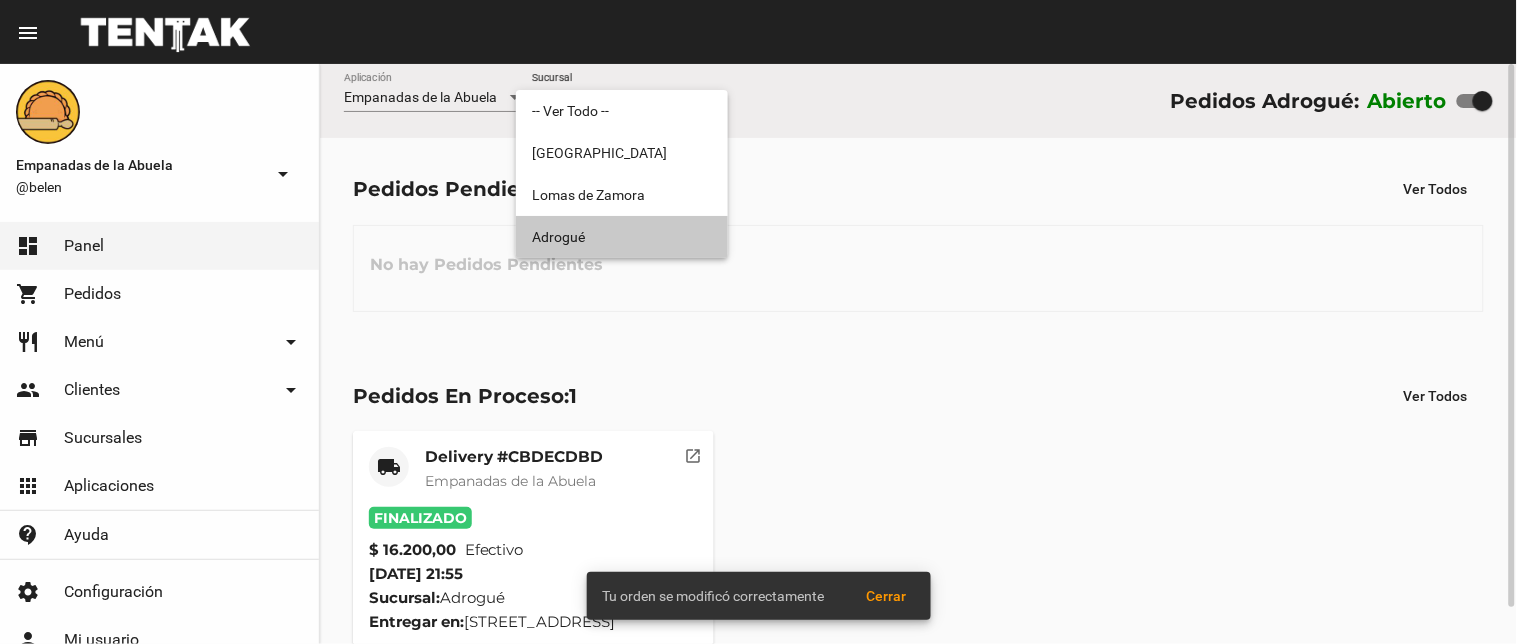drag, startPoint x: 617, startPoint y: 220, endPoint x: 617, endPoint y: 174, distance: 46 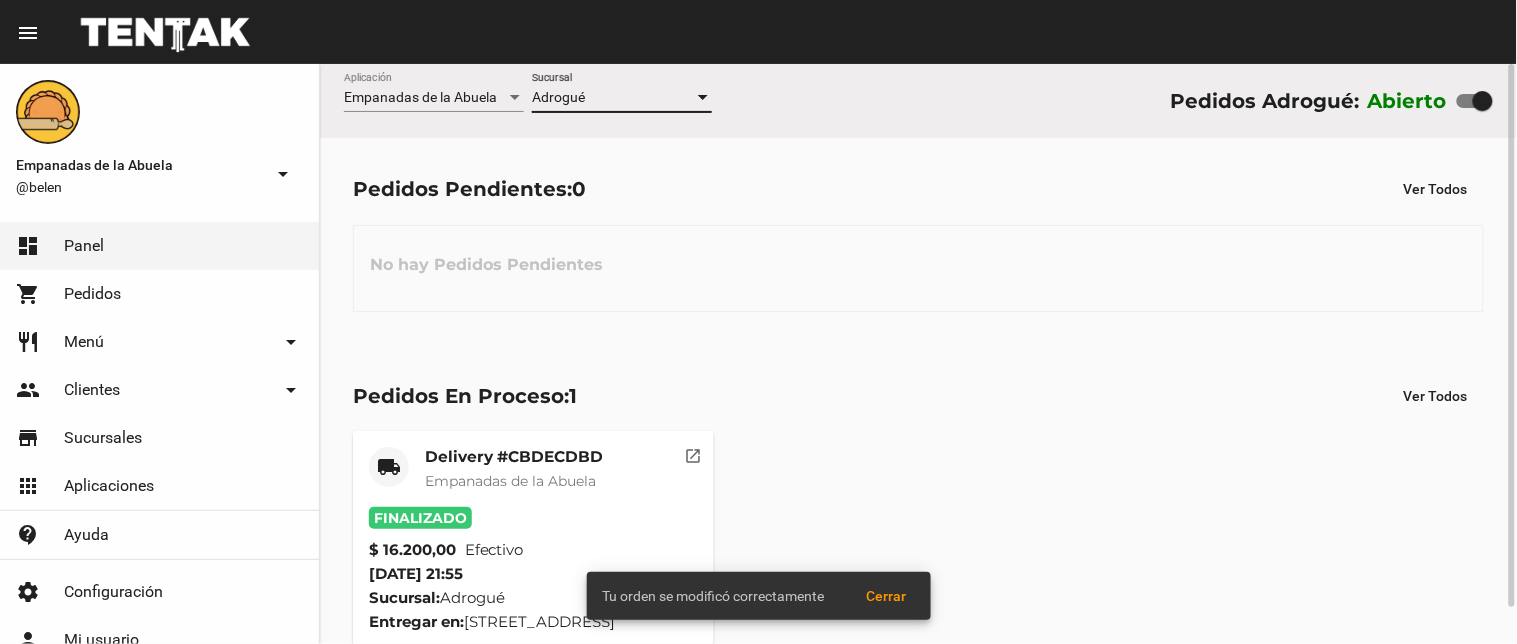 click on "Adrogué" at bounding box center [613, 98] 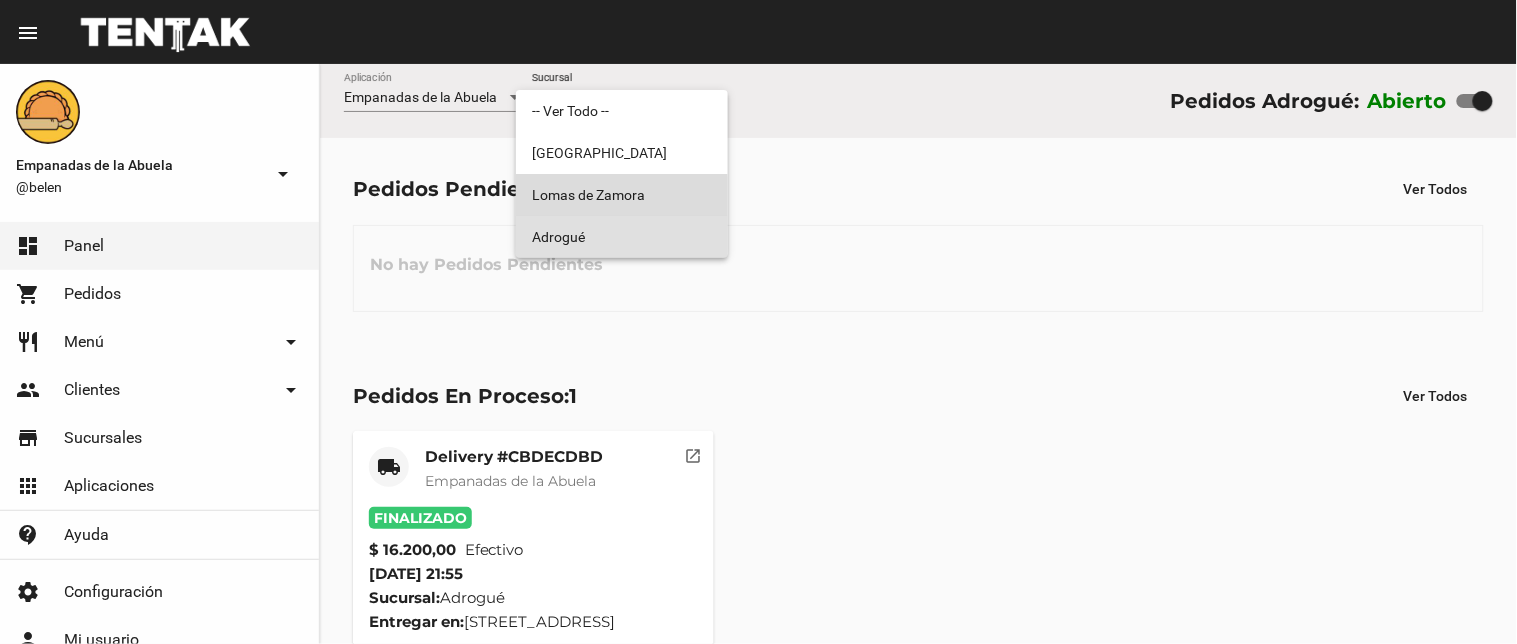 click on "Lomas de Zamora" at bounding box center (622, 195) 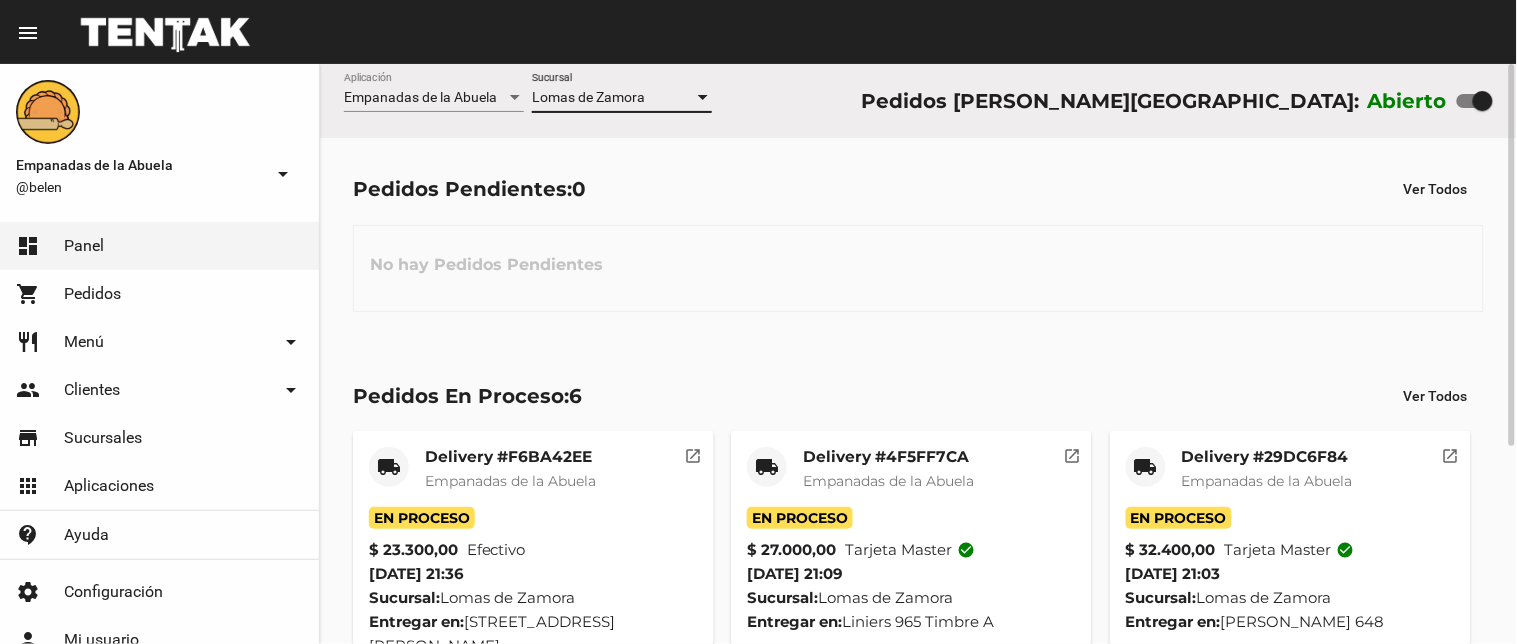 click on "Lomas de Zamora" at bounding box center [588, 97] 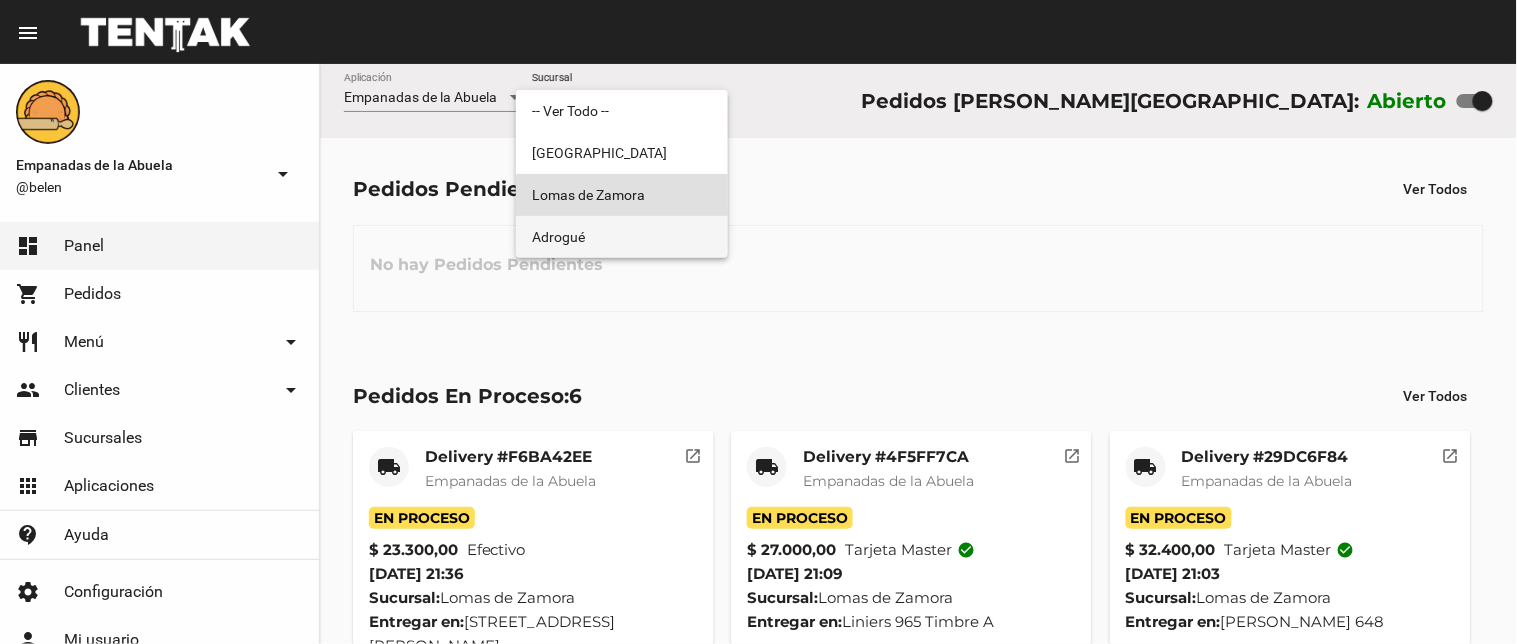 click on "Adrogué" at bounding box center [622, 237] 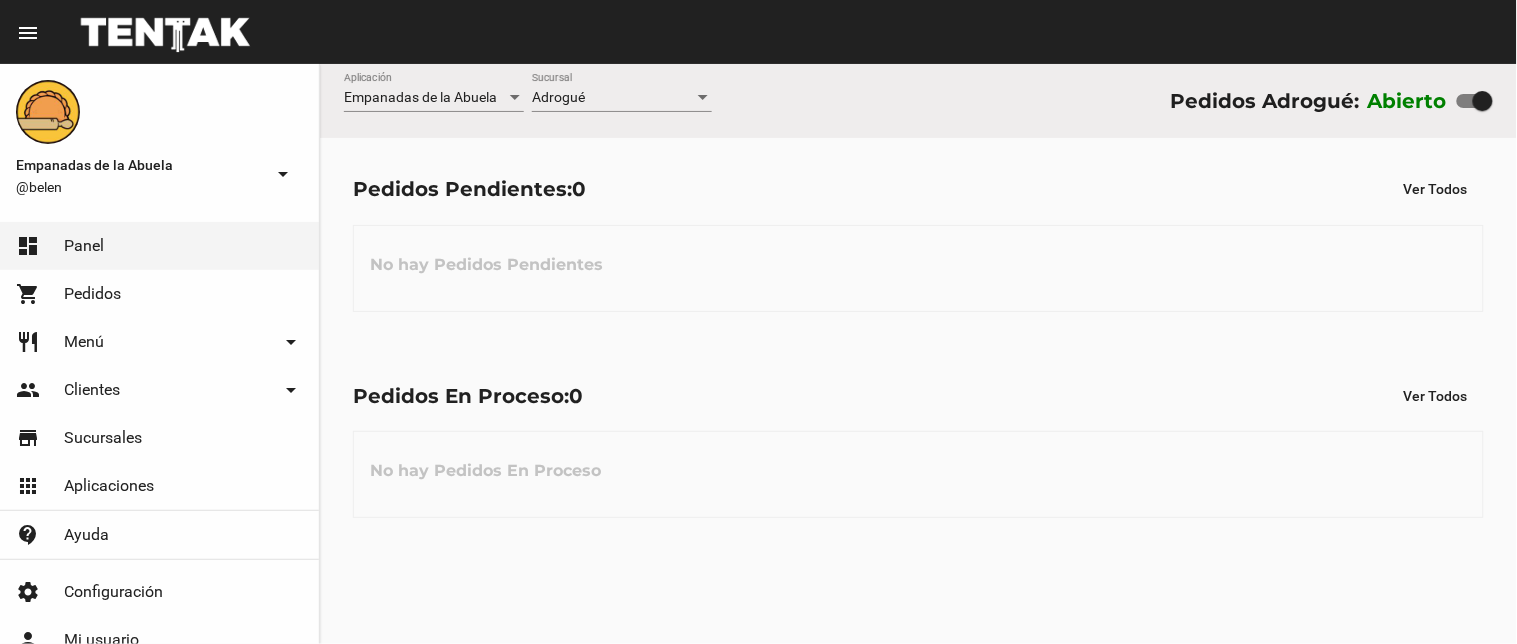 click on "Adrogué Sucursal" 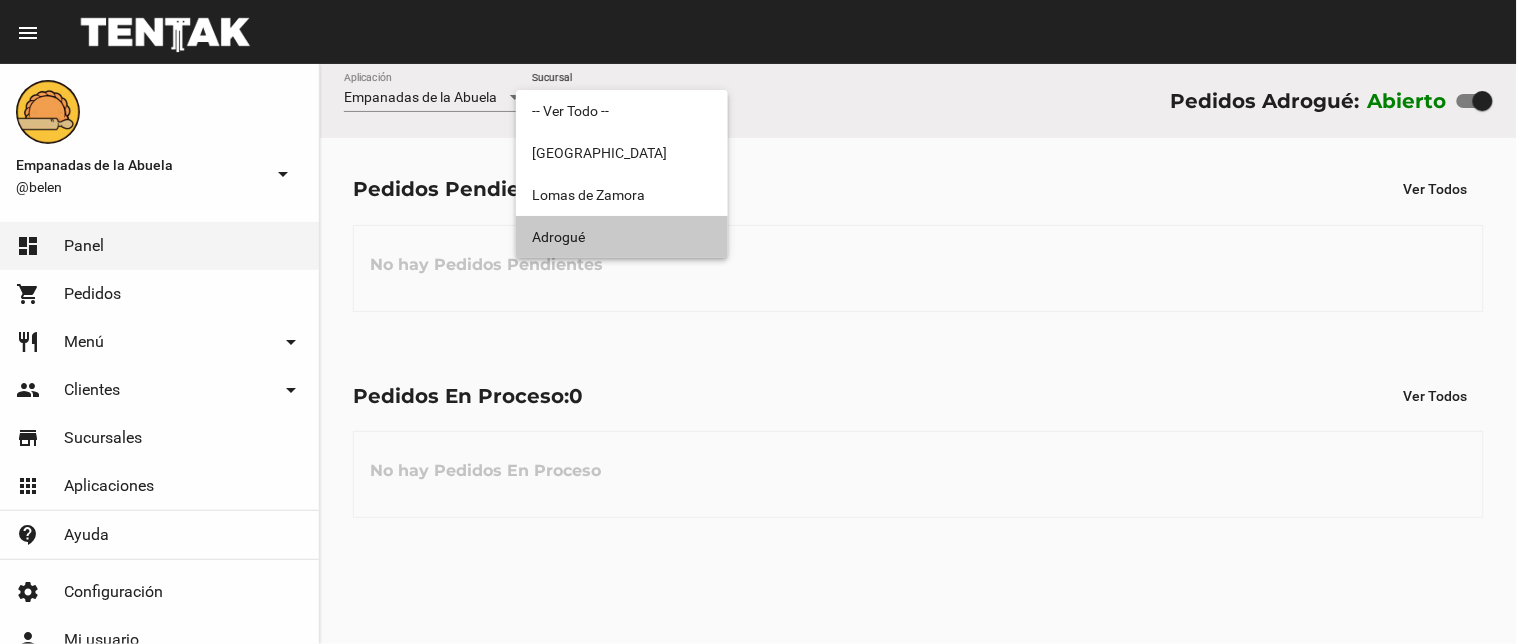 drag, startPoint x: 642, startPoint y: 220, endPoint x: 628, endPoint y: 153, distance: 68.44706 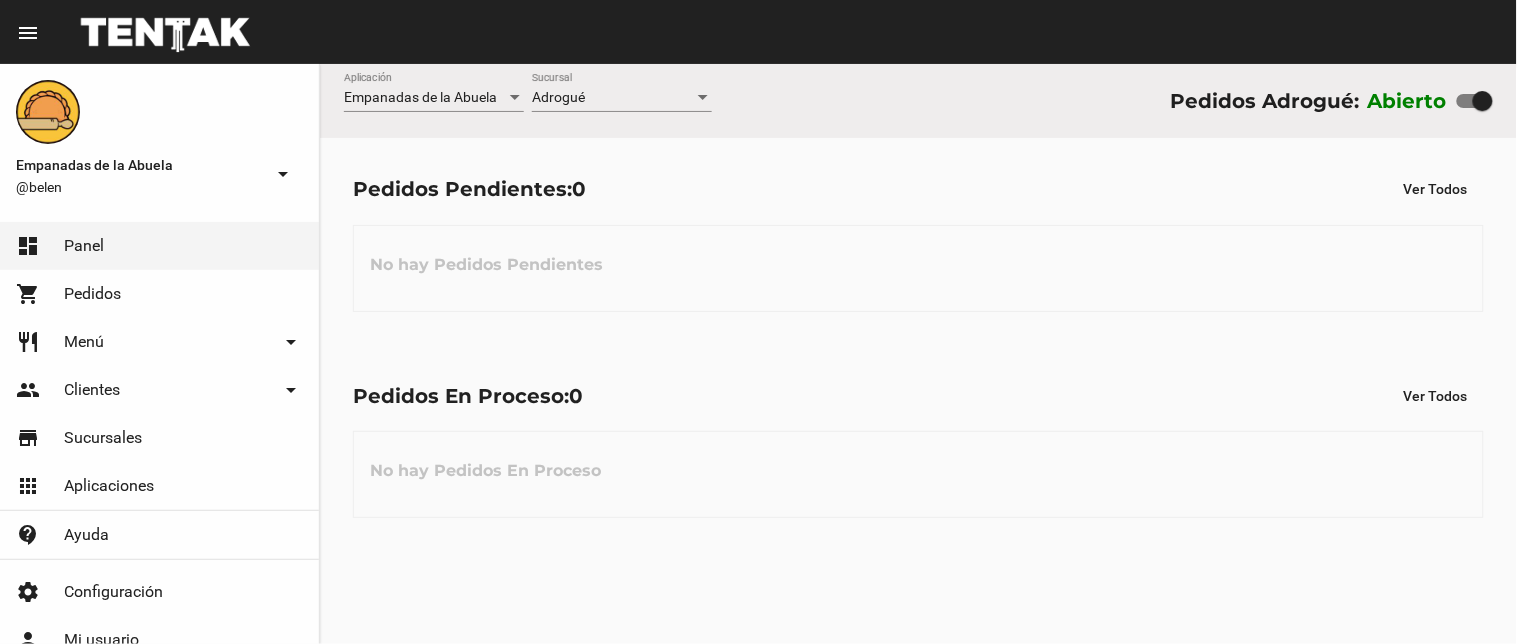 click on "Adrogué Sucursal" 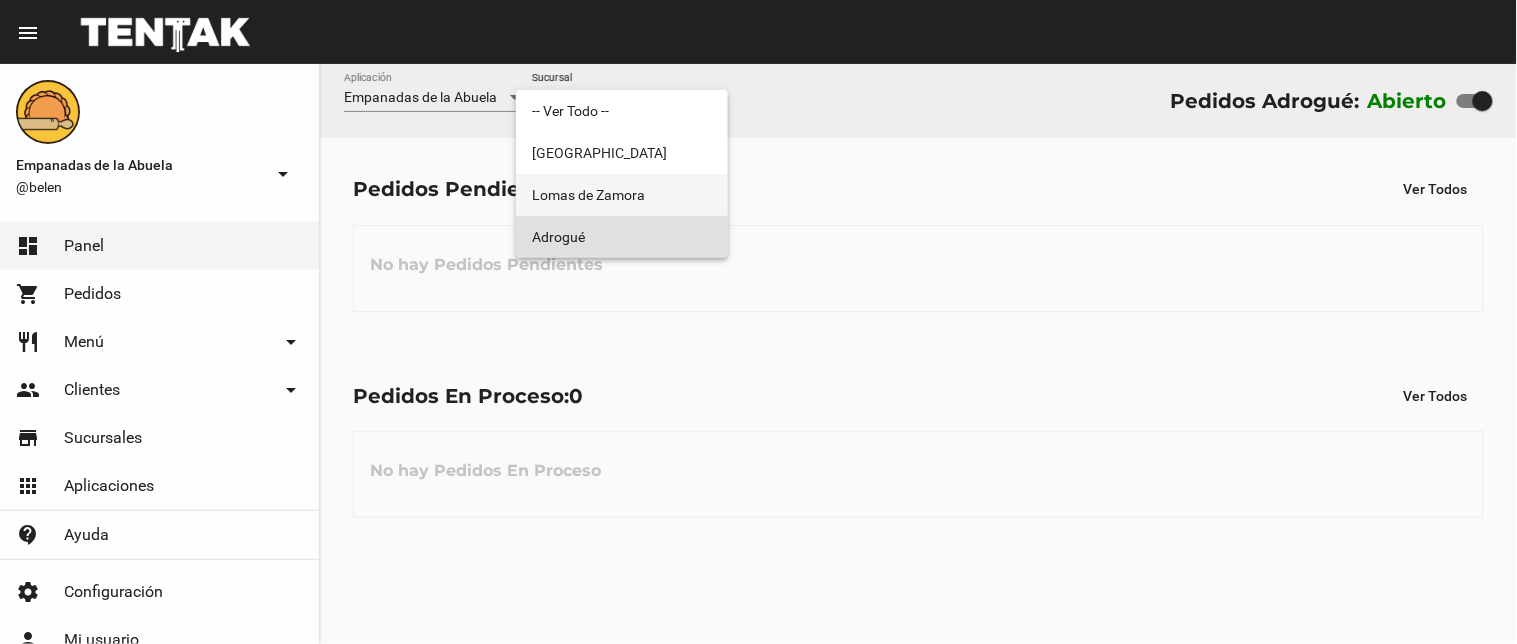 click on "Lomas de Zamora" at bounding box center (622, 195) 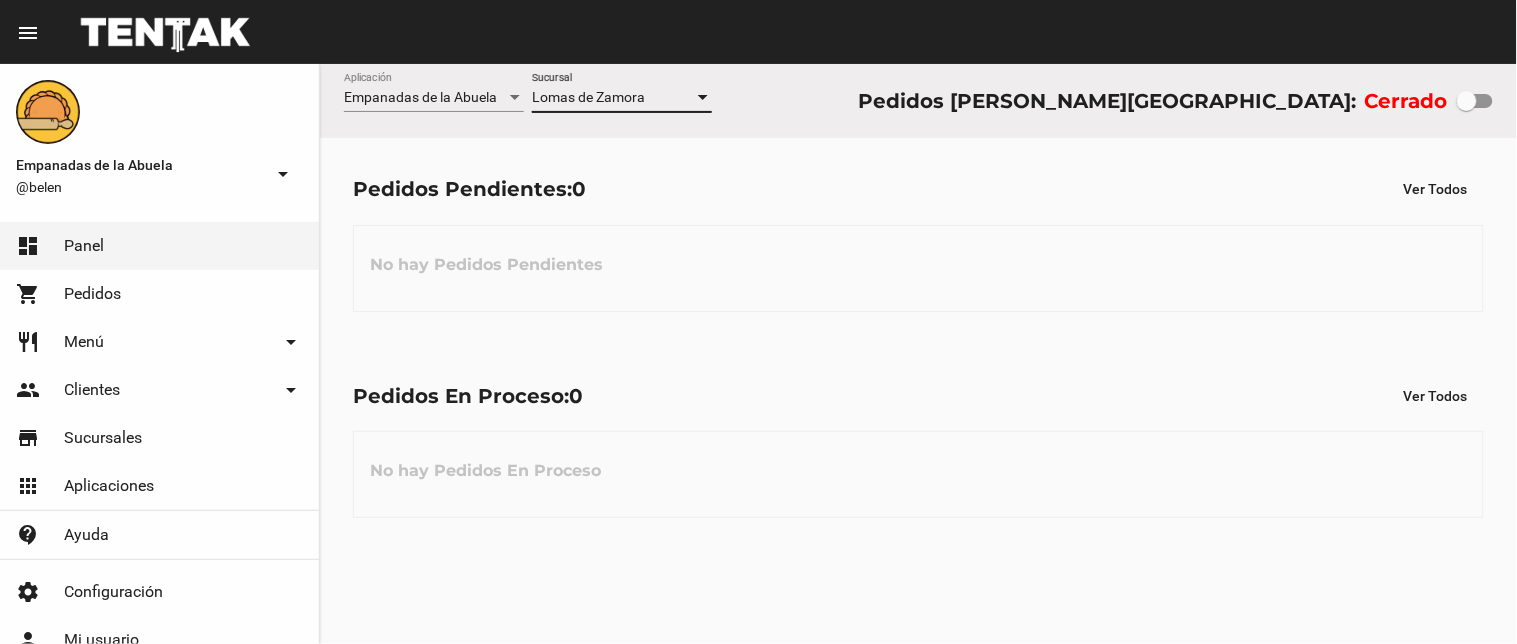 drag, startPoint x: 630, startPoint y: 67, endPoint x: 626, endPoint y: 78, distance: 11.7046995 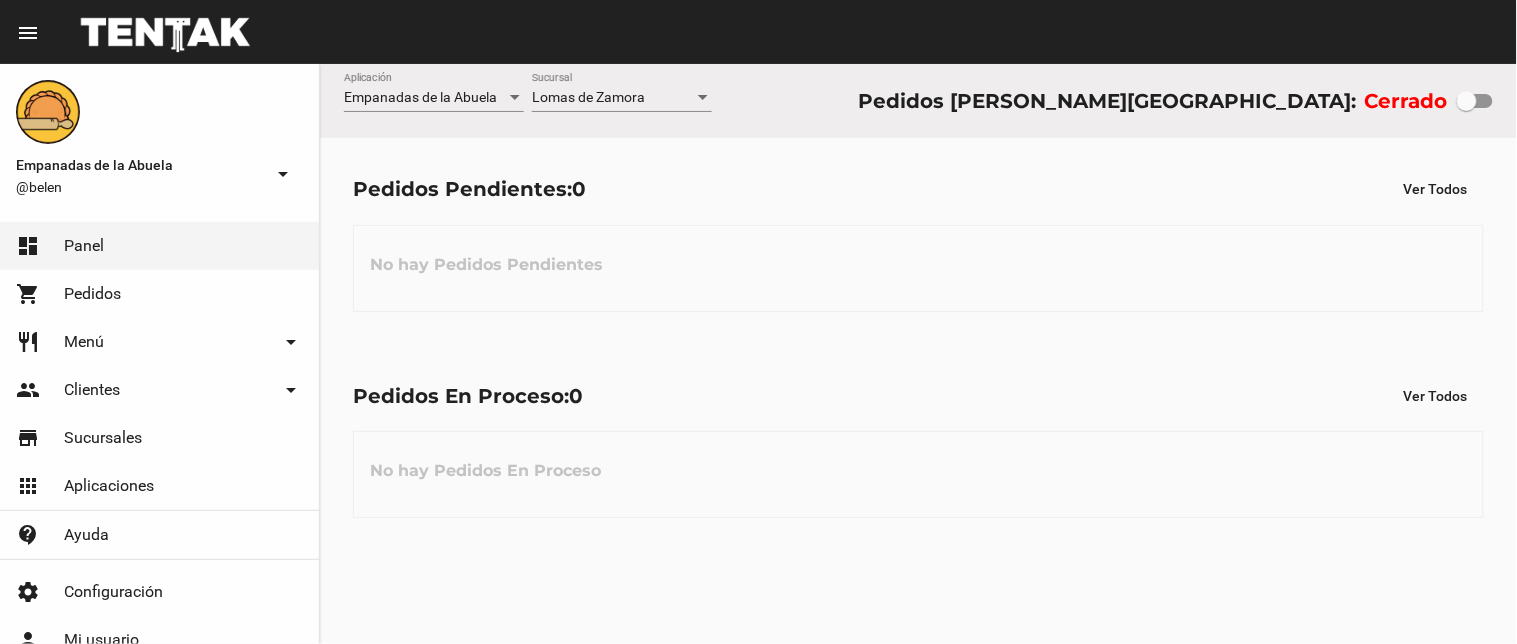 click on "[PERSON_NAME] Sucursal" 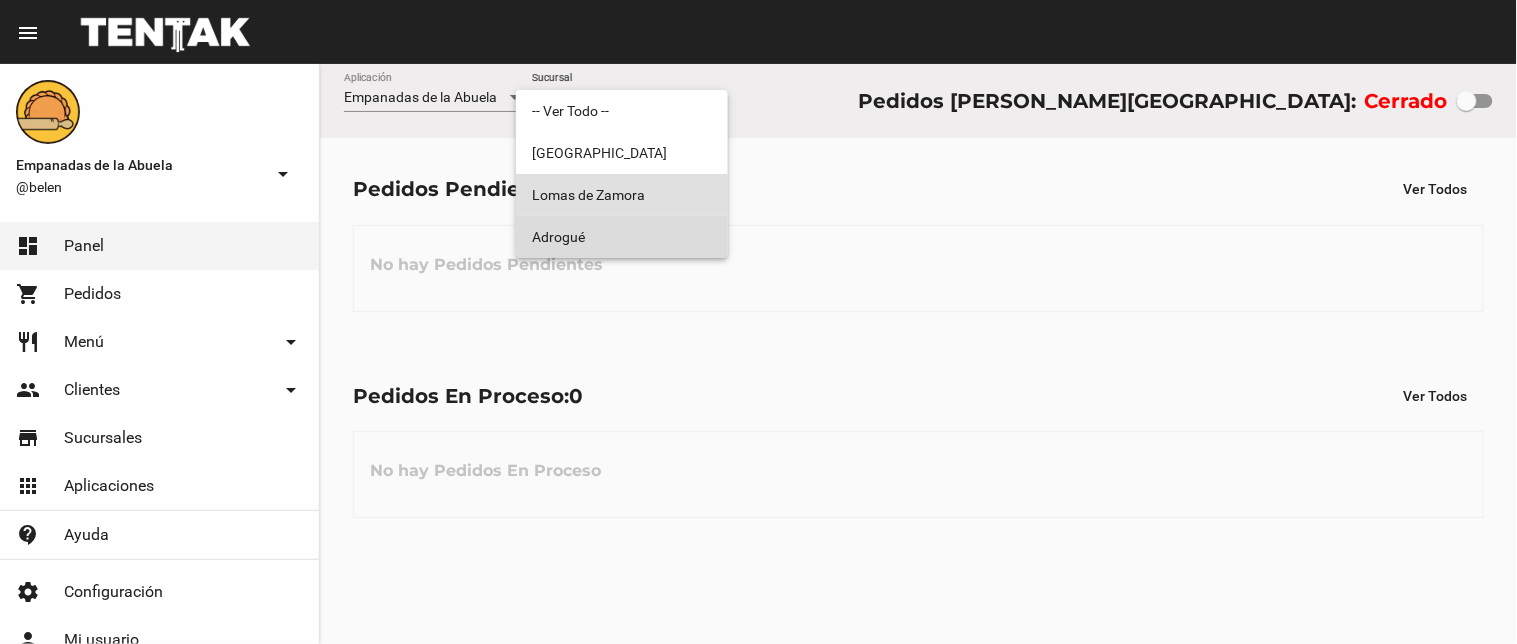 click on "Adrogué" at bounding box center [622, 237] 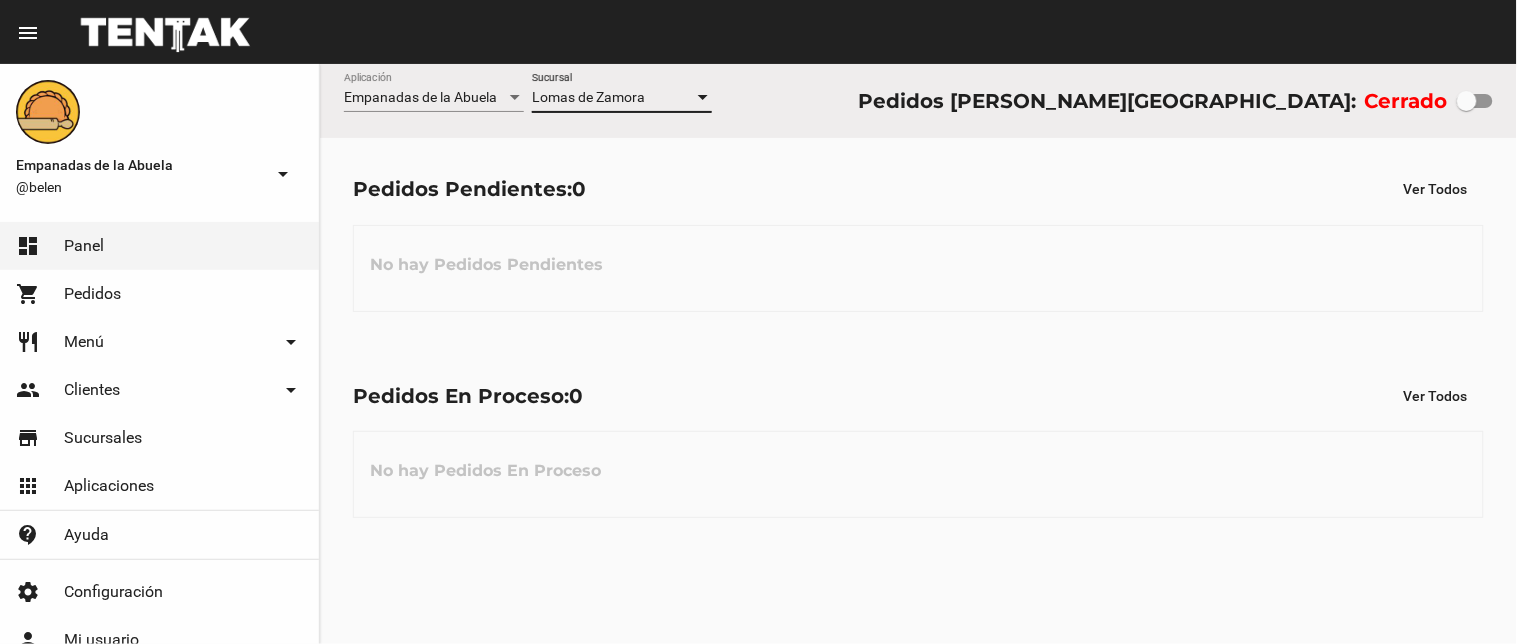 checkbox on "true" 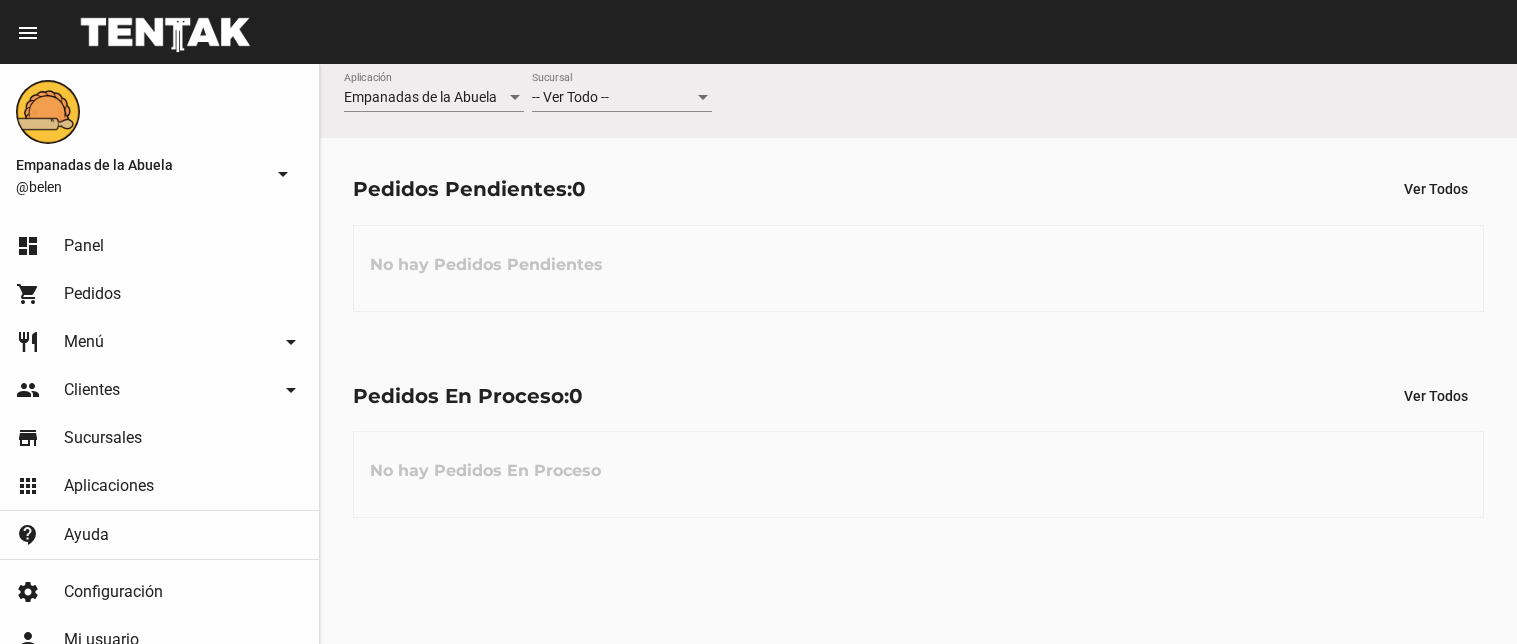 scroll, scrollTop: 0, scrollLeft: 0, axis: both 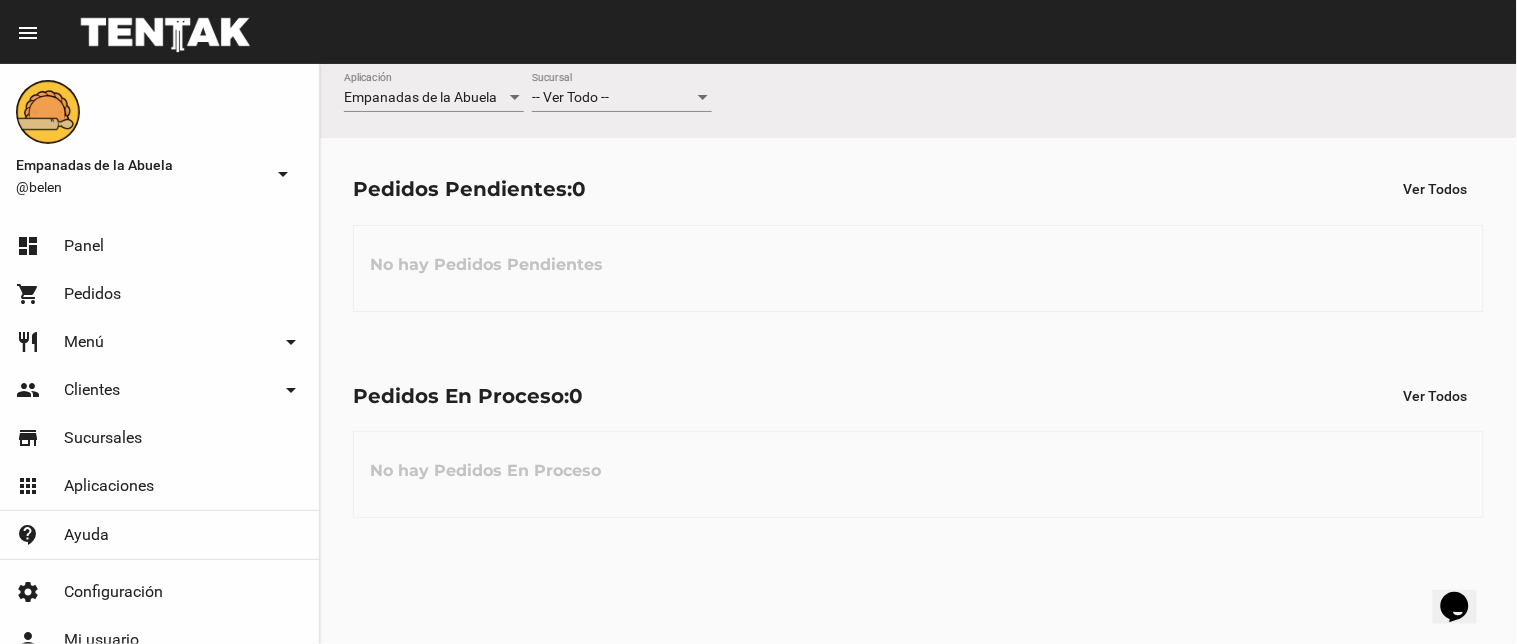 click on "-- Ver Todo --" at bounding box center (613, 98) 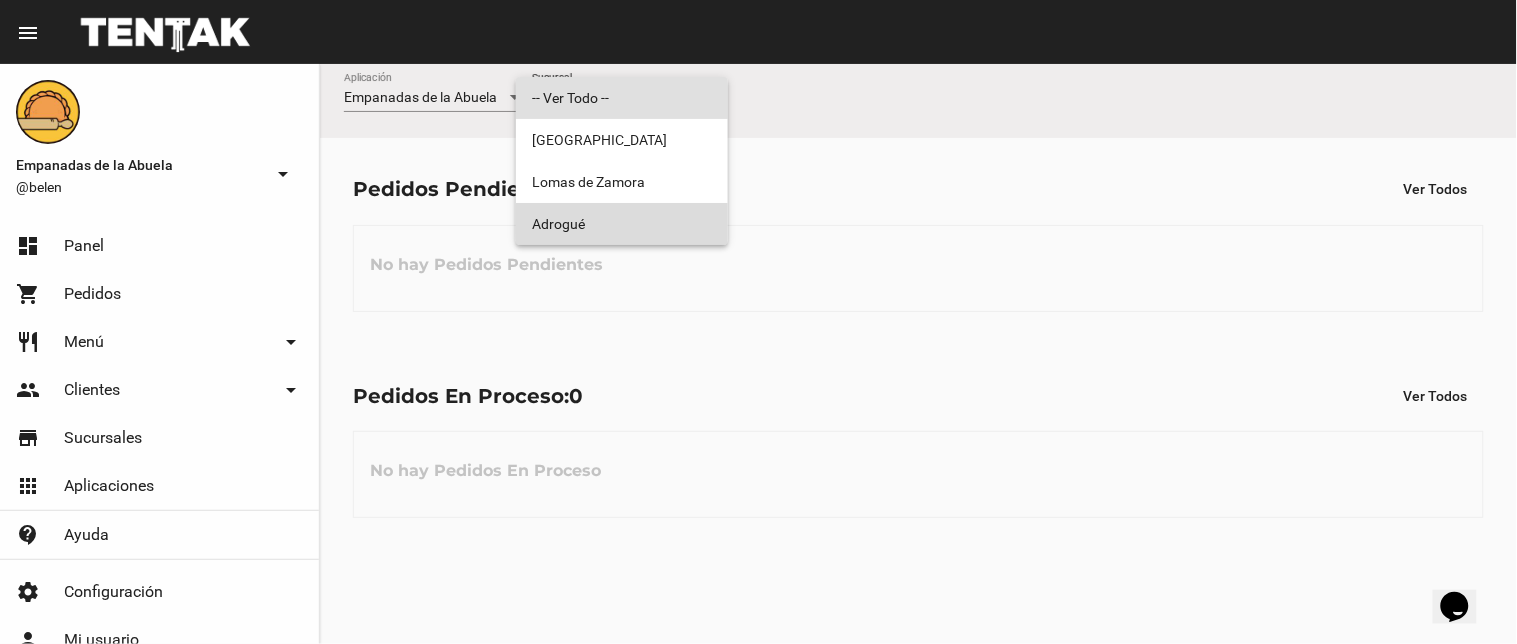 click on "Adrogué" at bounding box center (622, 224) 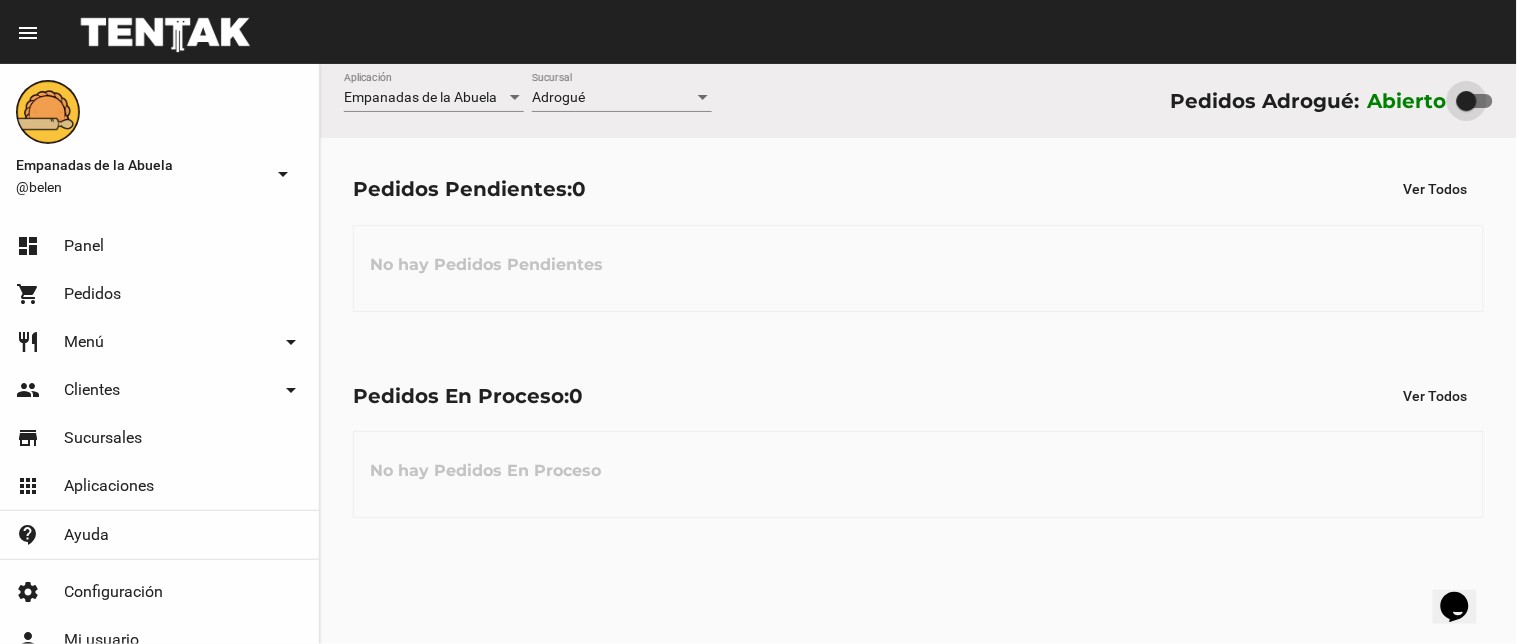 drag, startPoint x: 1477, startPoint y: 106, endPoint x: 1415, endPoint y: 106, distance: 62 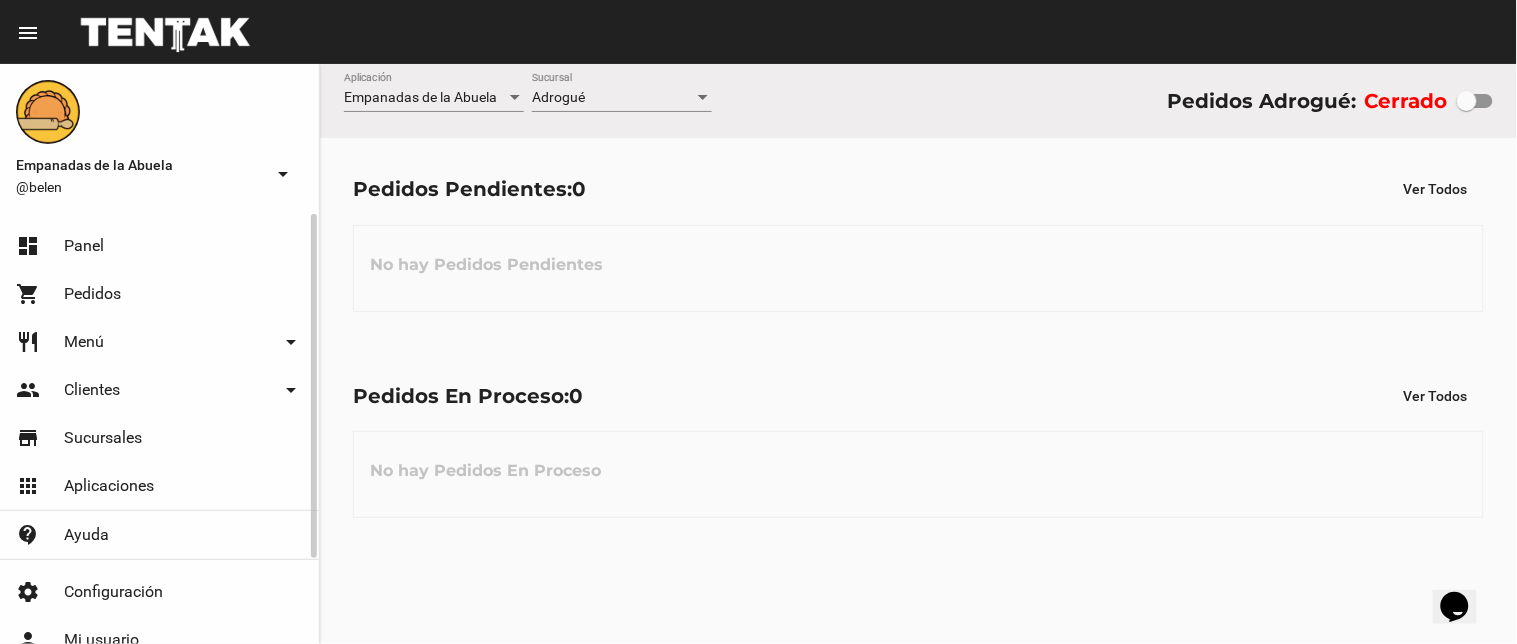 scroll, scrollTop: 105, scrollLeft: 0, axis: vertical 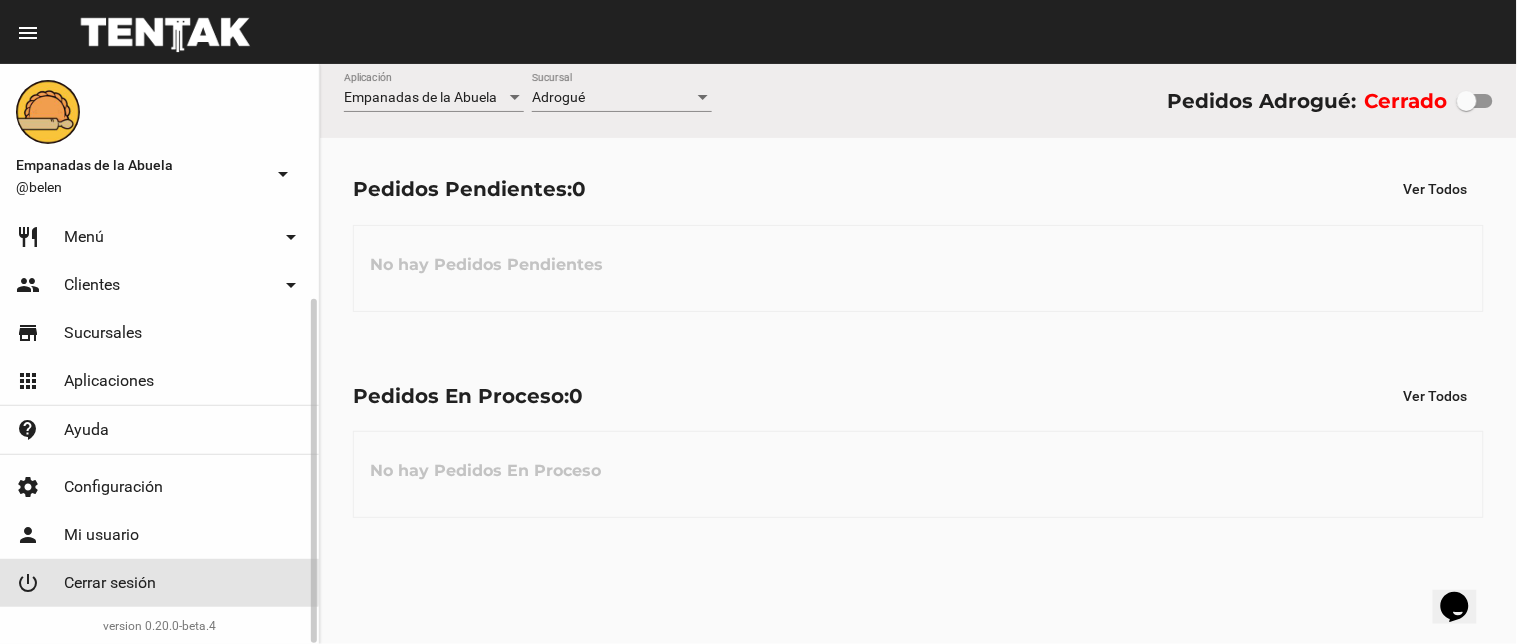 click on "Cerrar sesión" 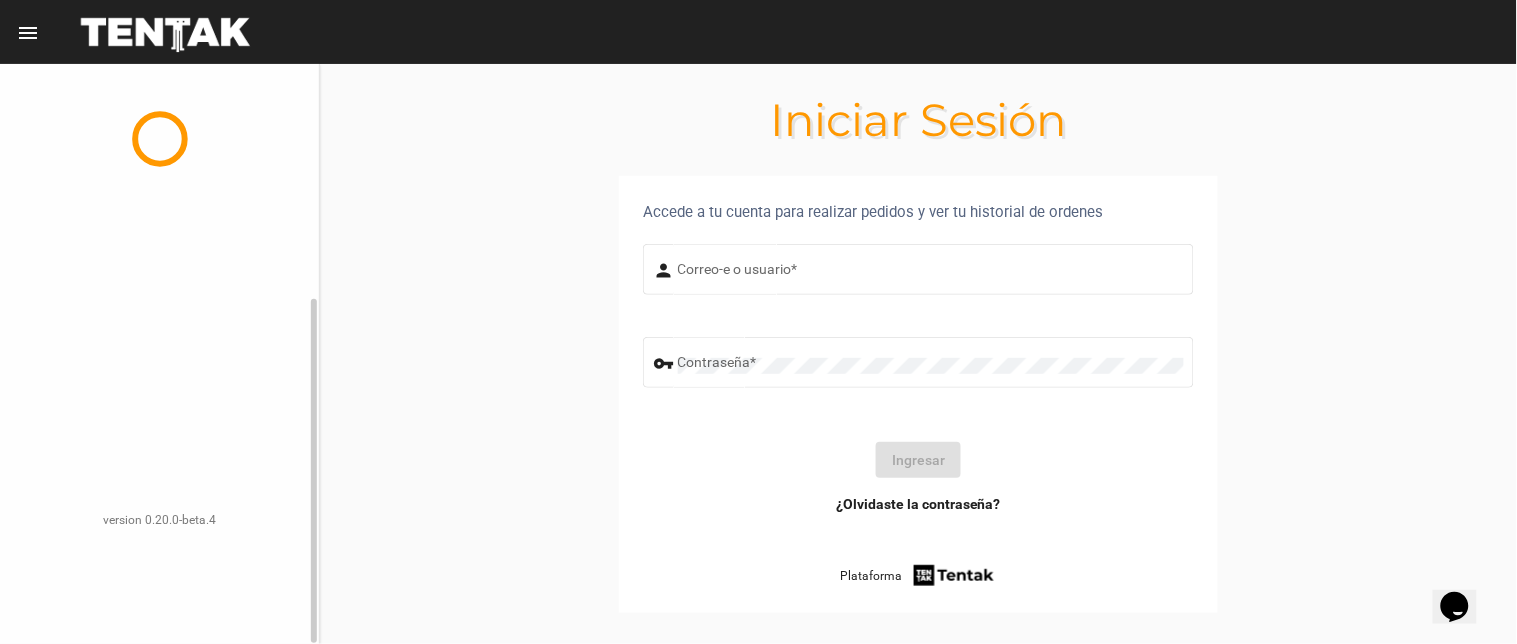 scroll, scrollTop: 0, scrollLeft: 0, axis: both 